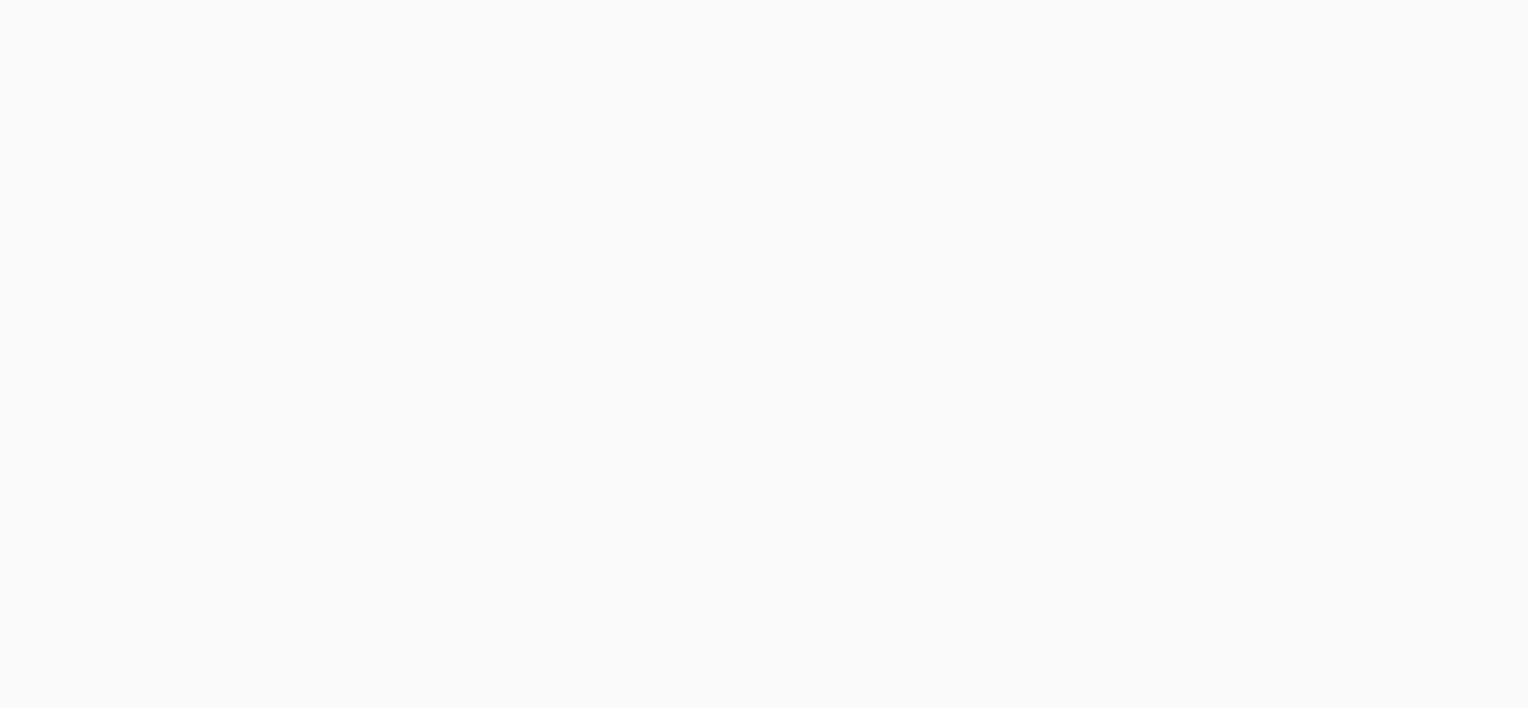 scroll, scrollTop: 0, scrollLeft: 0, axis: both 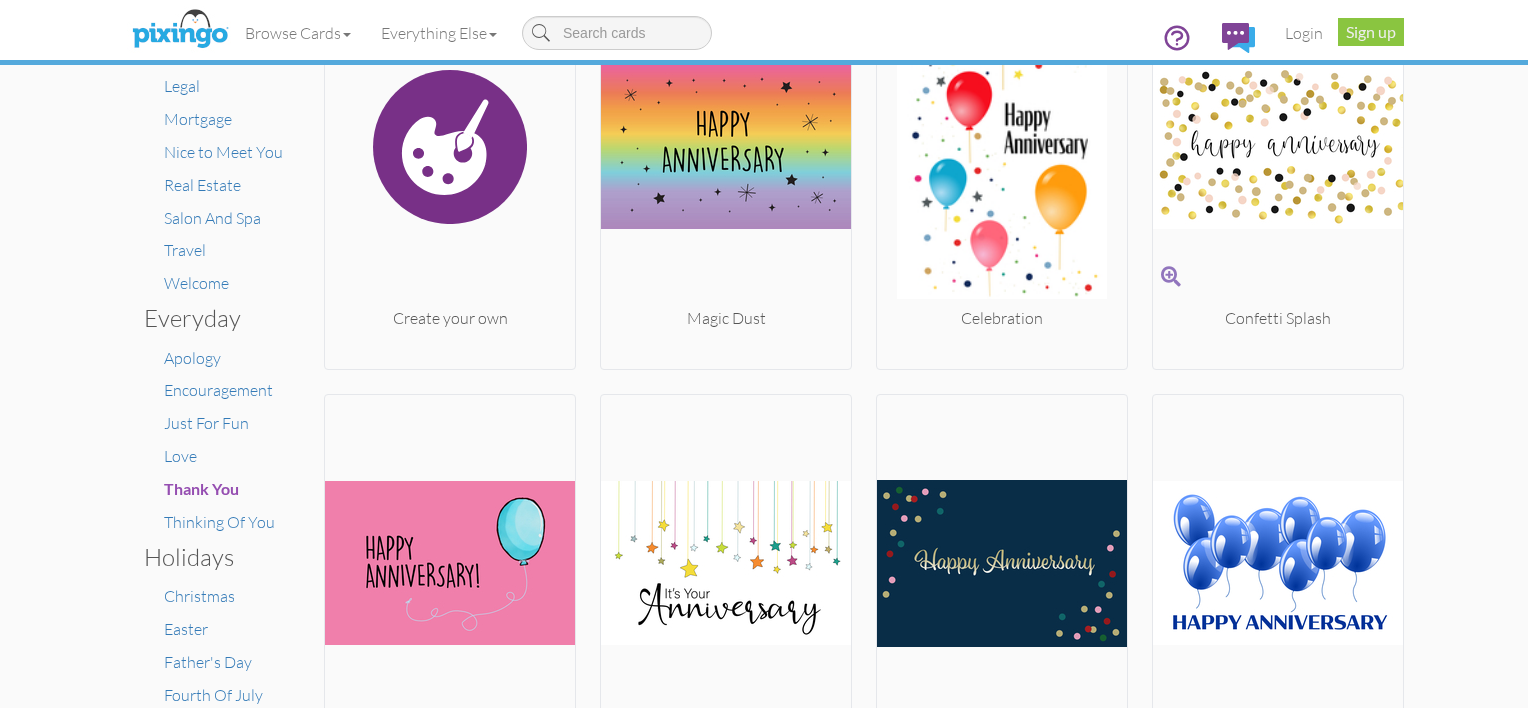 click at bounding box center [1278, 147] 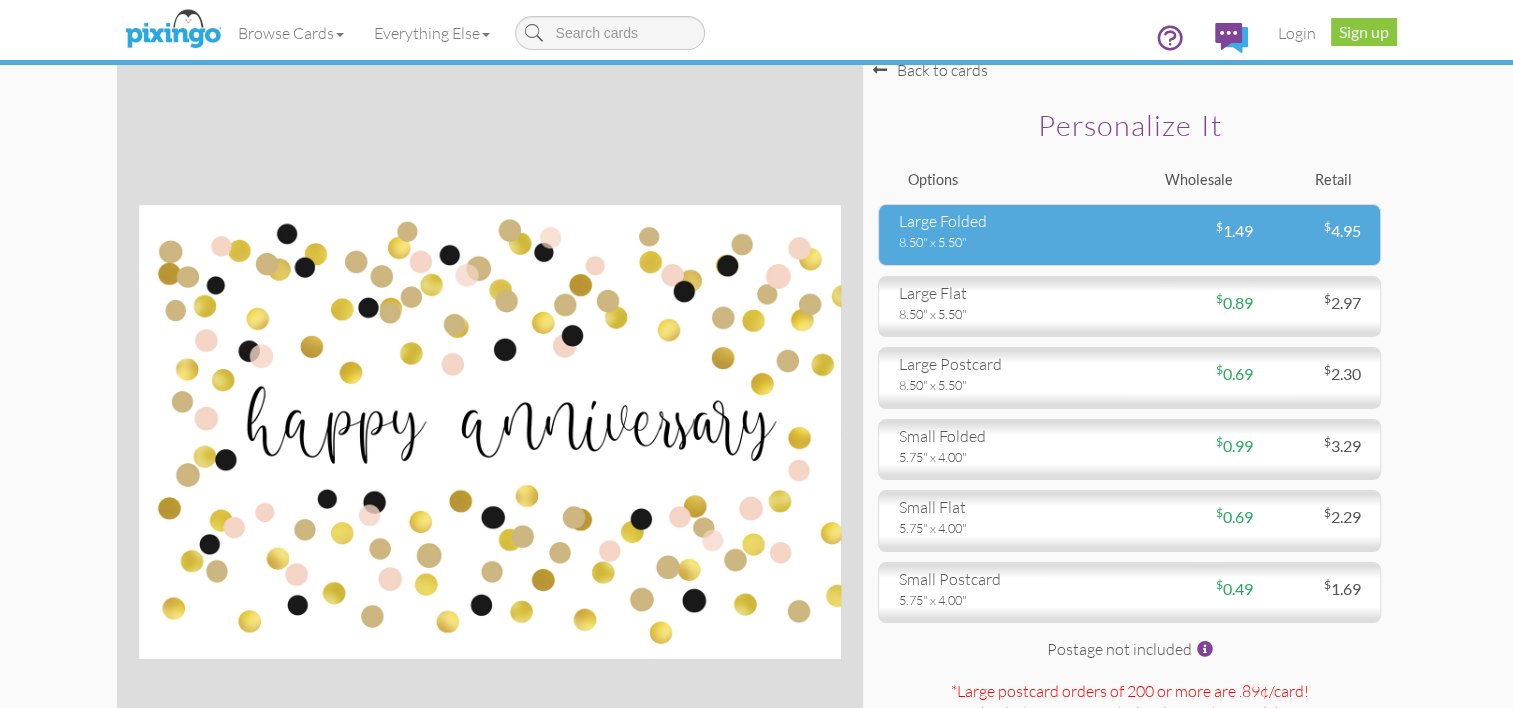 scroll, scrollTop: 100, scrollLeft: 0, axis: vertical 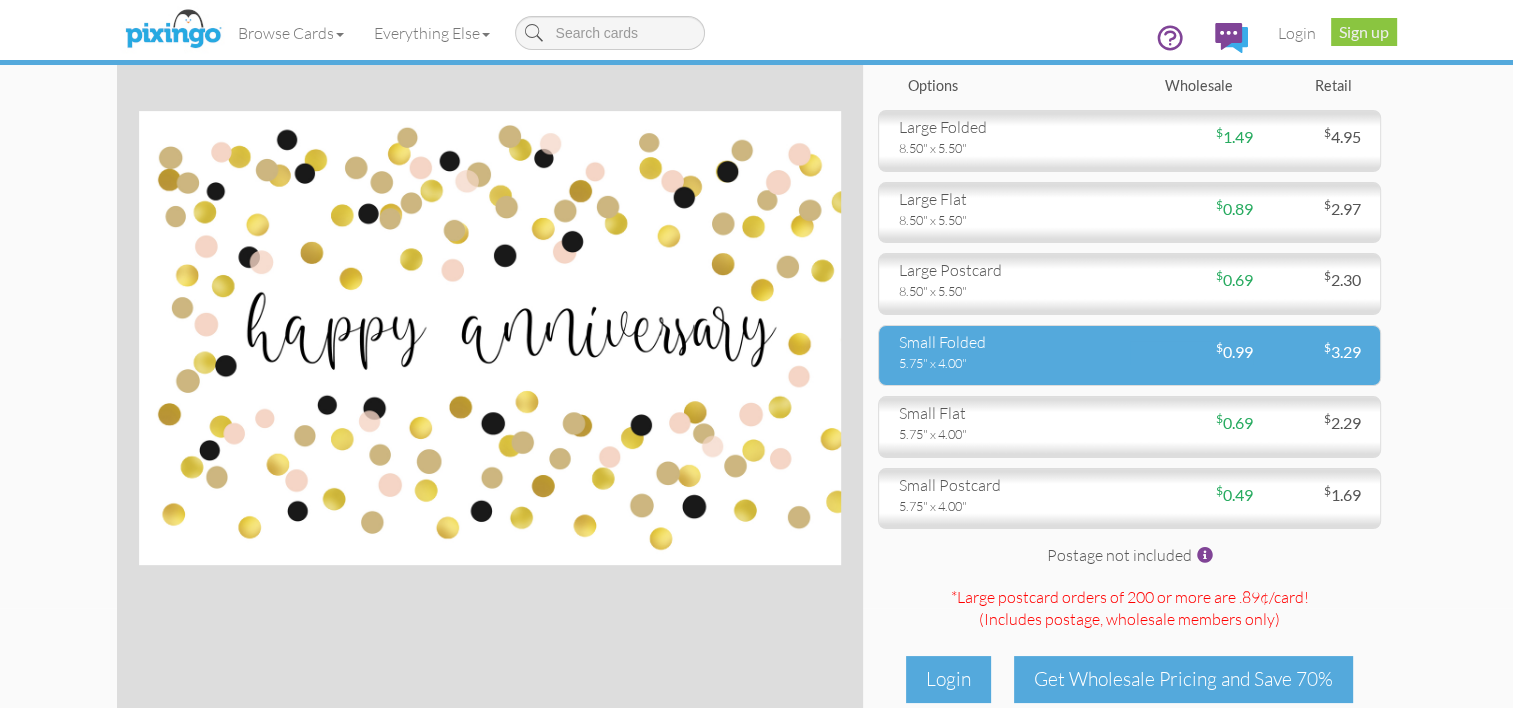click on "small folded" at bounding box center [1007, 342] 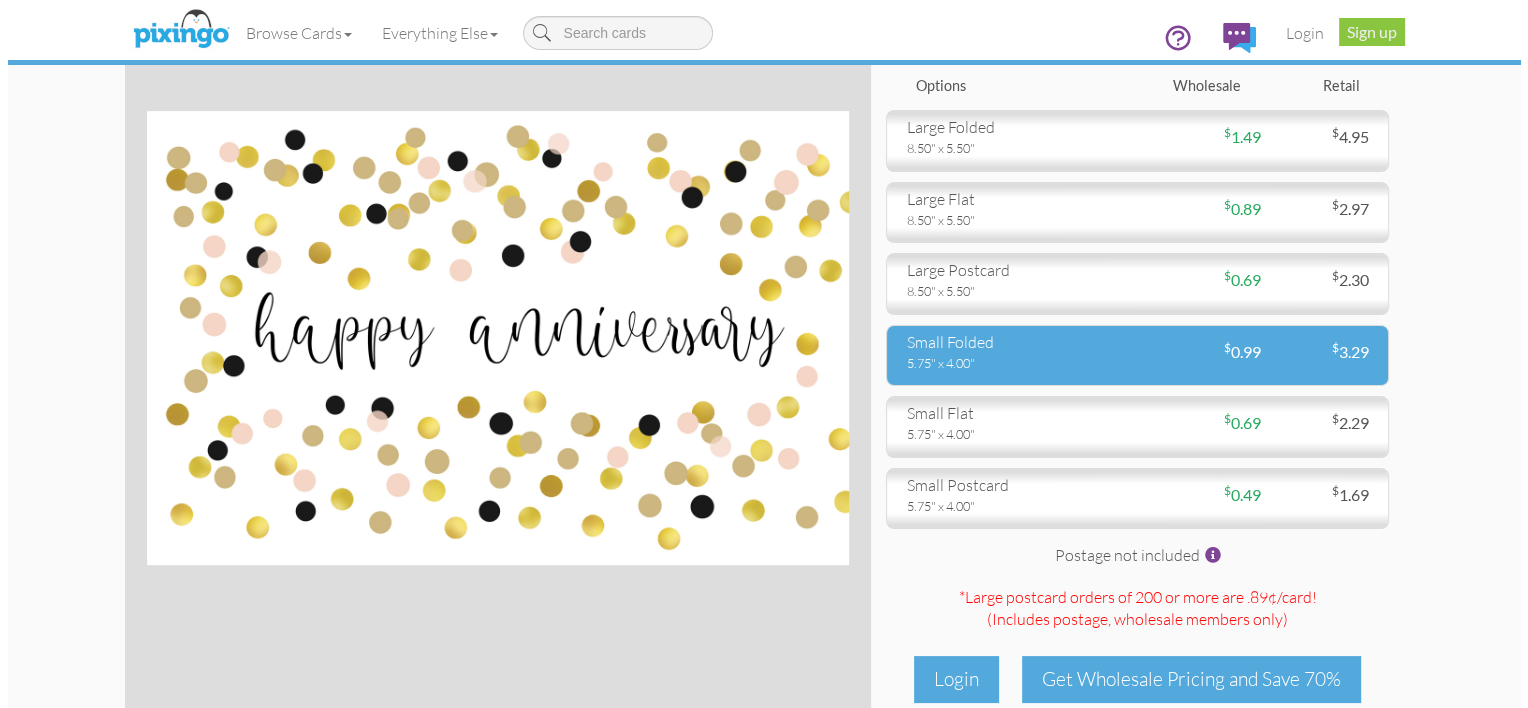 scroll, scrollTop: 0, scrollLeft: 0, axis: both 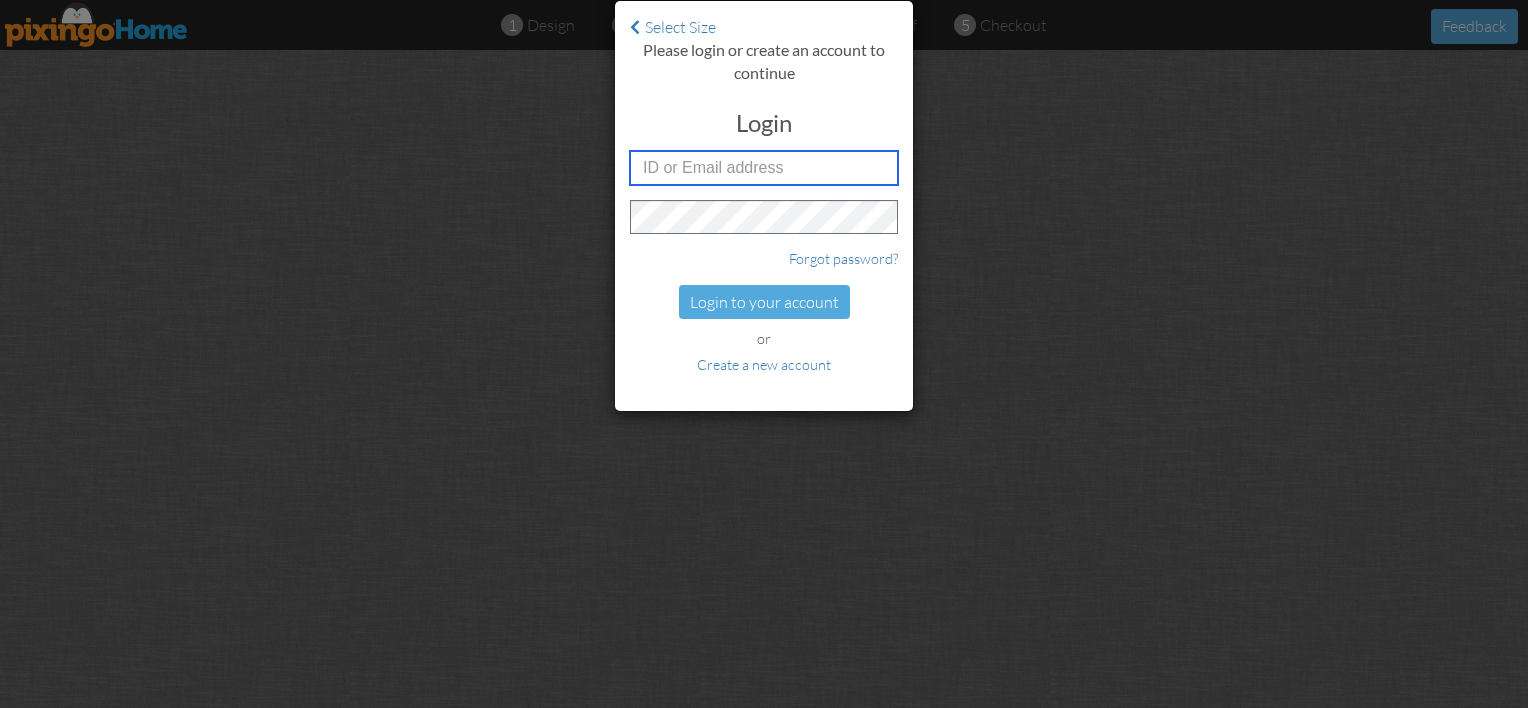 type on "[EMAIL]" 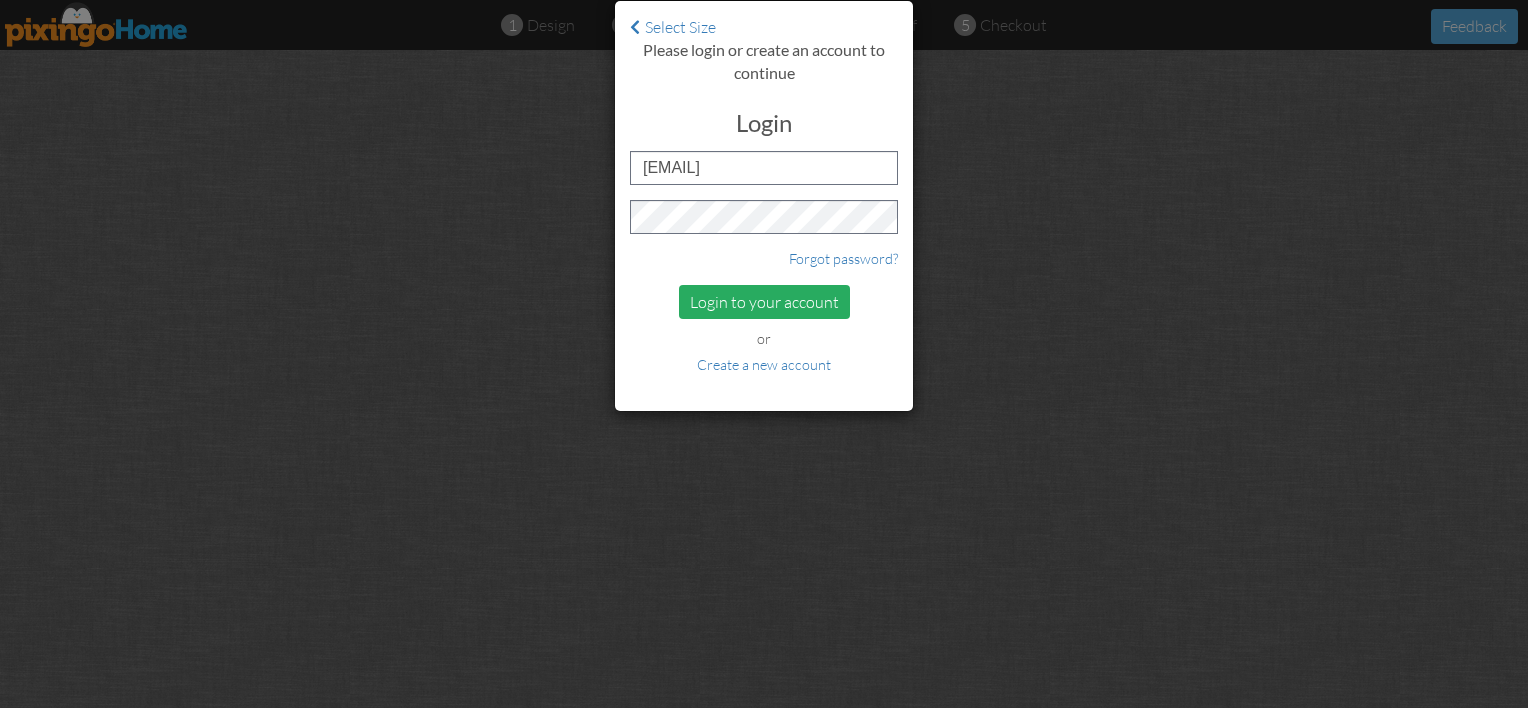 click on "Login to your account" at bounding box center [764, 302] 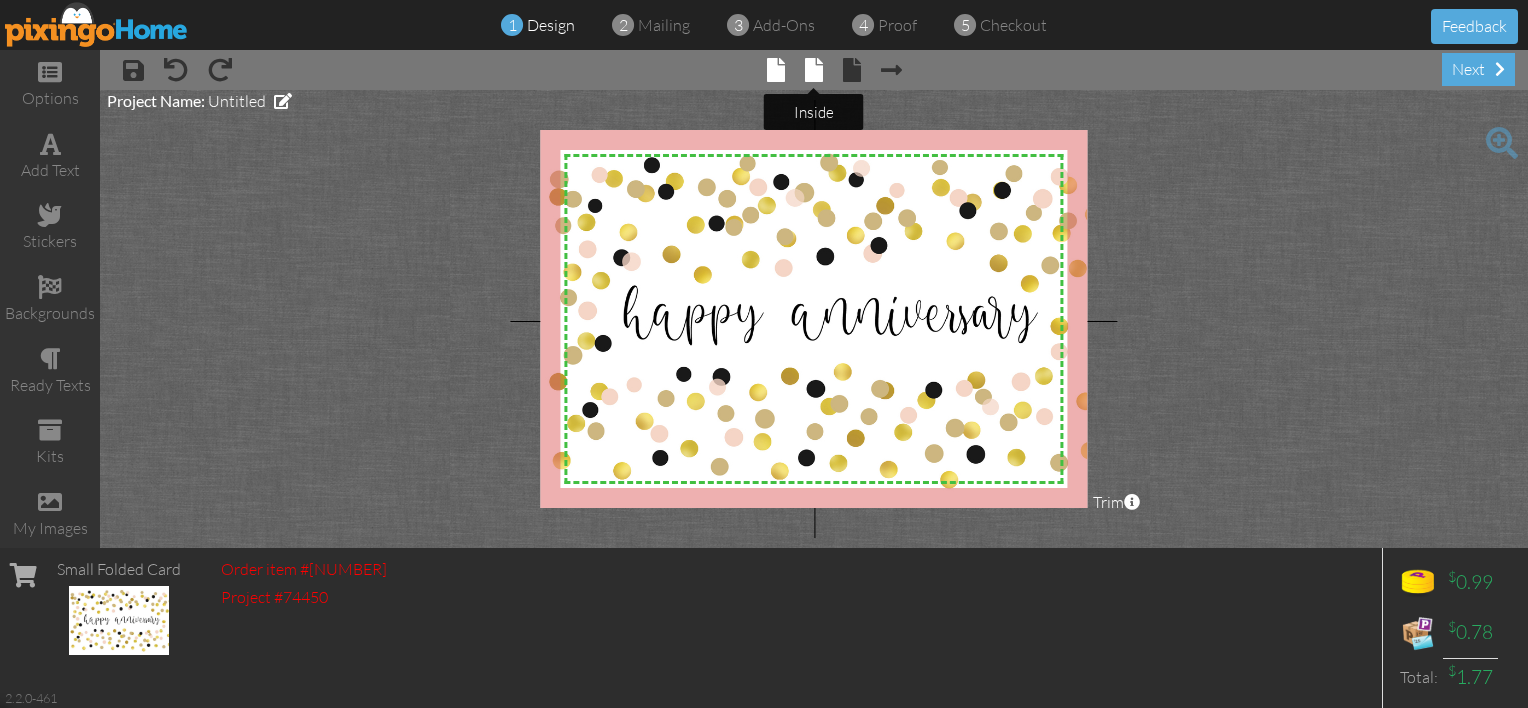 click at bounding box center (814, 70) 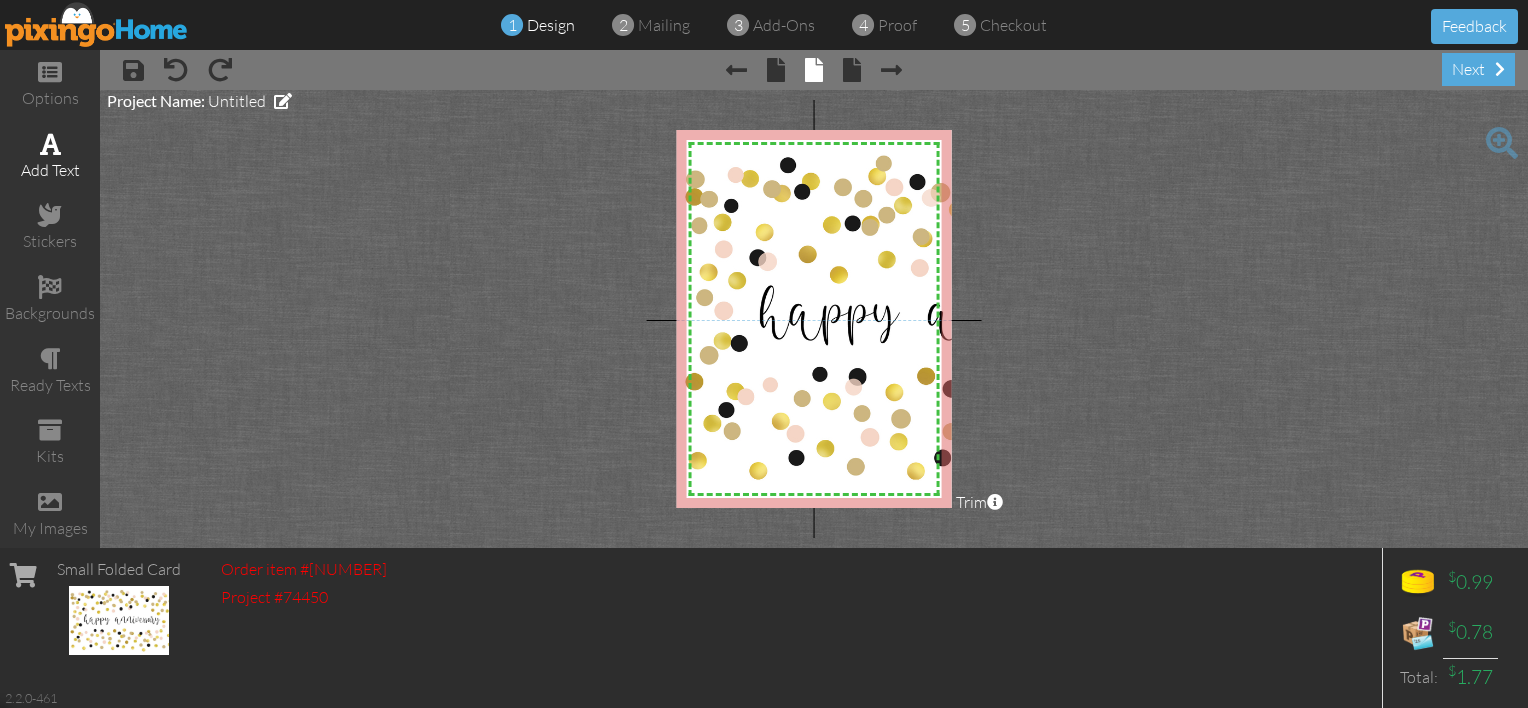 click on "add text" at bounding box center (50, 170) 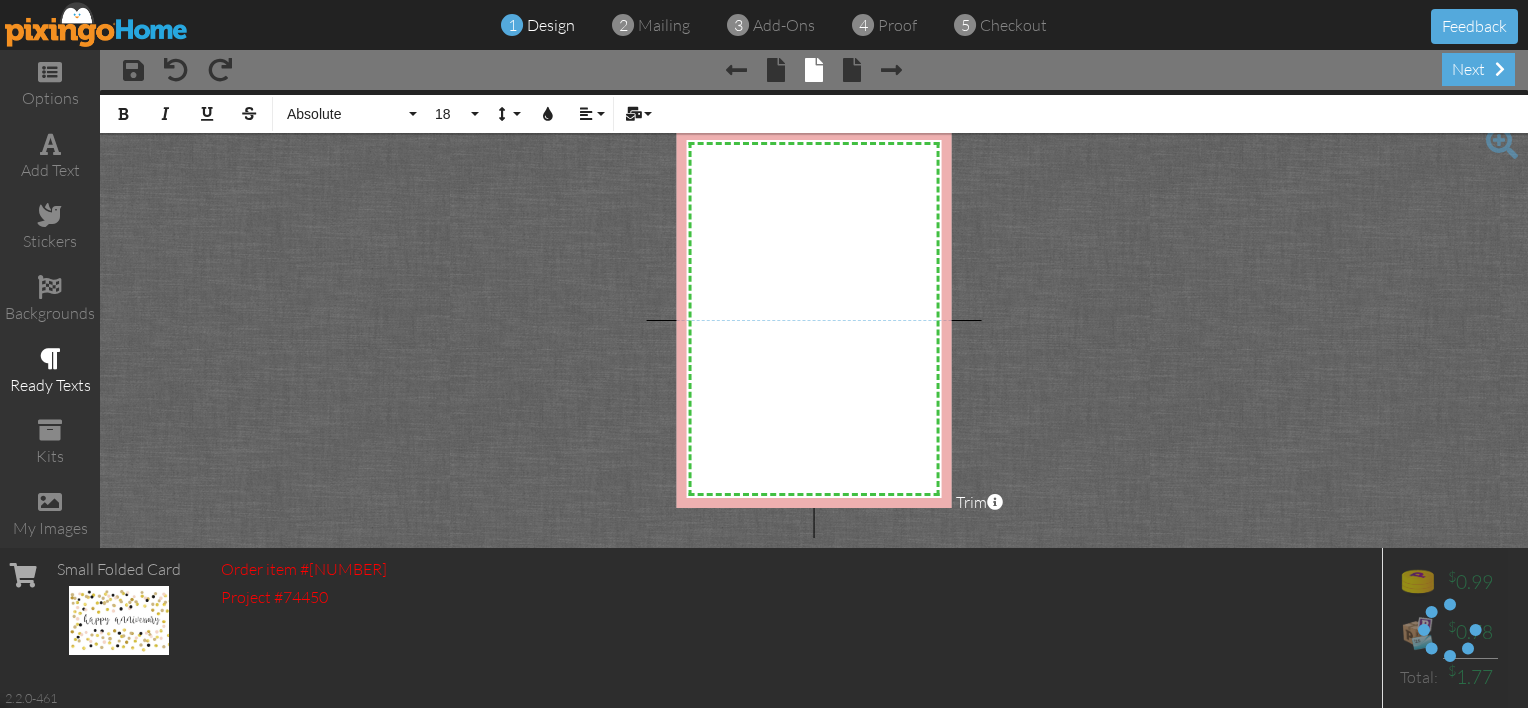 click at bounding box center [50, 359] 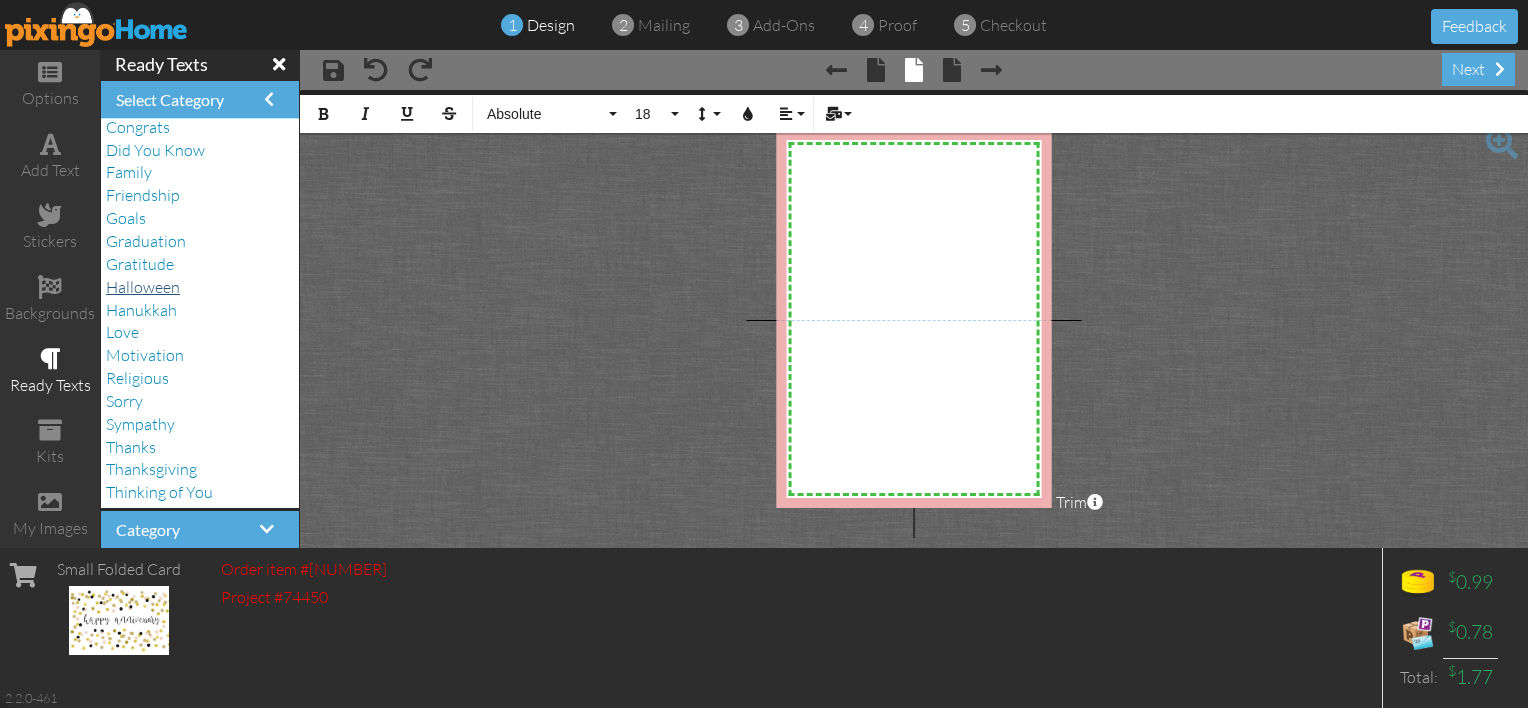 scroll, scrollTop: 100, scrollLeft: 0, axis: vertical 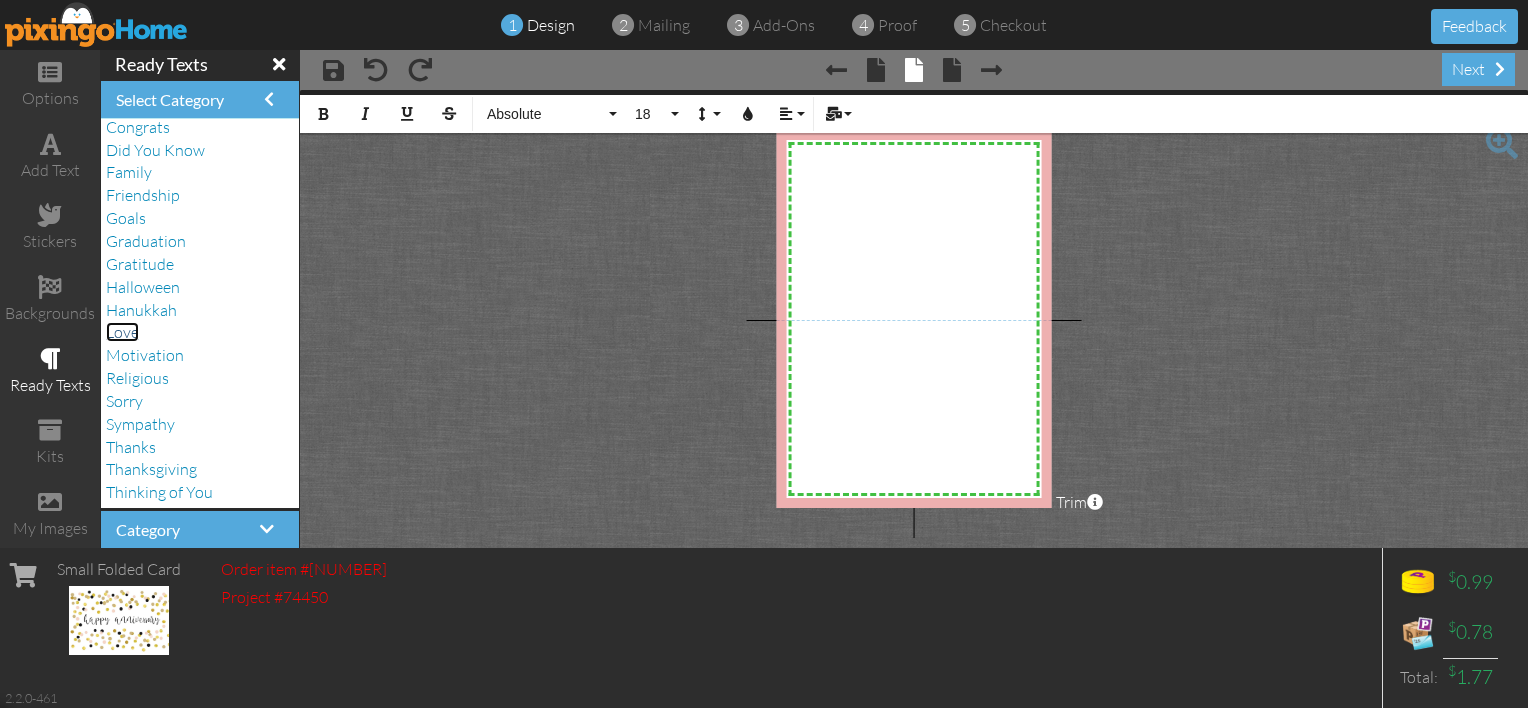 click on "Love" at bounding box center [122, 332] 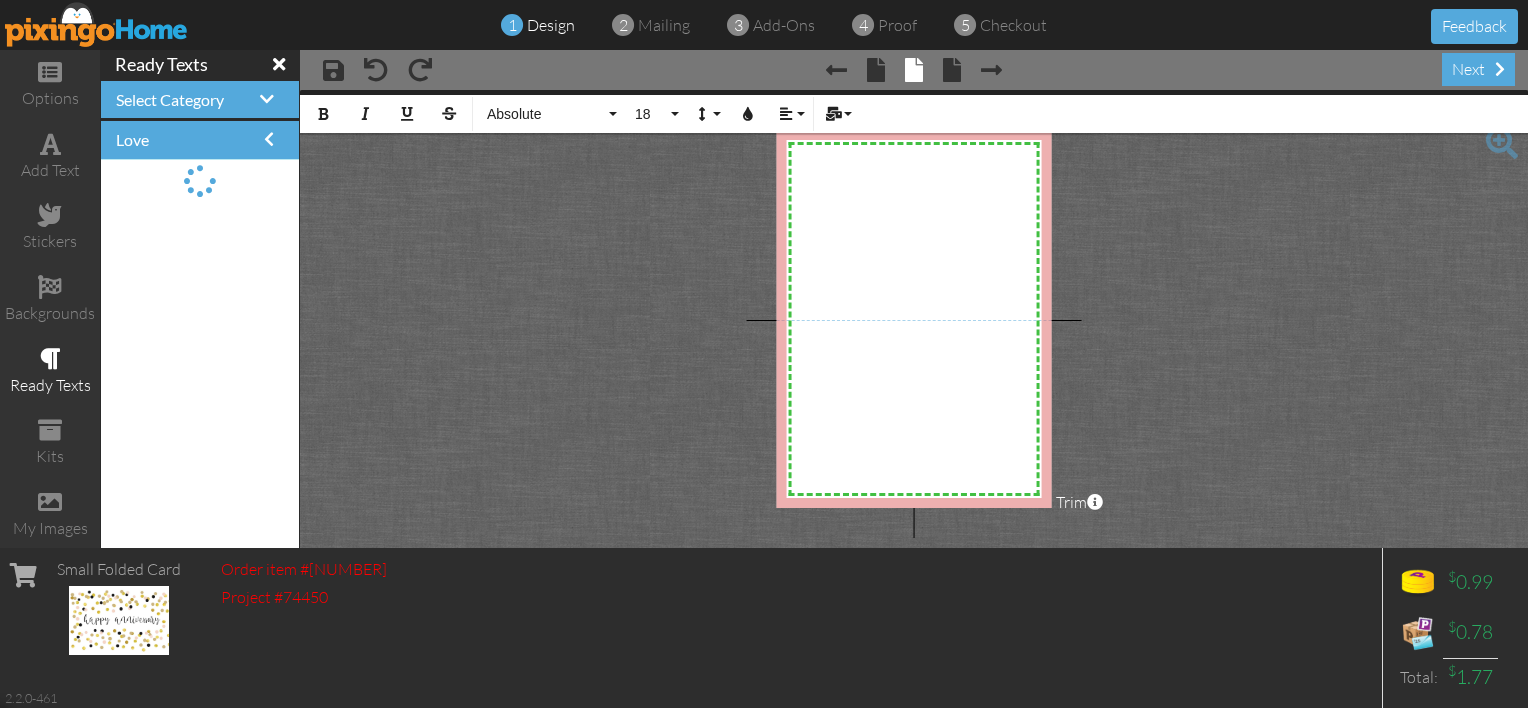 scroll, scrollTop: 0, scrollLeft: 0, axis: both 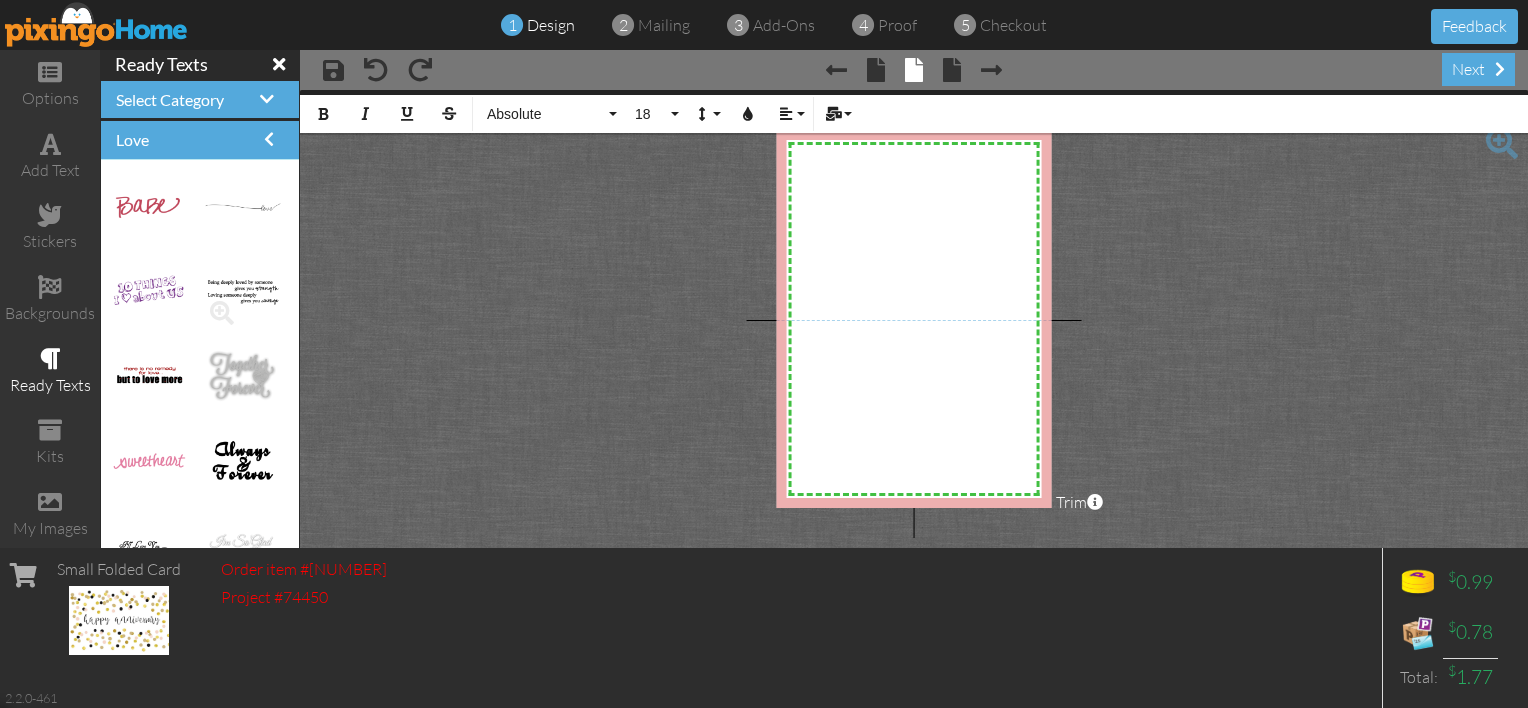 click at bounding box center [242, 292] 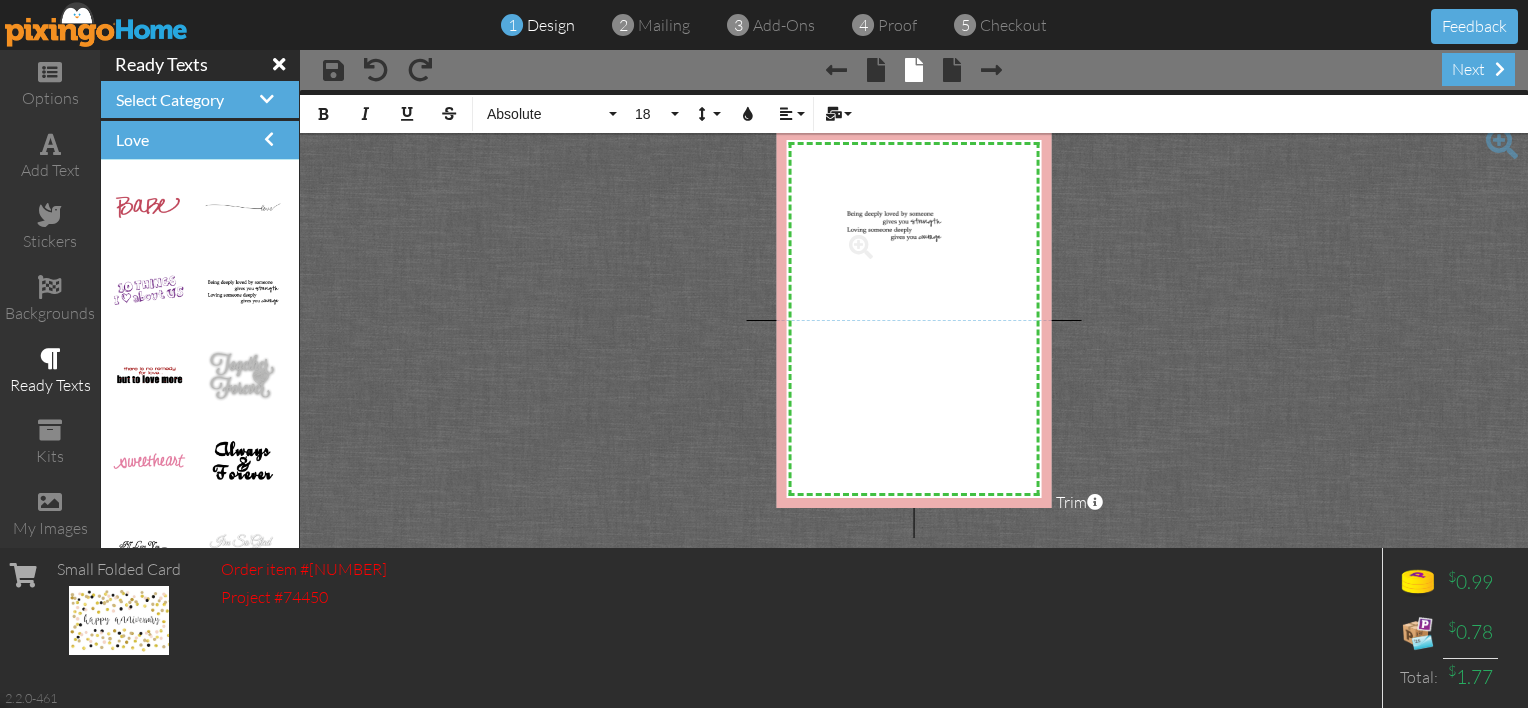 drag, startPoint x: 217, startPoint y: 285, endPoint x: 871, endPoint y: 220, distance: 657.22217 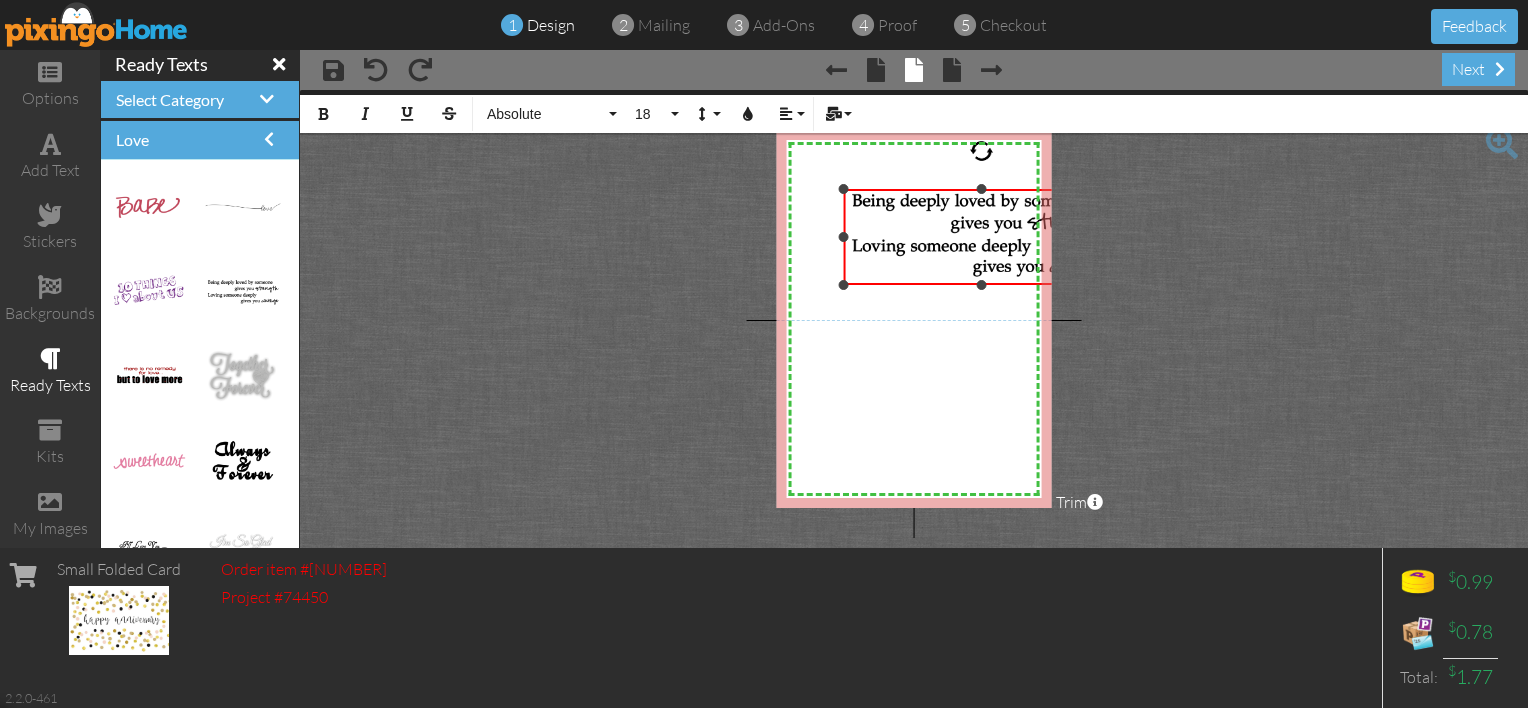 drag, startPoint x: 908, startPoint y: 212, endPoint x: 951, endPoint y: 285, distance: 84.723076 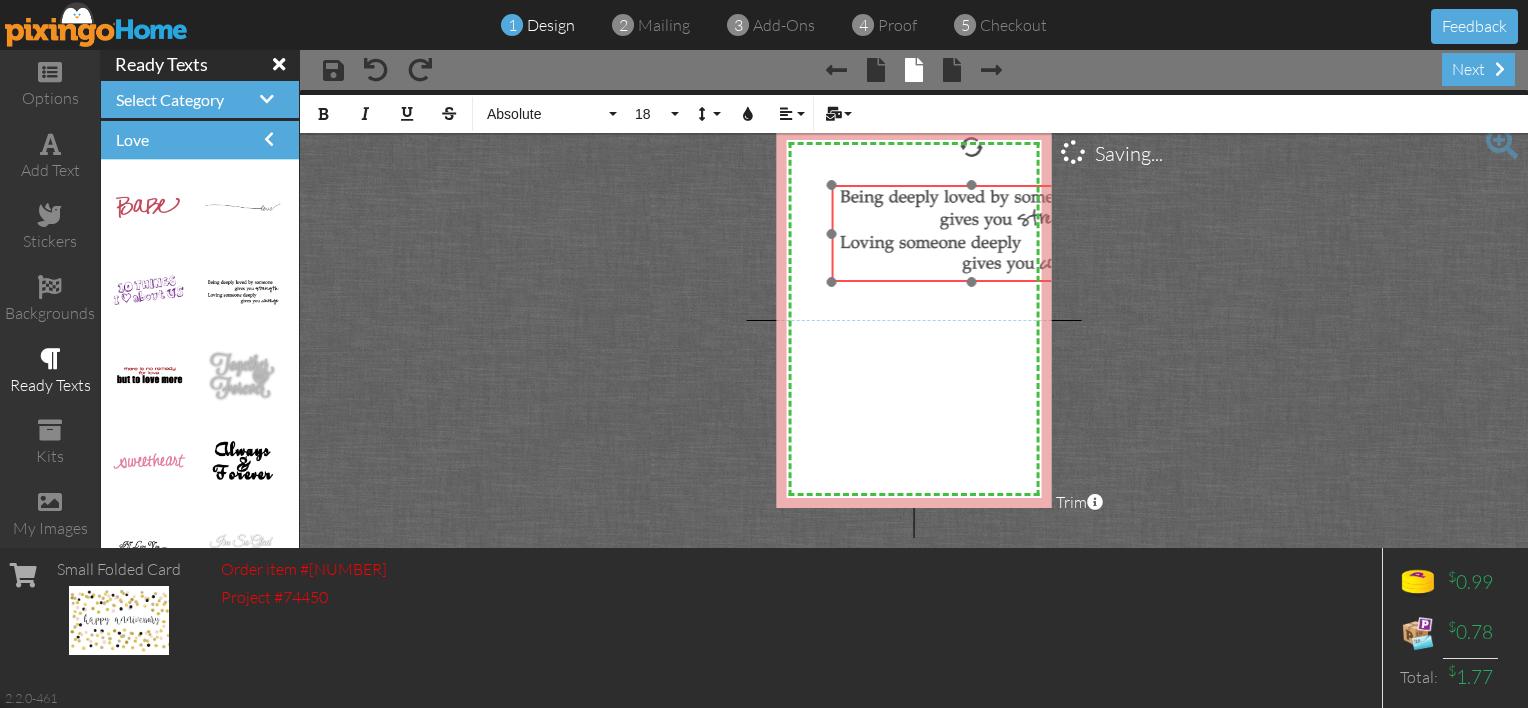 click at bounding box center [971, 233] 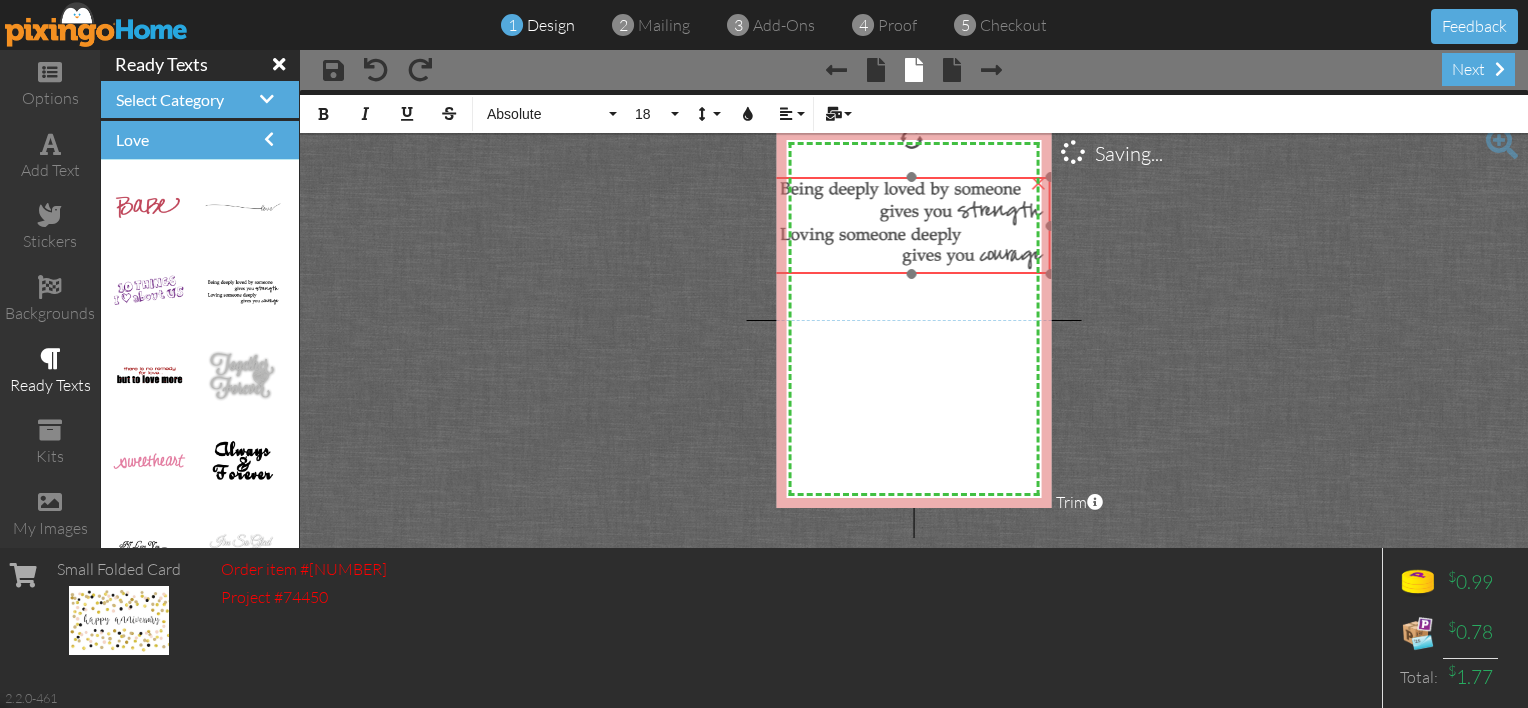 drag, startPoint x: 918, startPoint y: 273, endPoint x: 864, endPoint y: 262, distance: 55.108982 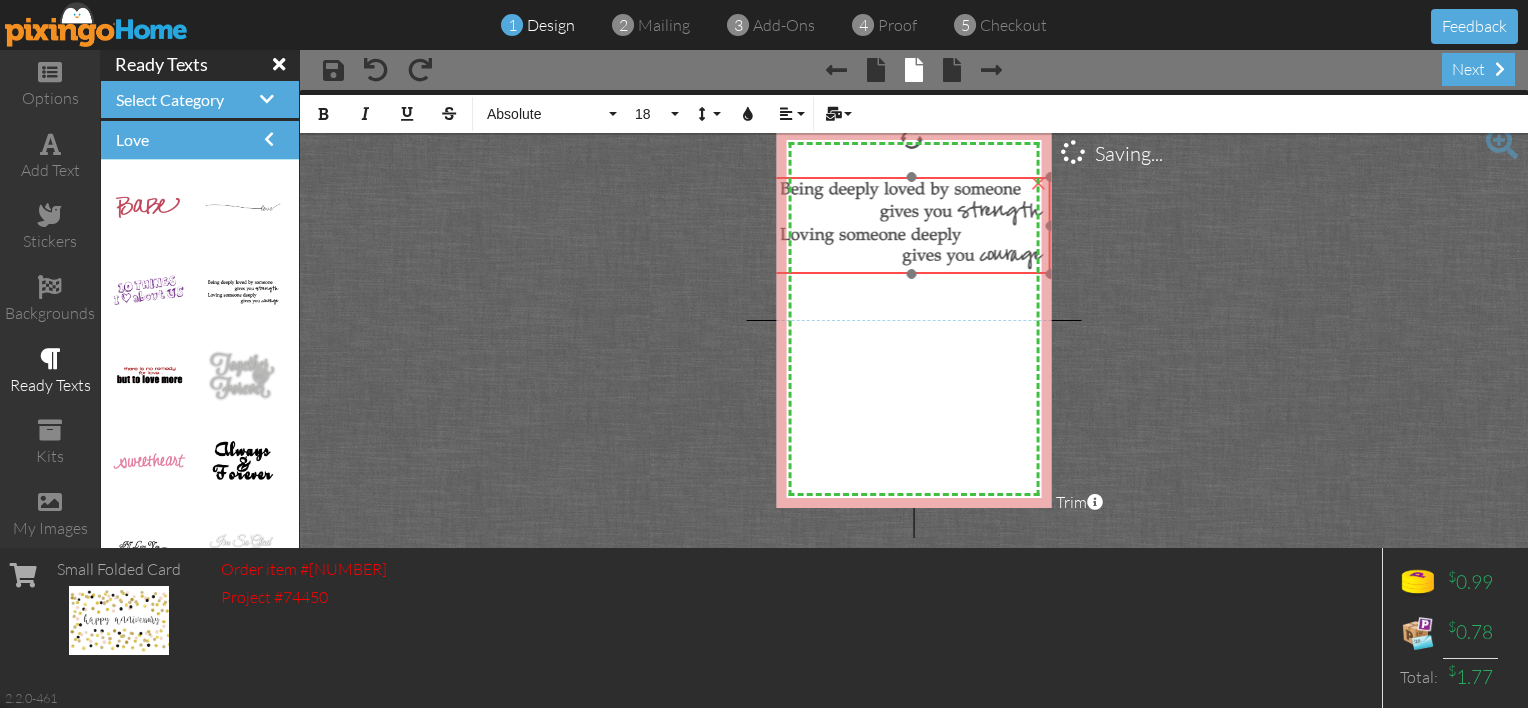 click at bounding box center (911, 225) 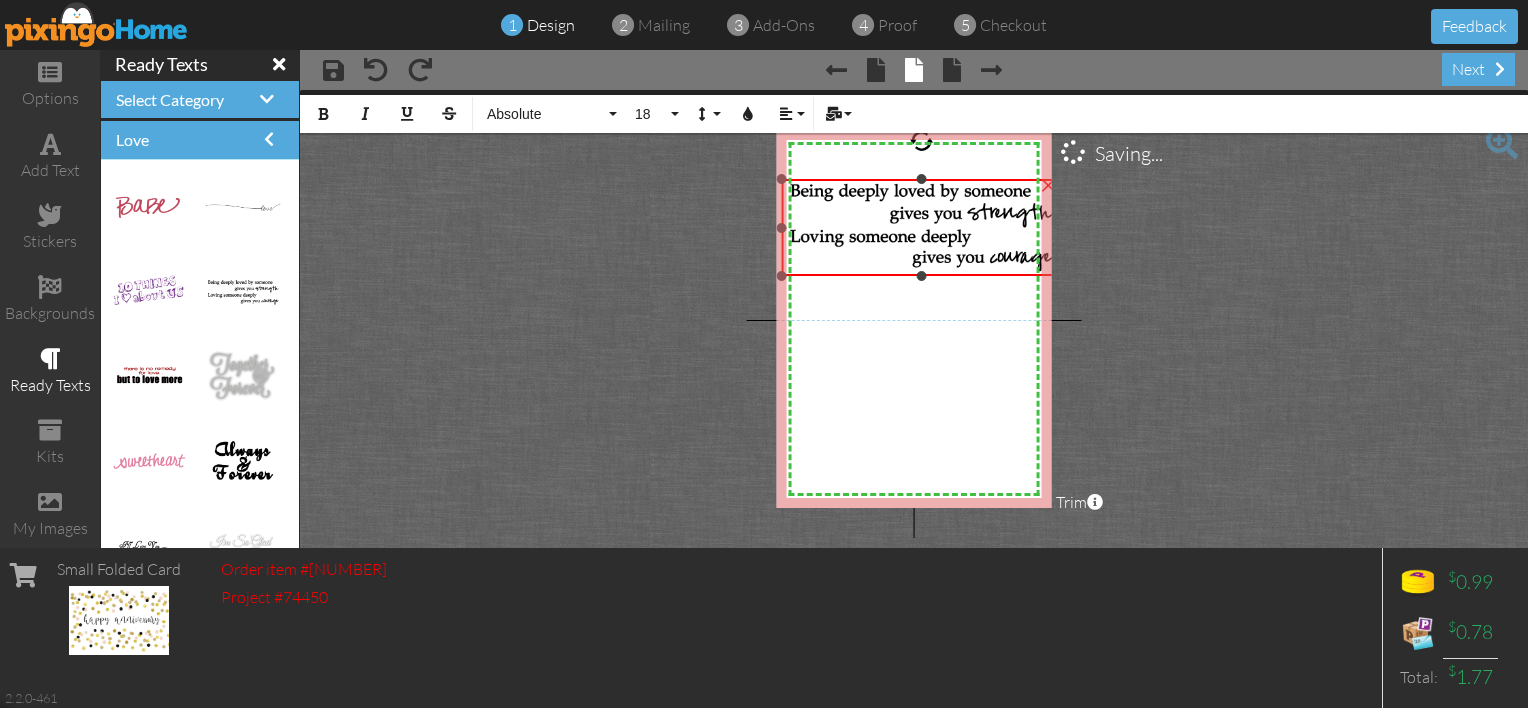 click at bounding box center [921, 227] 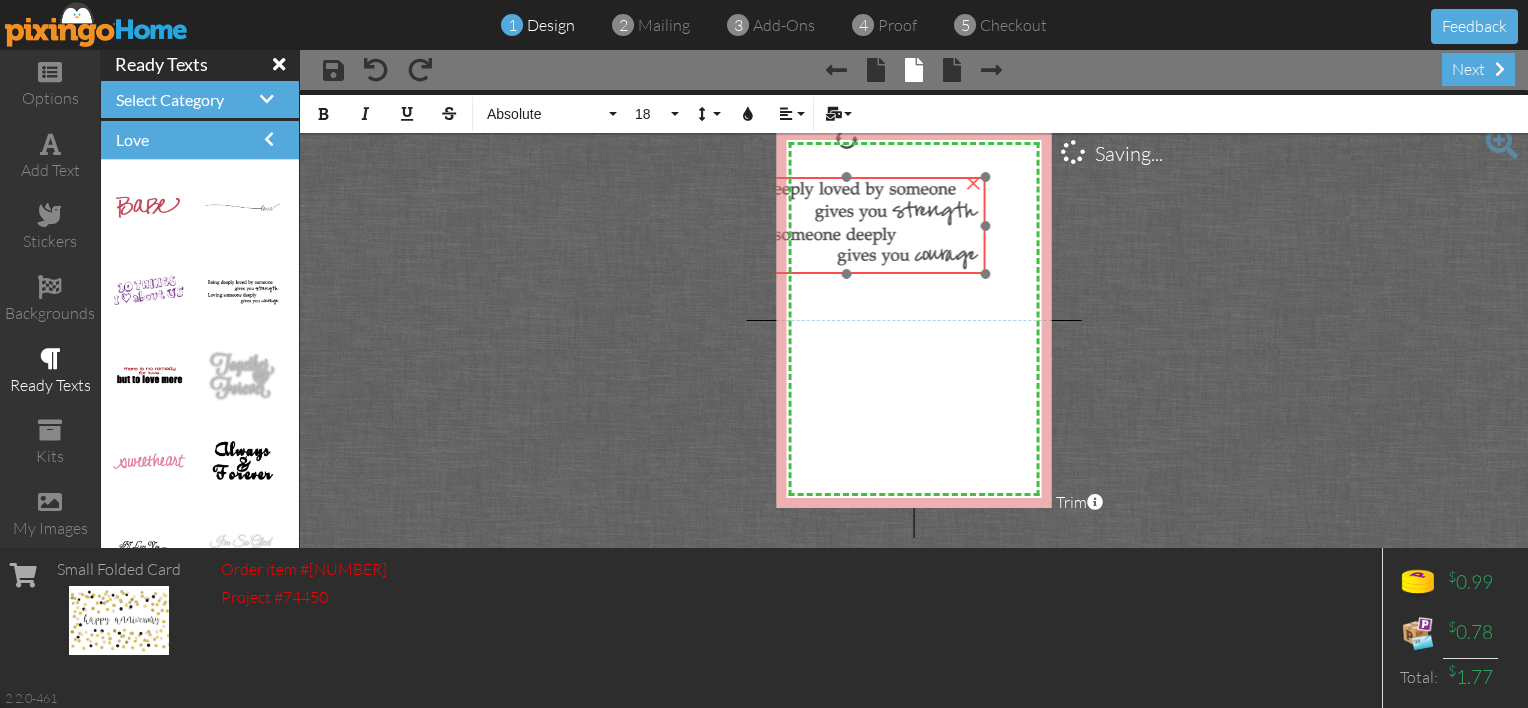 drag, startPoint x: 982, startPoint y: 262, endPoint x: 907, endPoint y: 260, distance: 75.026665 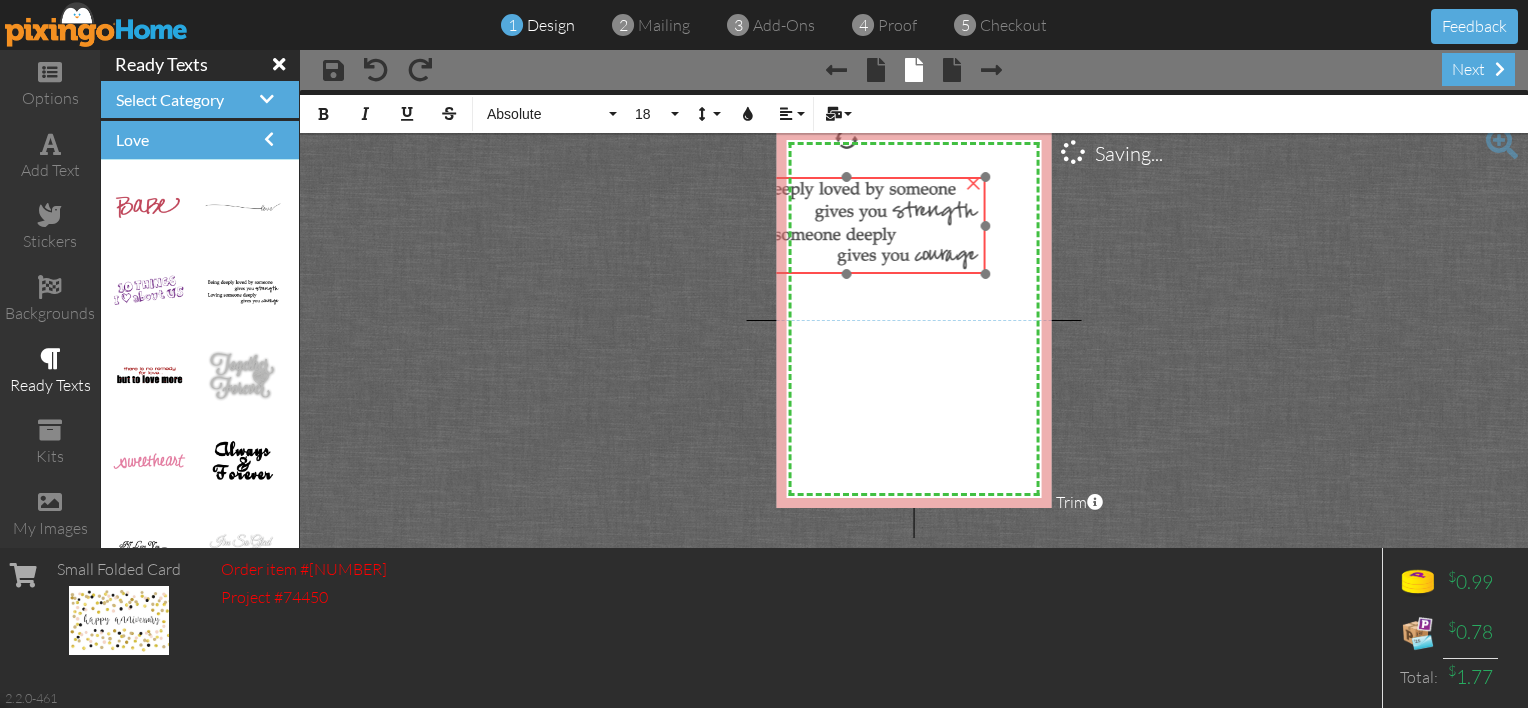 click at bounding box center (846, 225) 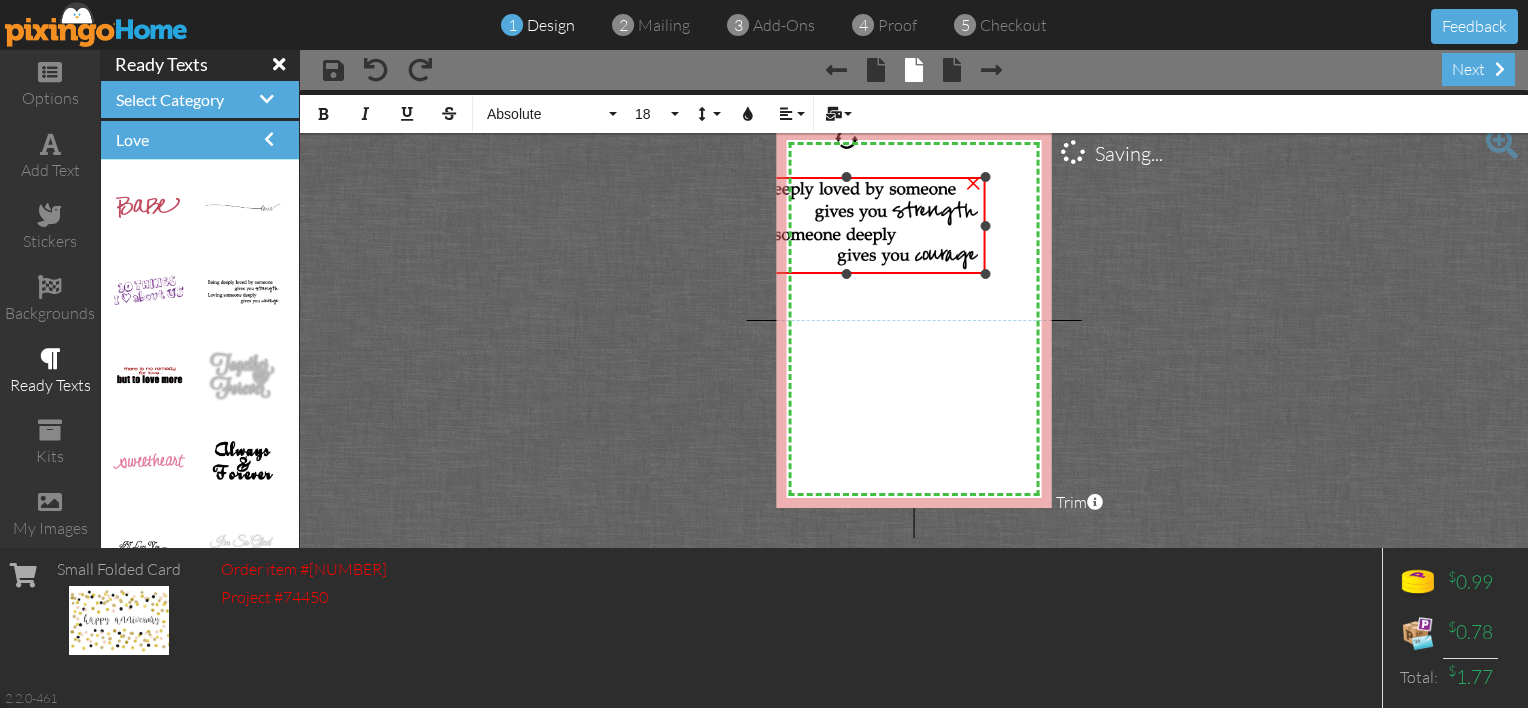 click on "×" at bounding box center [973, 181] 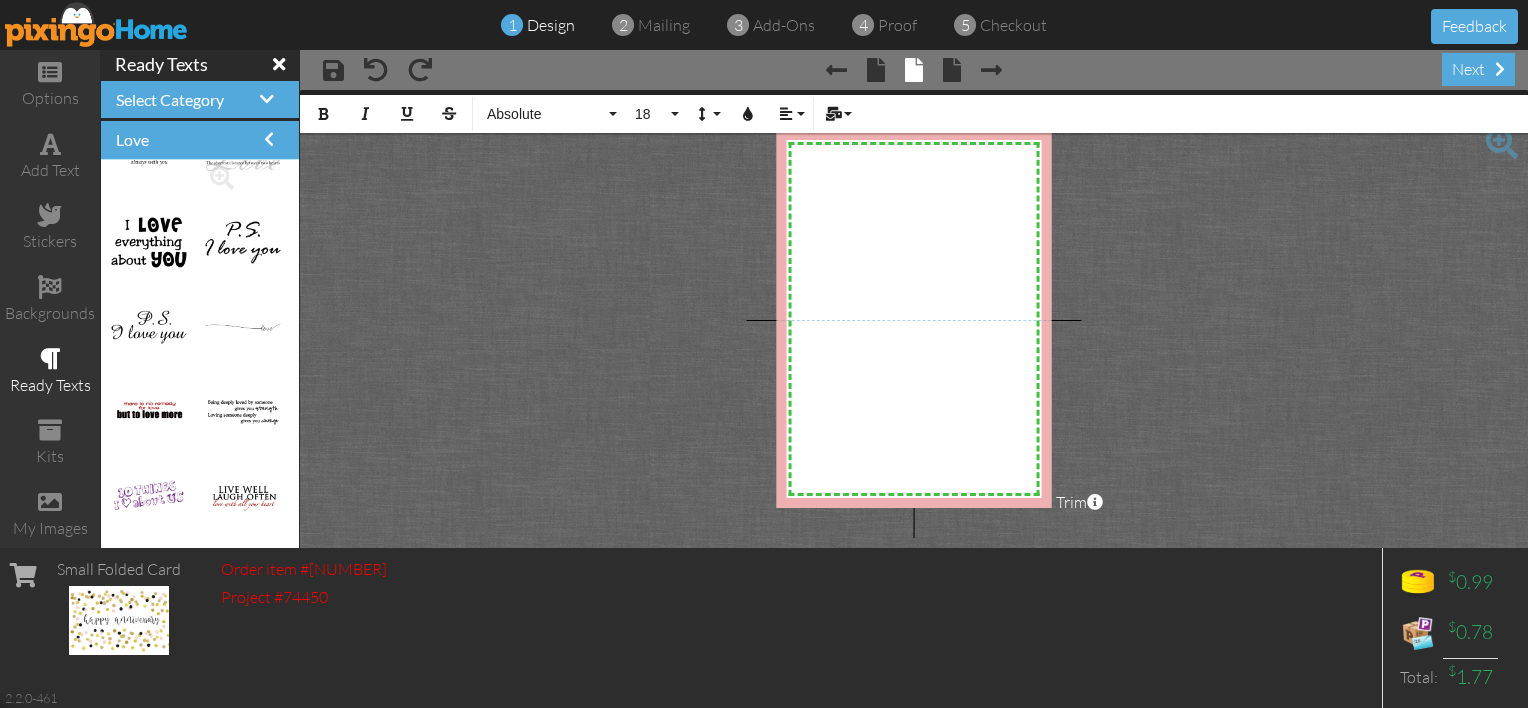 scroll, scrollTop: 1000, scrollLeft: 0, axis: vertical 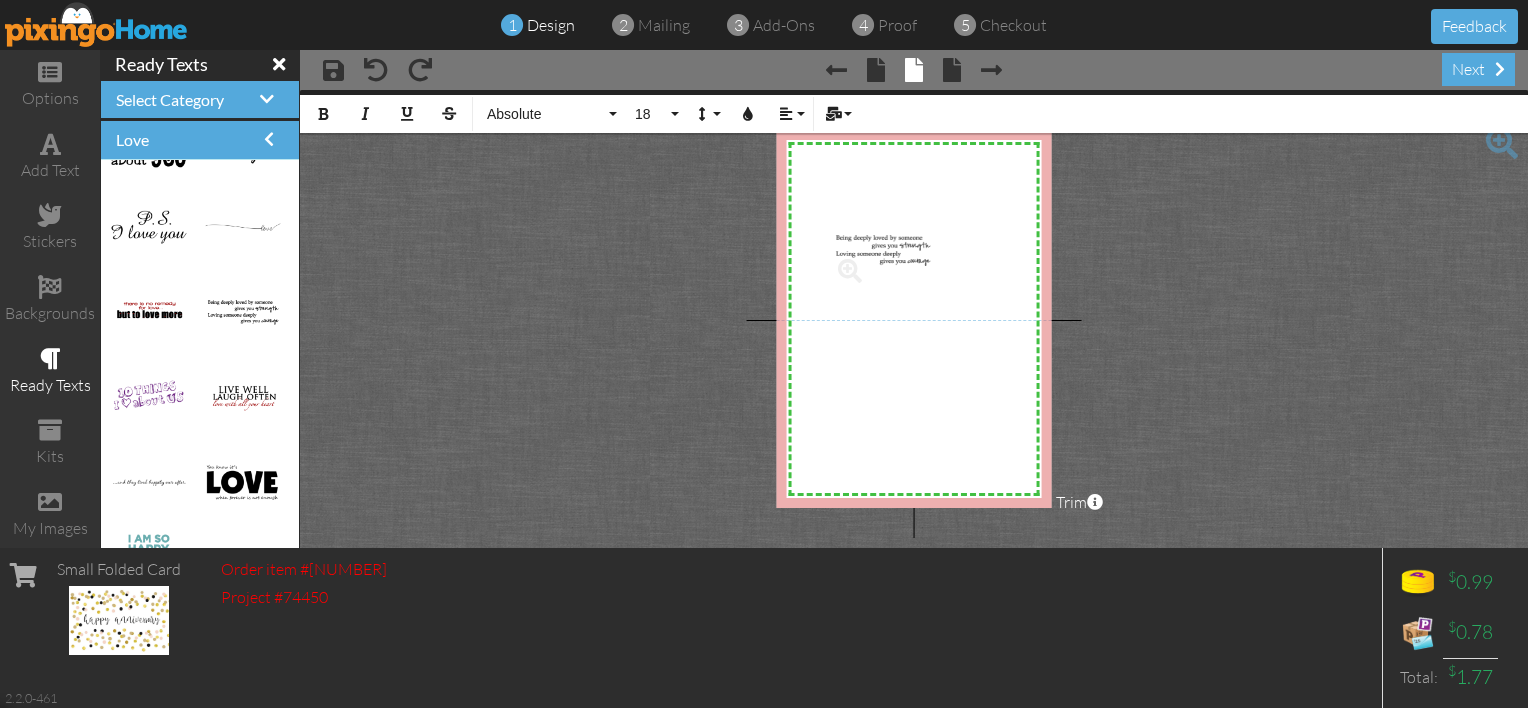 drag, startPoint x: 225, startPoint y: 311, endPoint x: 867, endPoint y: 249, distance: 644.9868 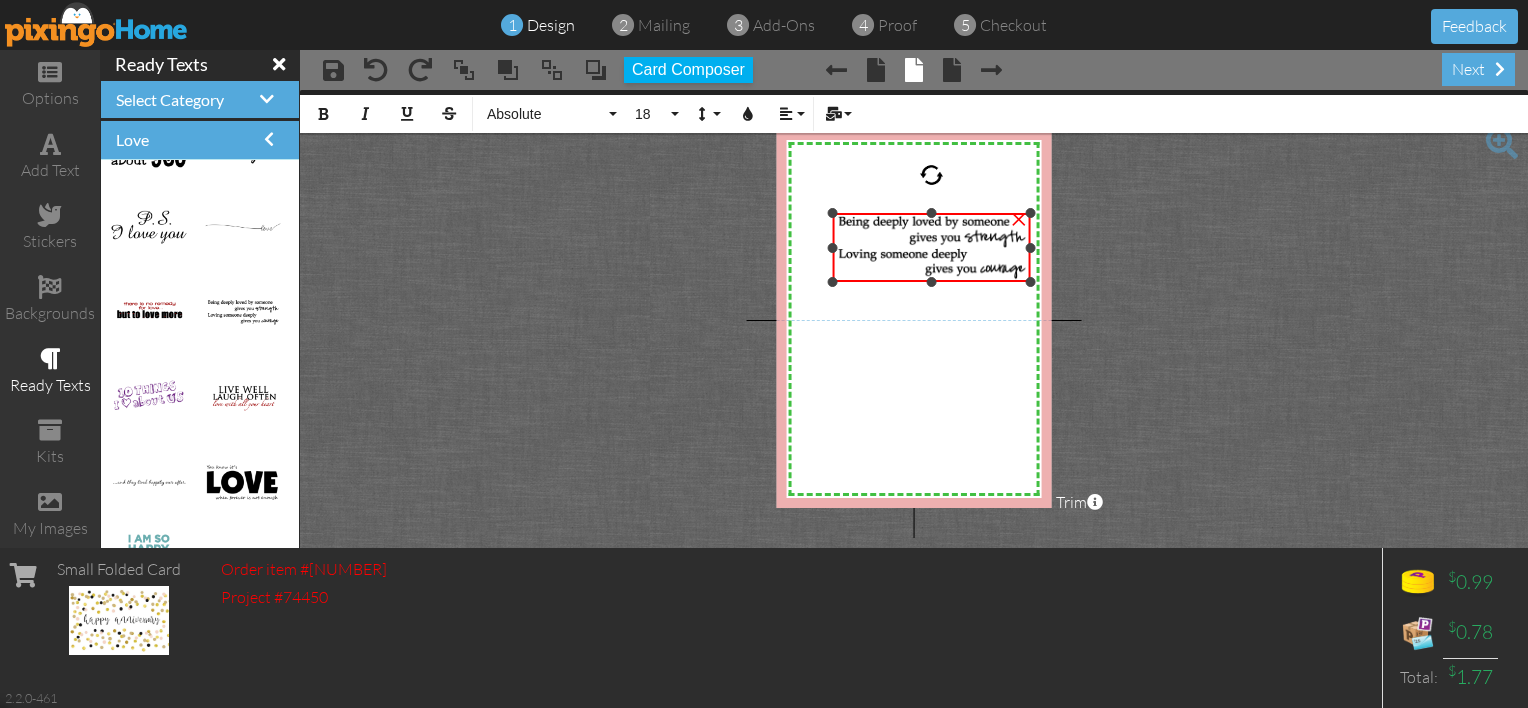 drag, startPoint x: 901, startPoint y: 236, endPoint x: 936, endPoint y: 282, distance: 57.801384 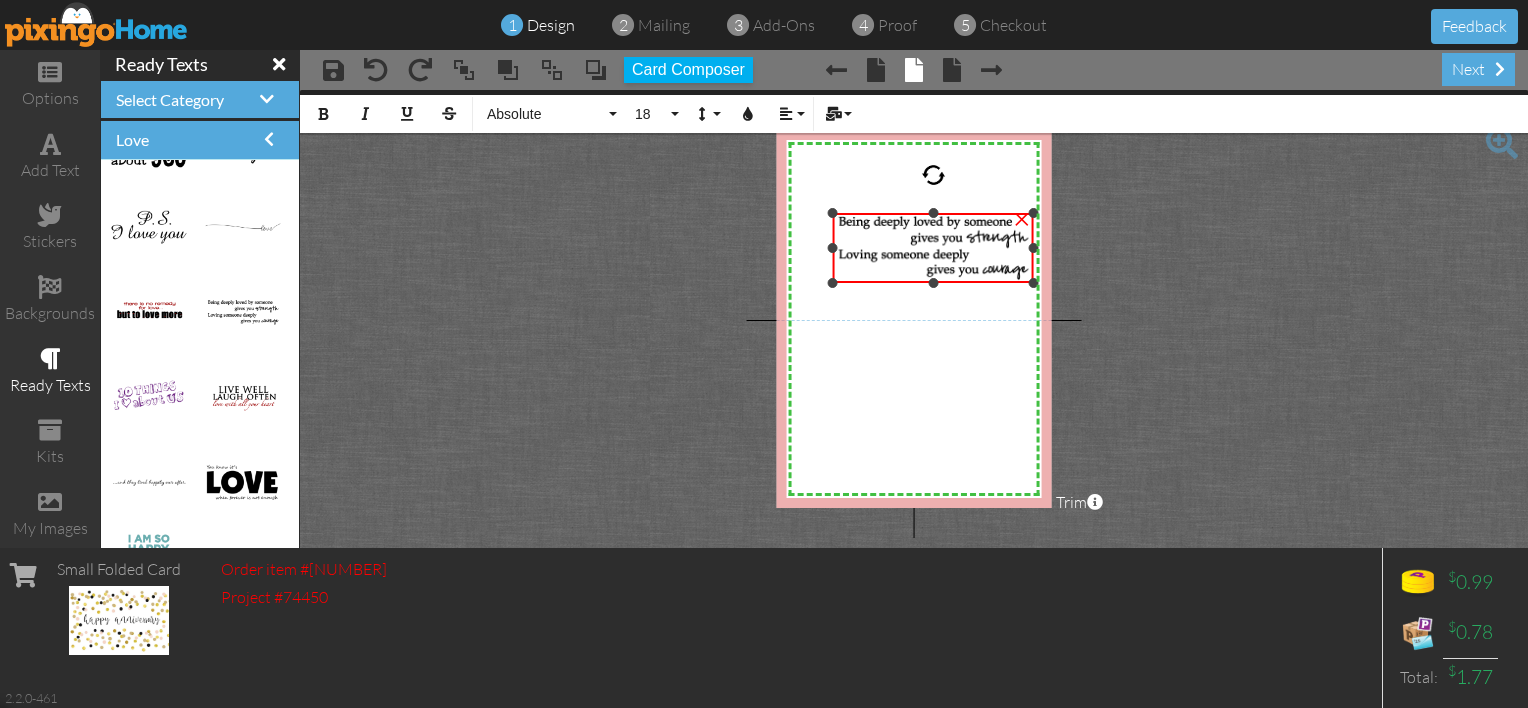 click on "×" at bounding box center (1022, 217) 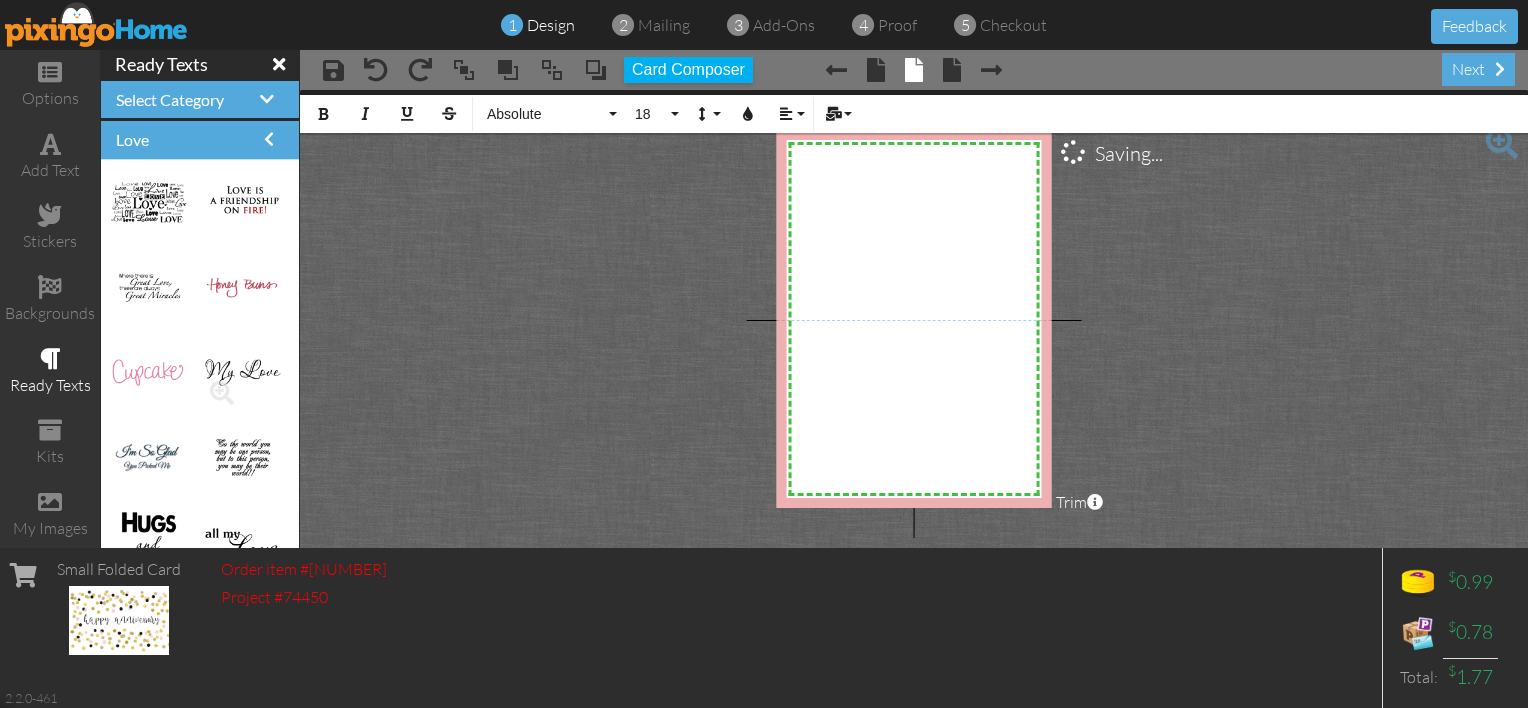 scroll, scrollTop: 2336, scrollLeft: 0, axis: vertical 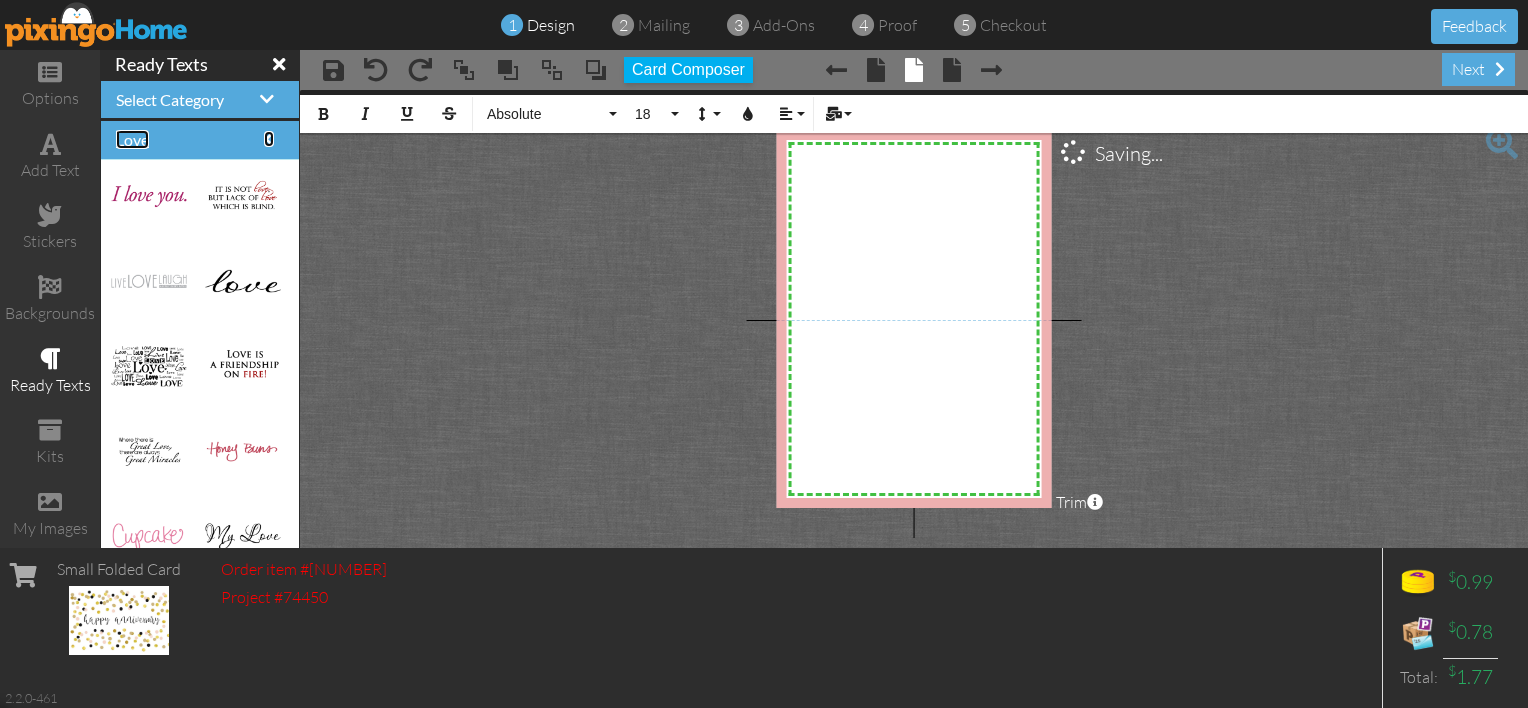 click at bounding box center (269, 139) 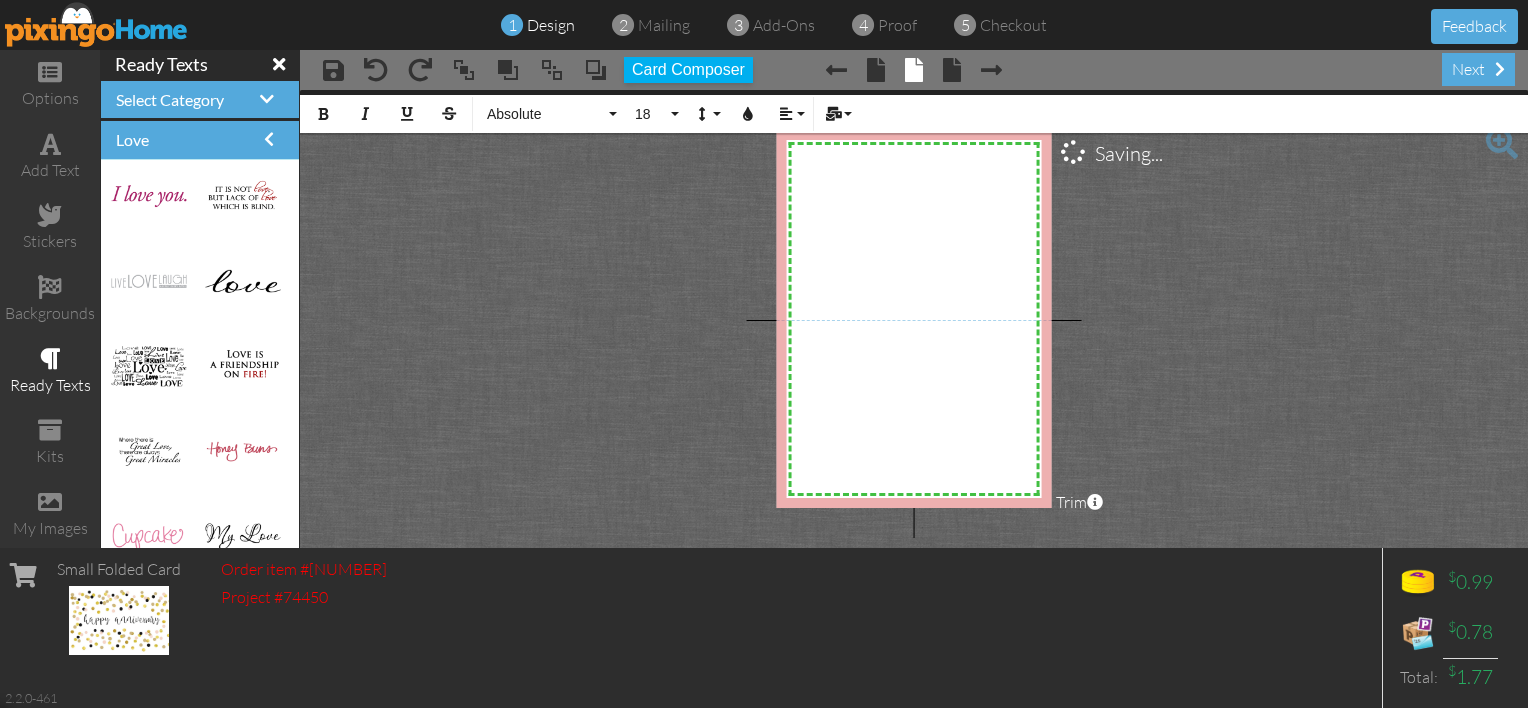 click on "Select Category" at bounding box center (200, 100) 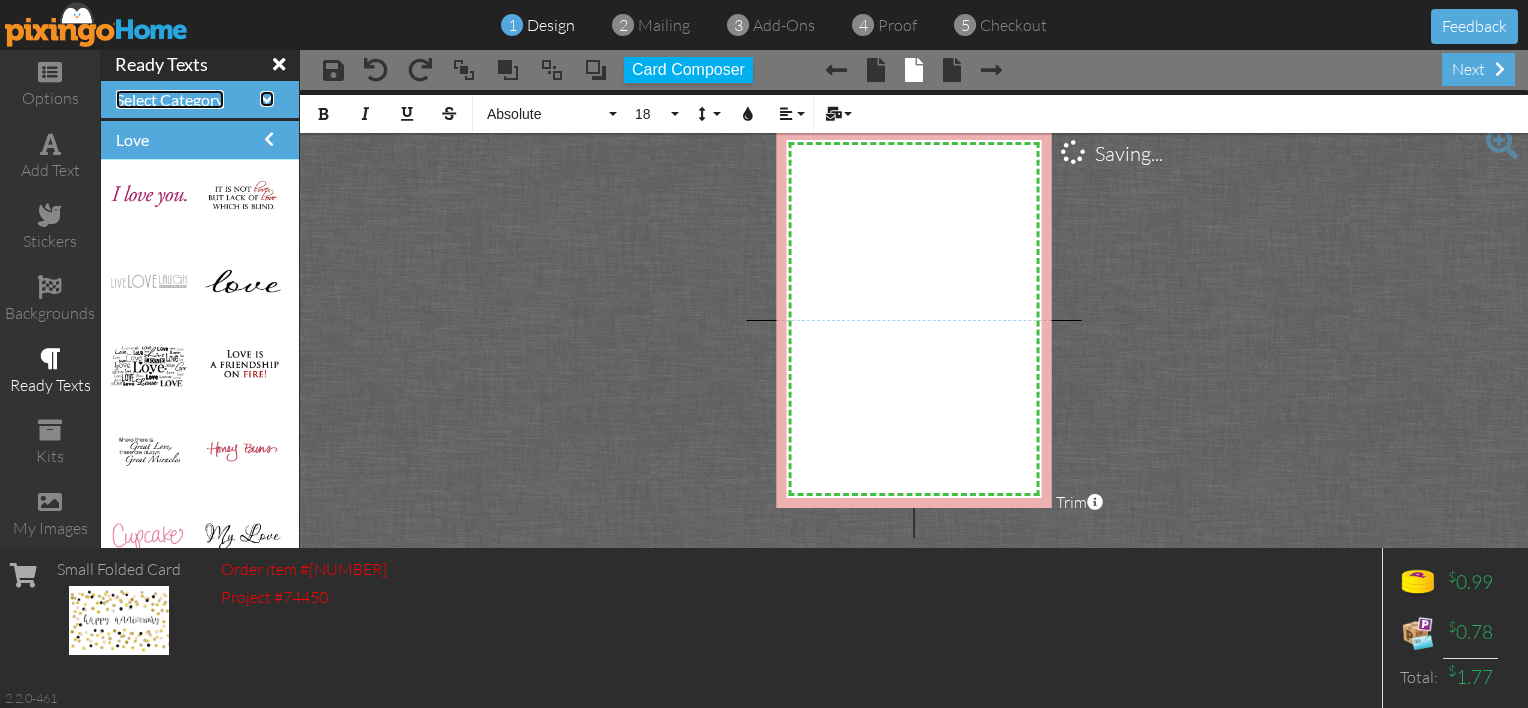 click at bounding box center [267, 99] 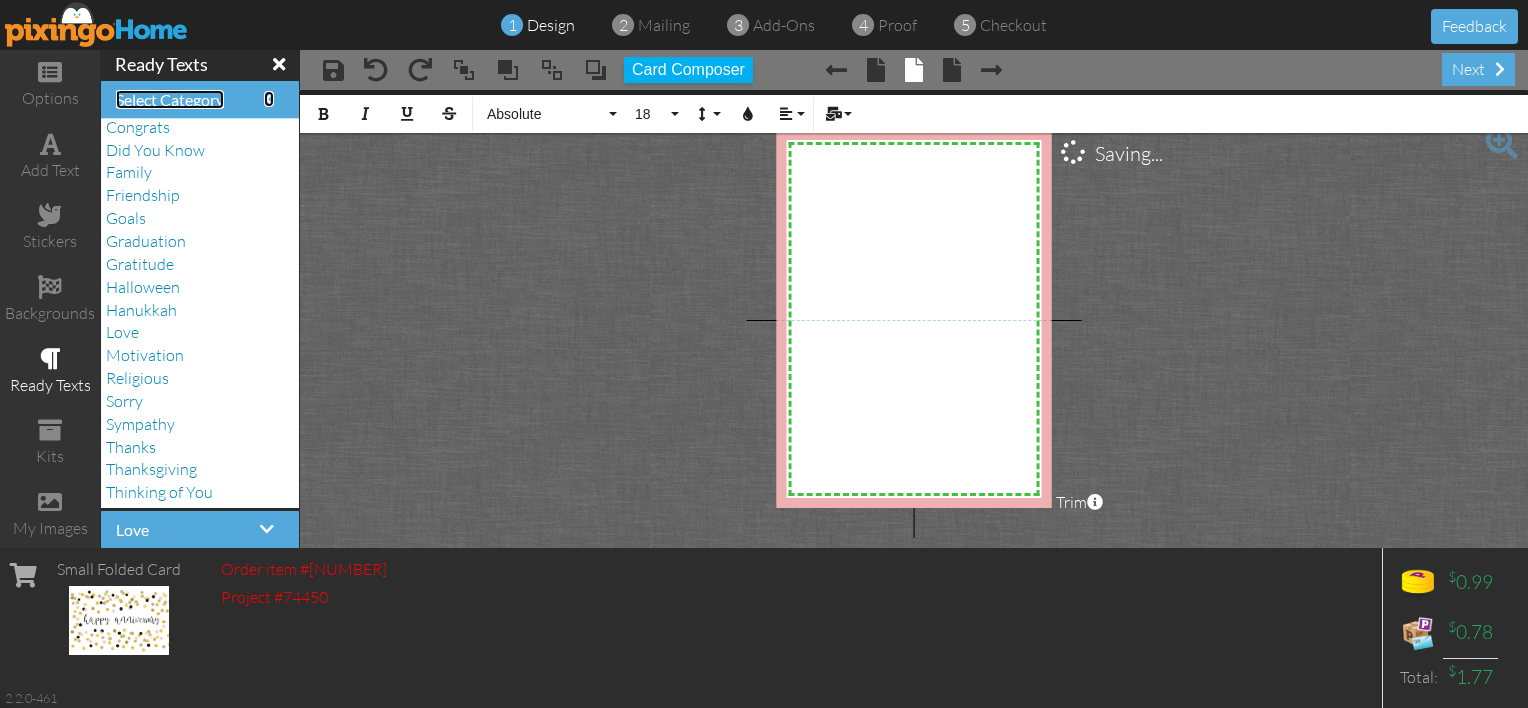 scroll, scrollTop: 0, scrollLeft: 0, axis: both 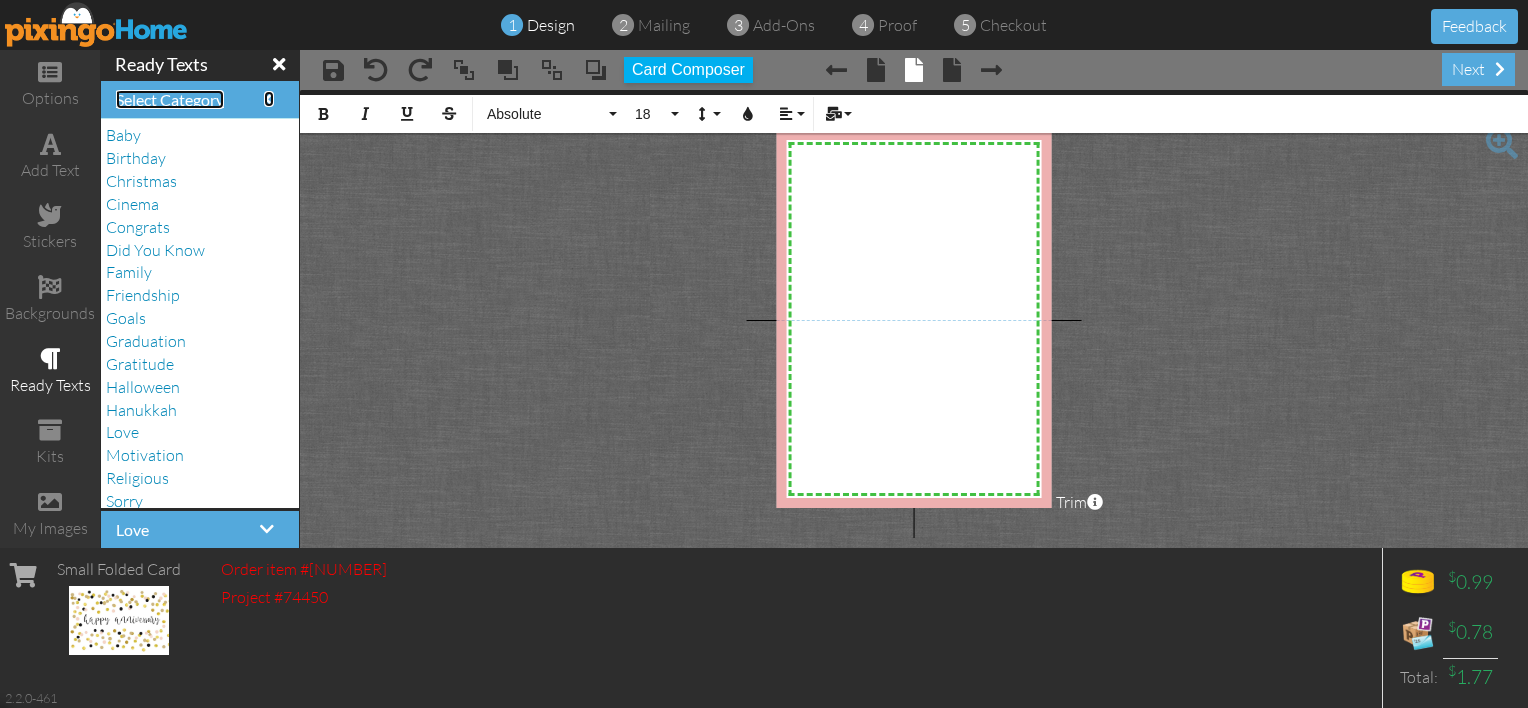 click at bounding box center [269, 99] 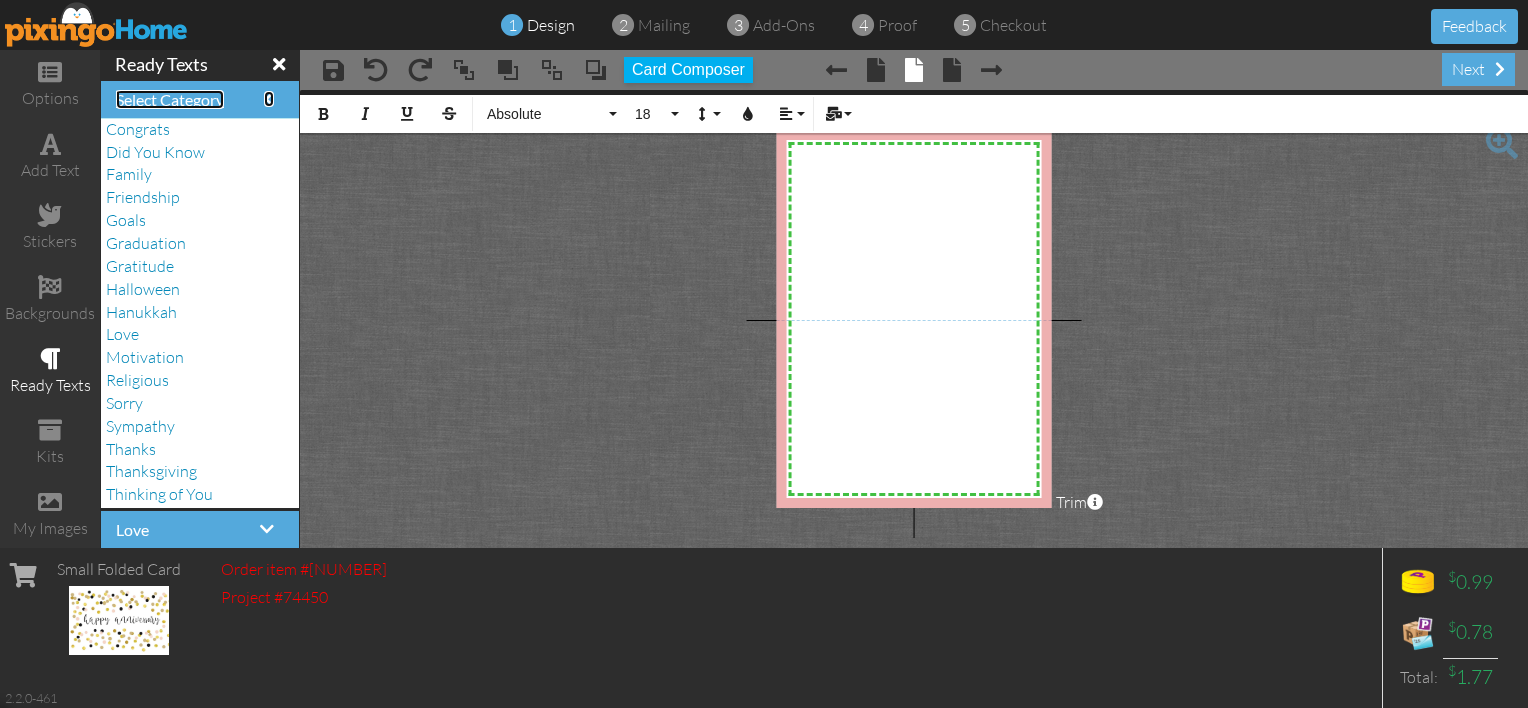 scroll, scrollTop: 100, scrollLeft: 0, axis: vertical 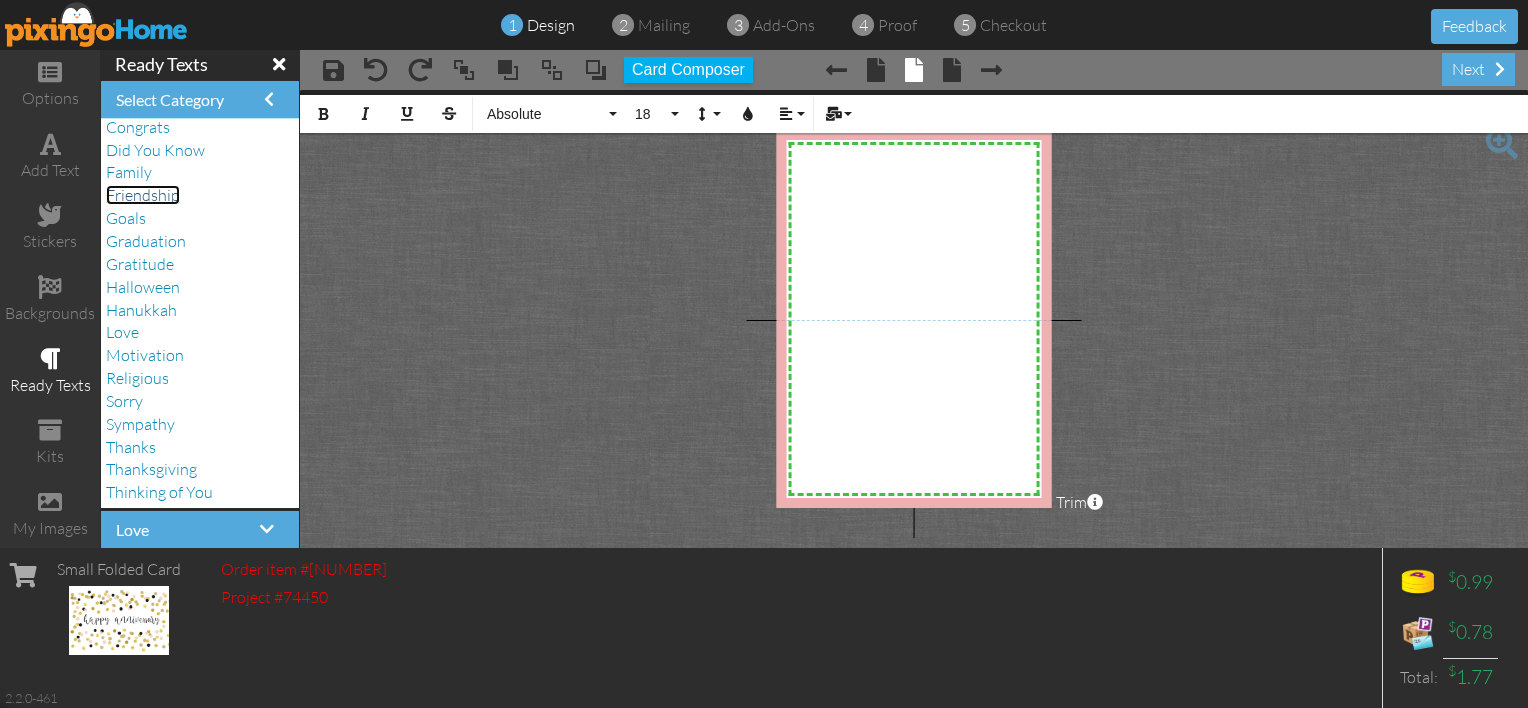 click on "Friendship" at bounding box center (143, 195) 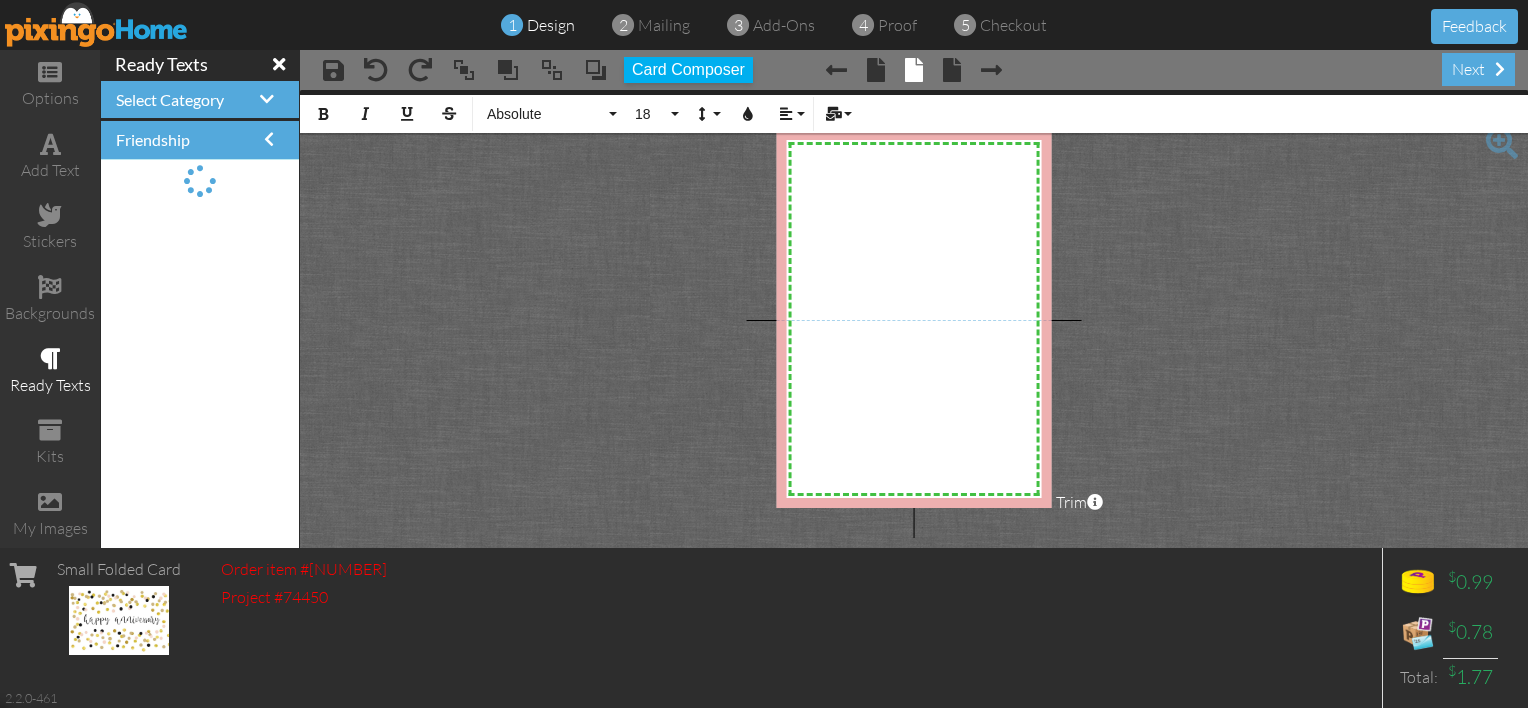 scroll, scrollTop: 0, scrollLeft: 0, axis: both 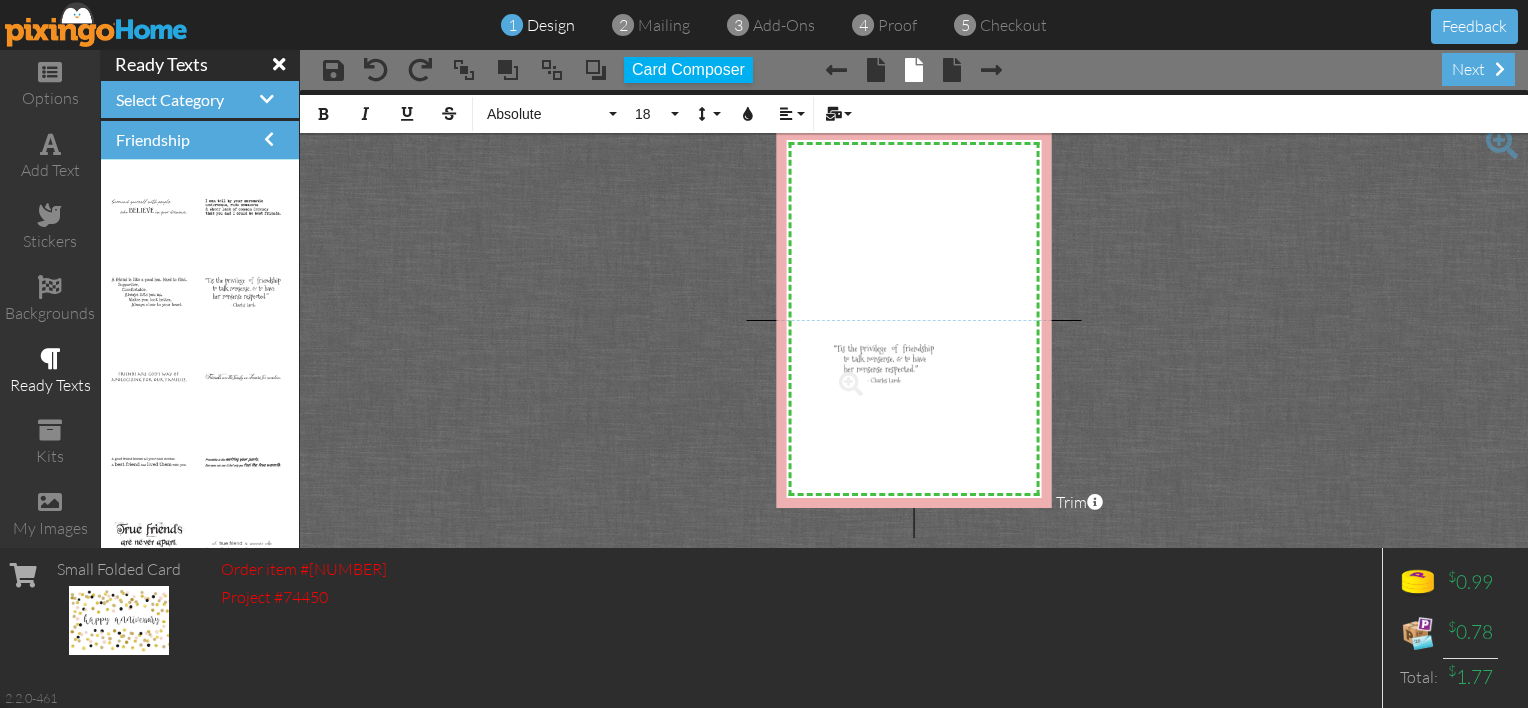 drag, startPoint x: 221, startPoint y: 287, endPoint x: 865, endPoint y: 359, distance: 648.0123 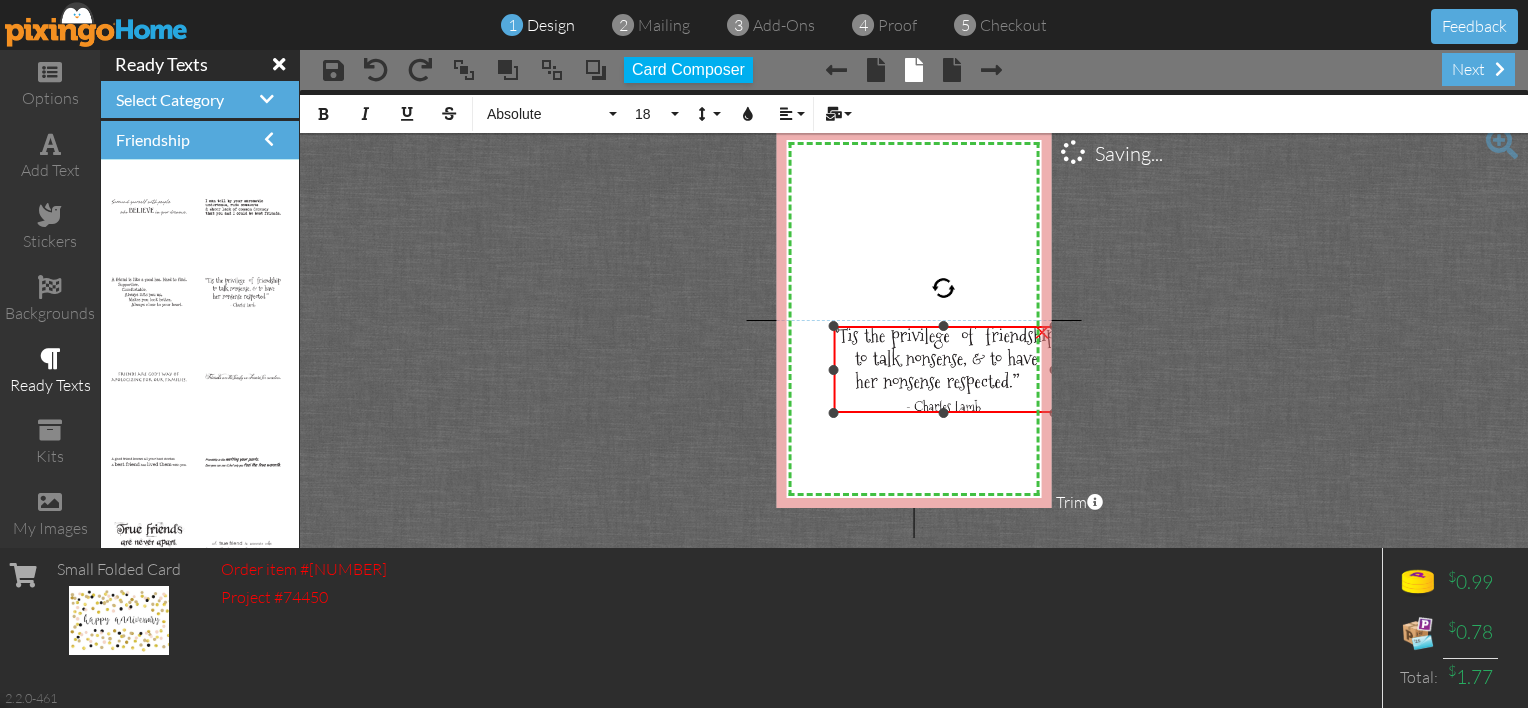 drag, startPoint x: 902, startPoint y: 356, endPoint x: 941, endPoint y: 416, distance: 71.561165 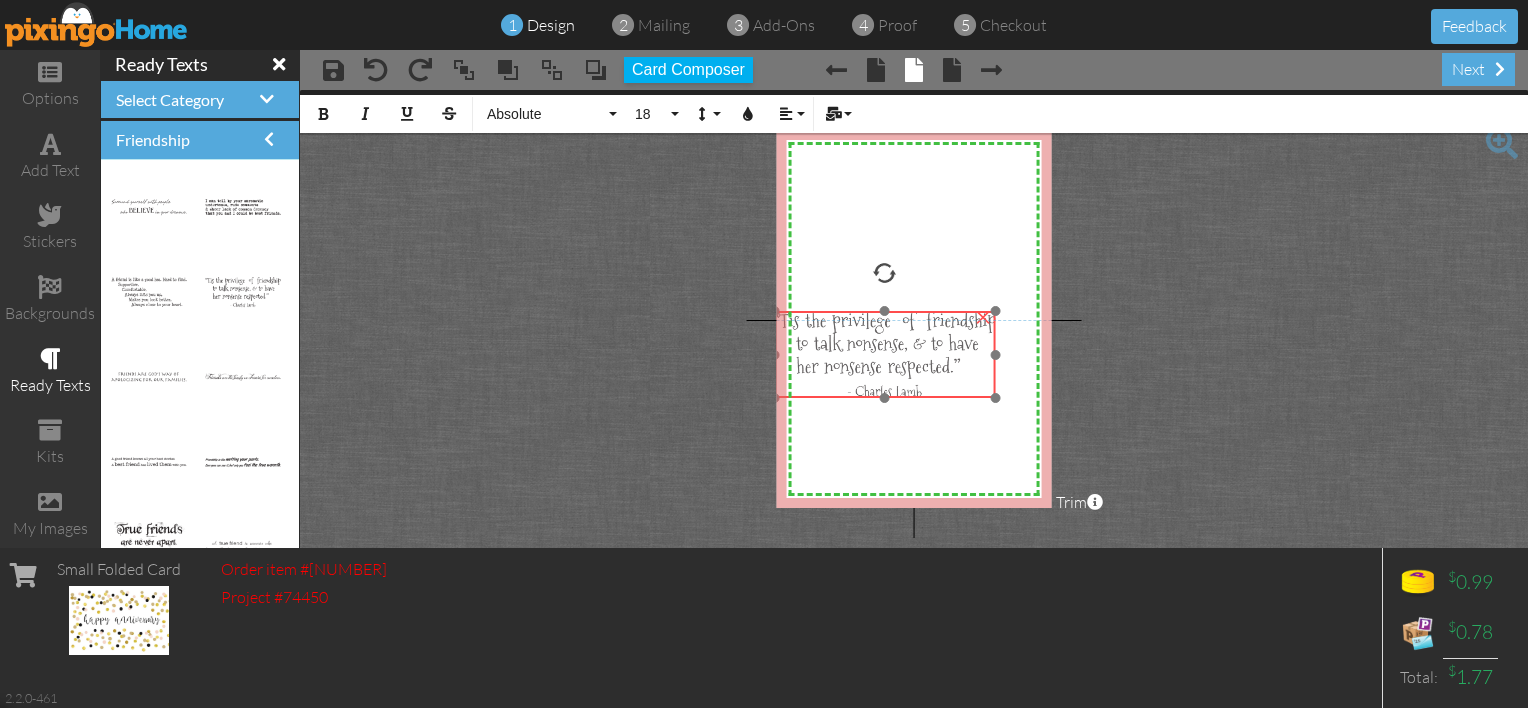 drag, startPoint x: 996, startPoint y: 386, endPoint x: 948, endPoint y: 376, distance: 49.0306 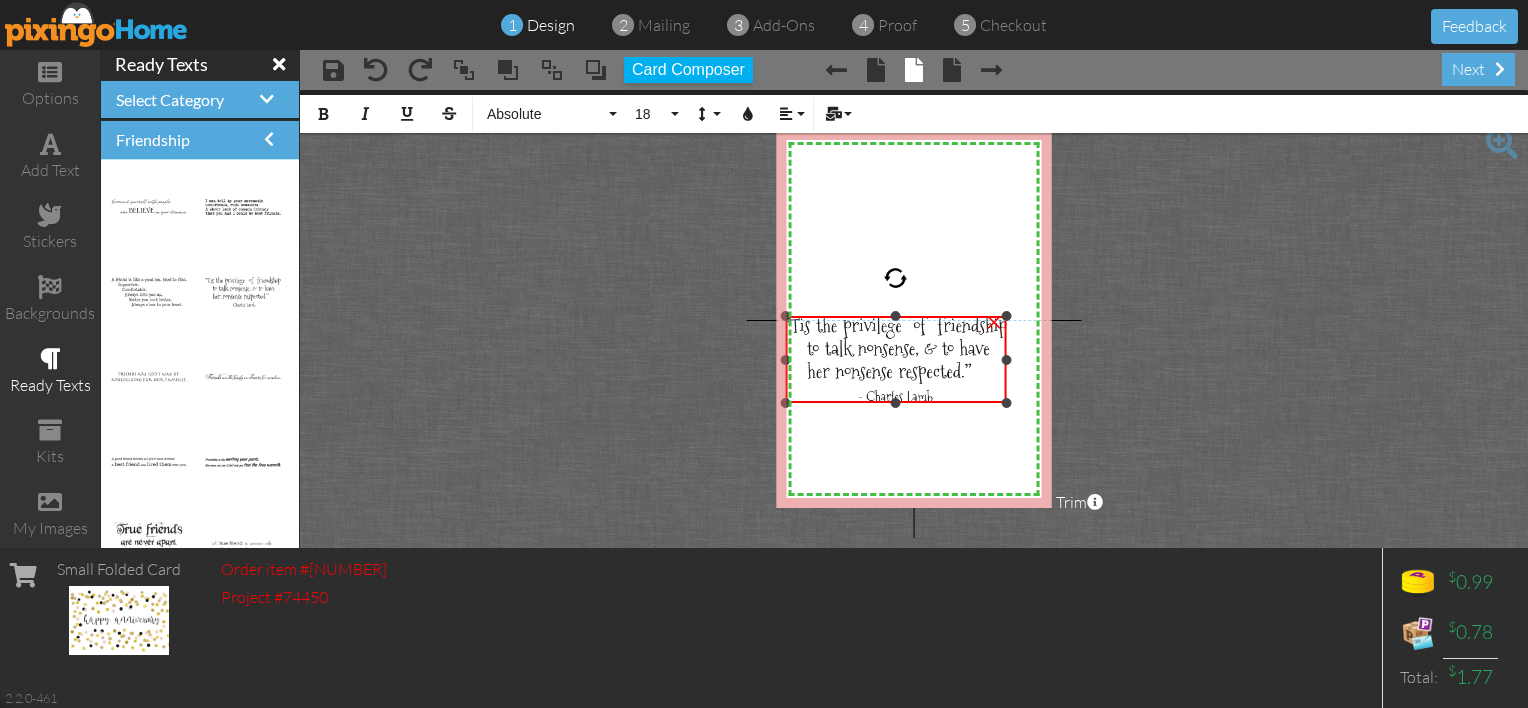 click on "×" at bounding box center (994, 320) 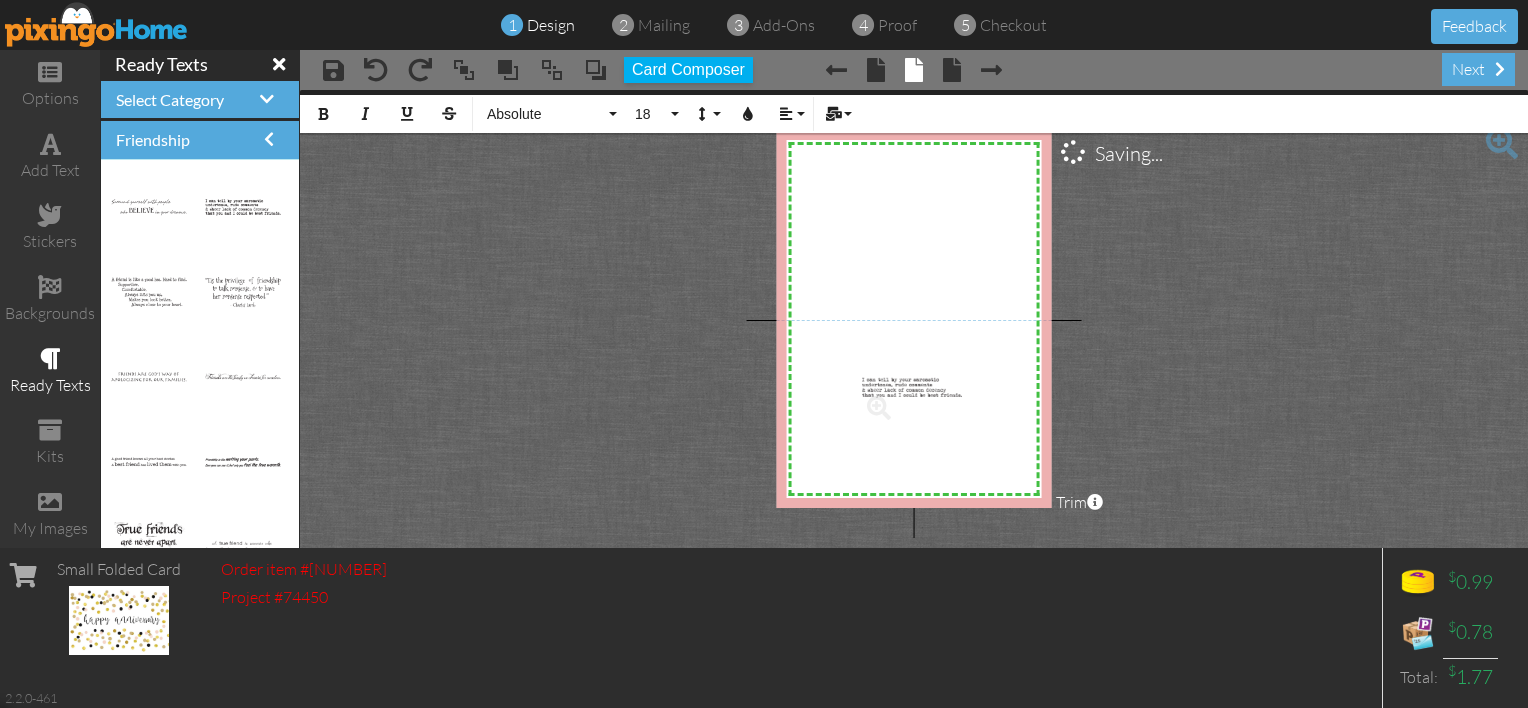drag, startPoint x: 227, startPoint y: 201, endPoint x: 896, endPoint y: 381, distance: 692.7922 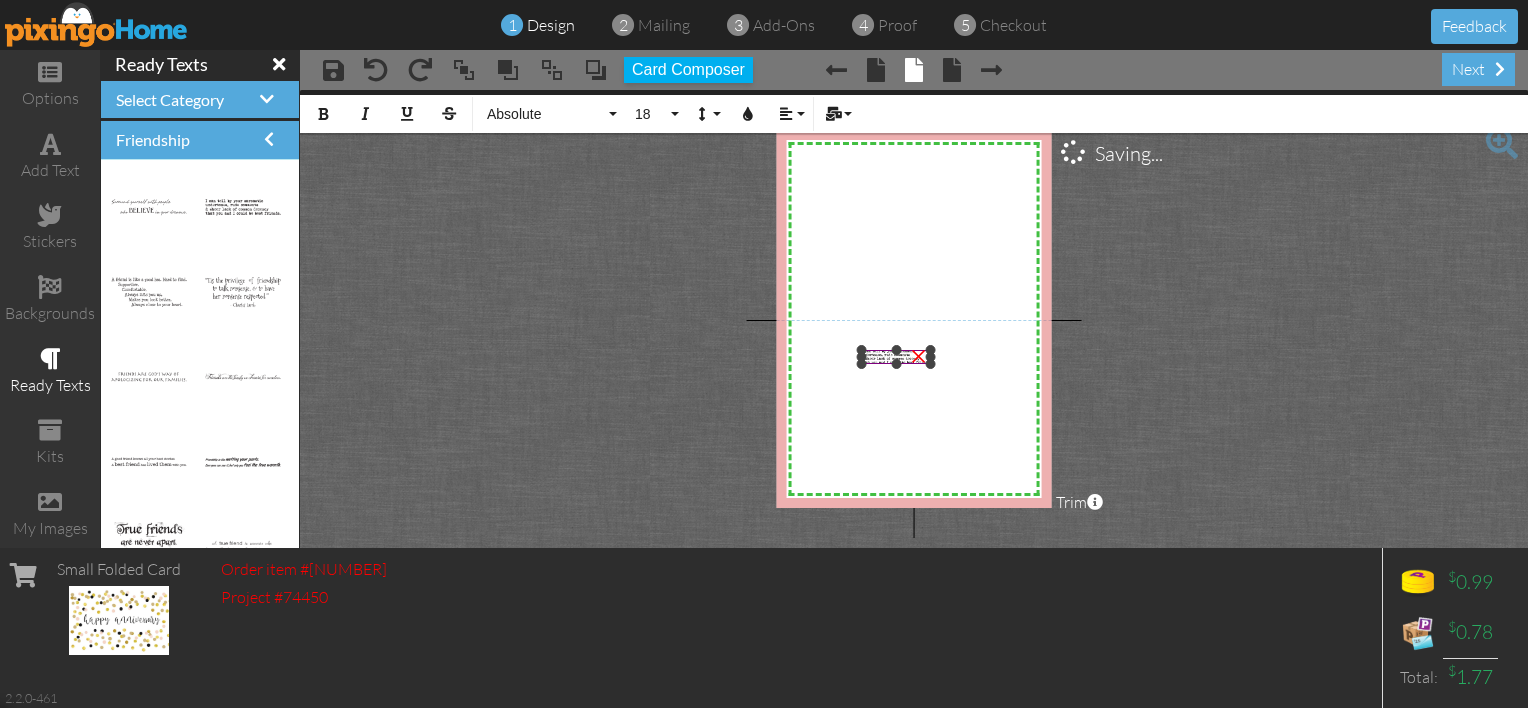 click on "×" at bounding box center (919, 354) 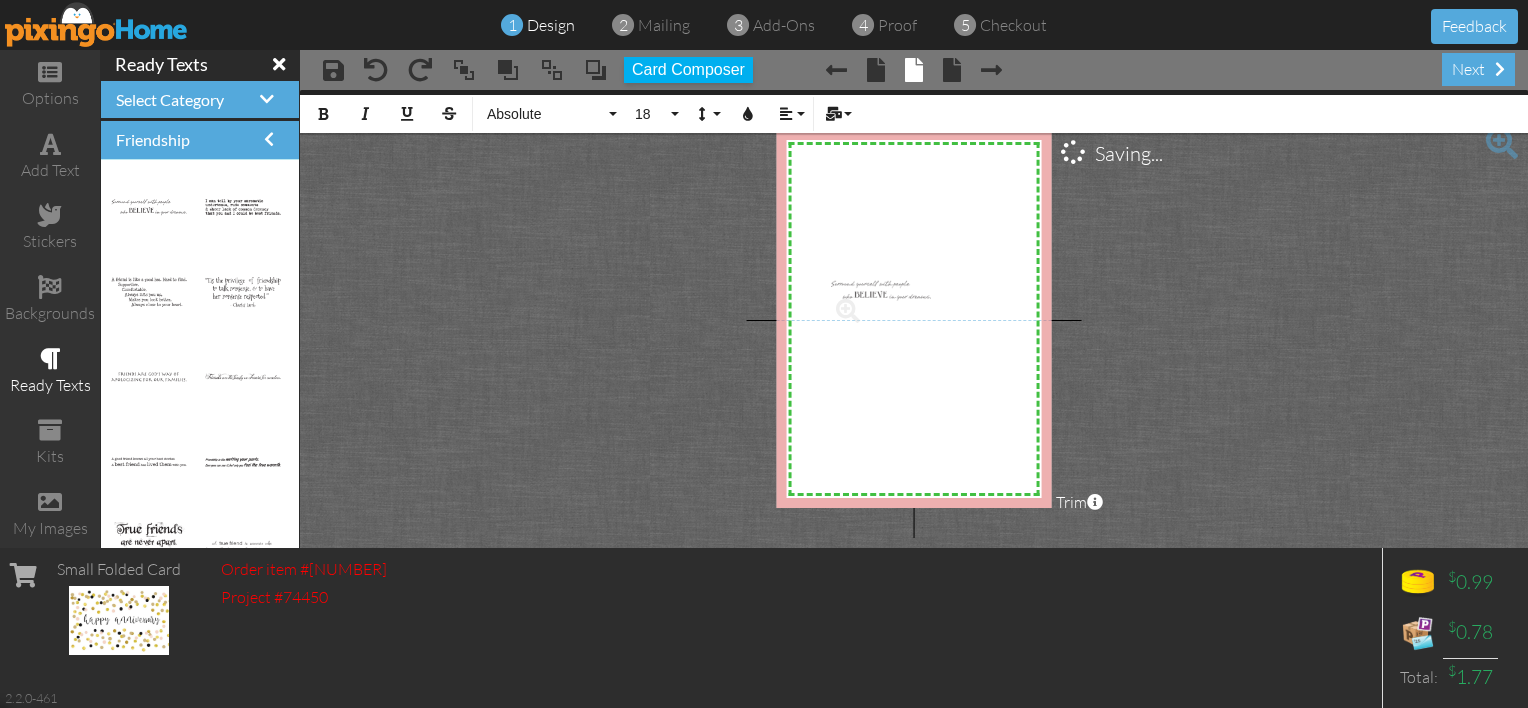 drag, startPoint x: 153, startPoint y: 205, endPoint x: 864, endPoint y: 284, distance: 715.3754 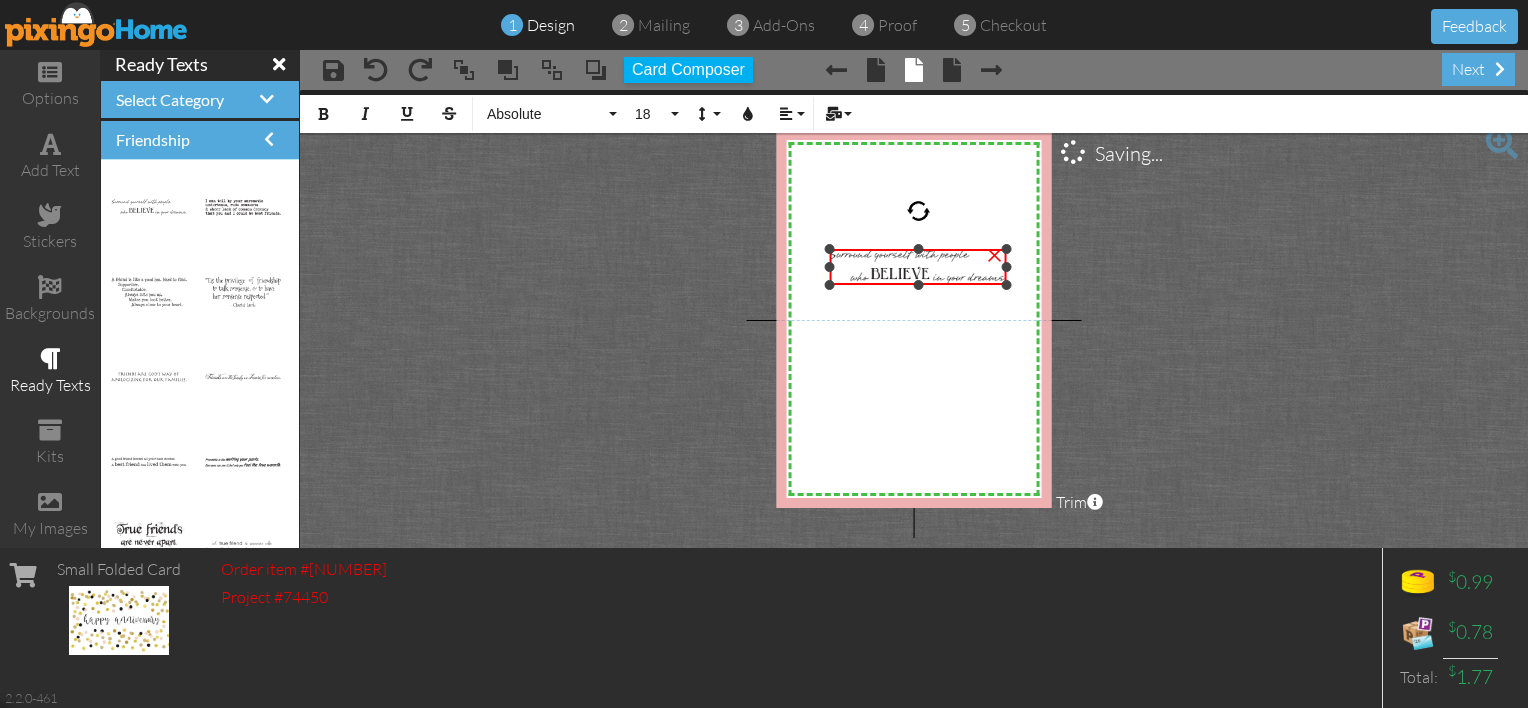 drag, startPoint x: 908, startPoint y: 278, endPoint x: 892, endPoint y: 288, distance: 18.867962 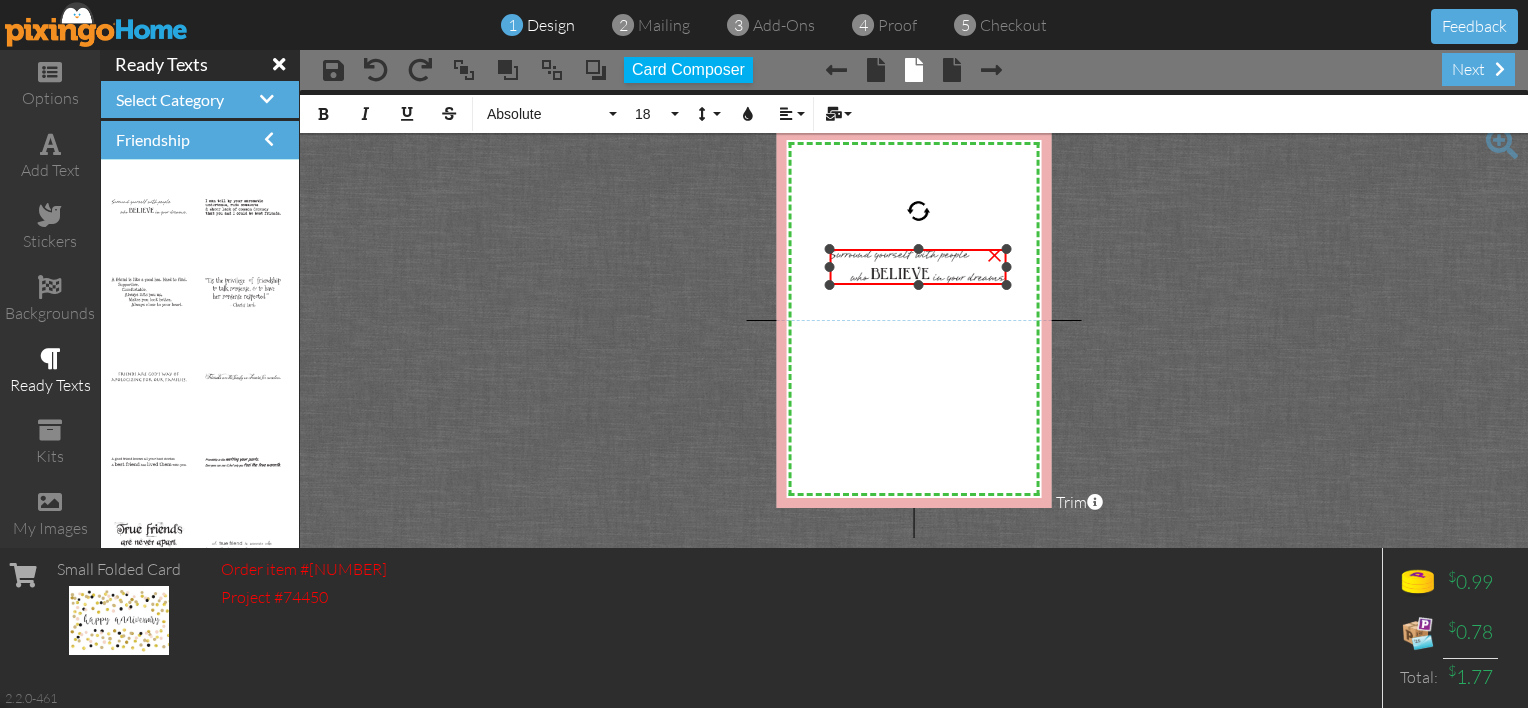 click on "×" at bounding box center (994, 253) 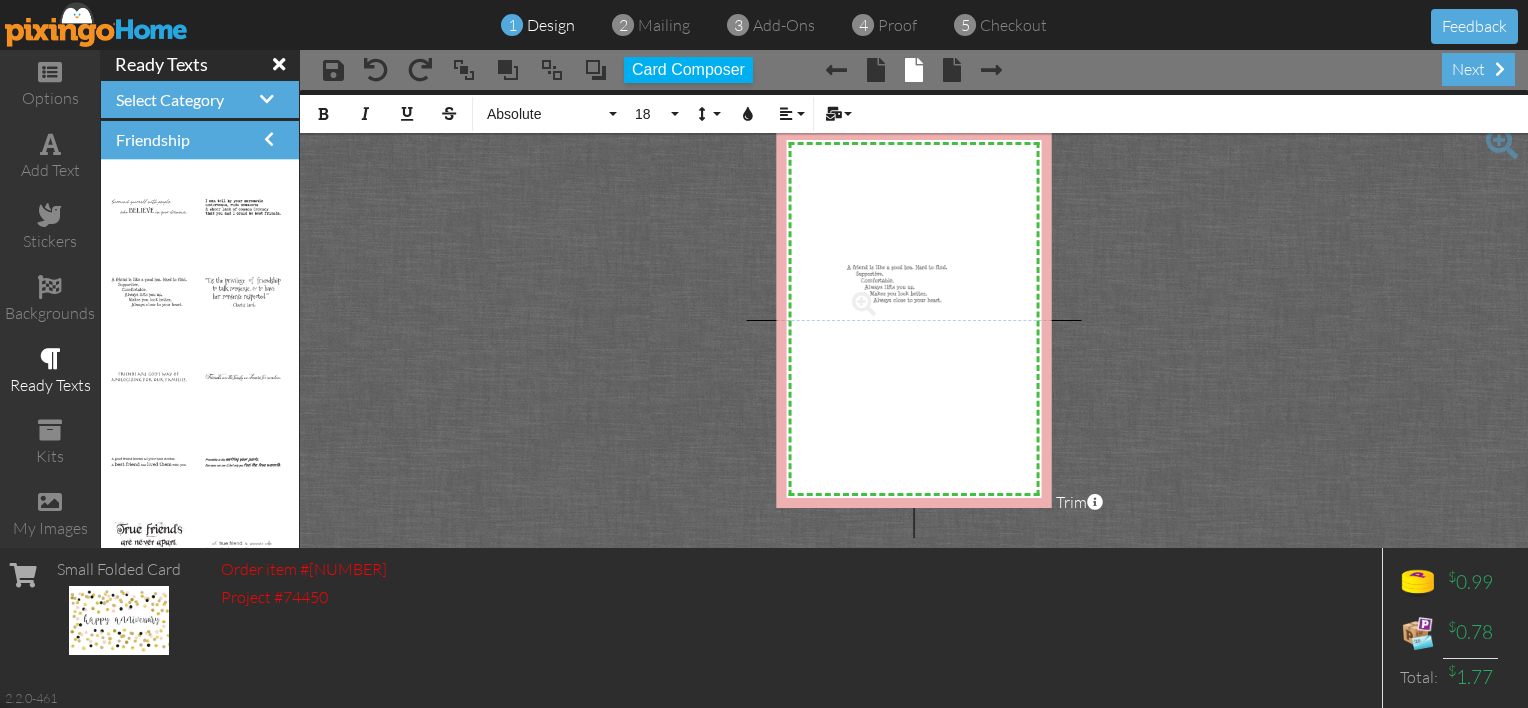 drag, startPoint x: 146, startPoint y: 286, endPoint x: 887, endPoint y: 263, distance: 741.3569 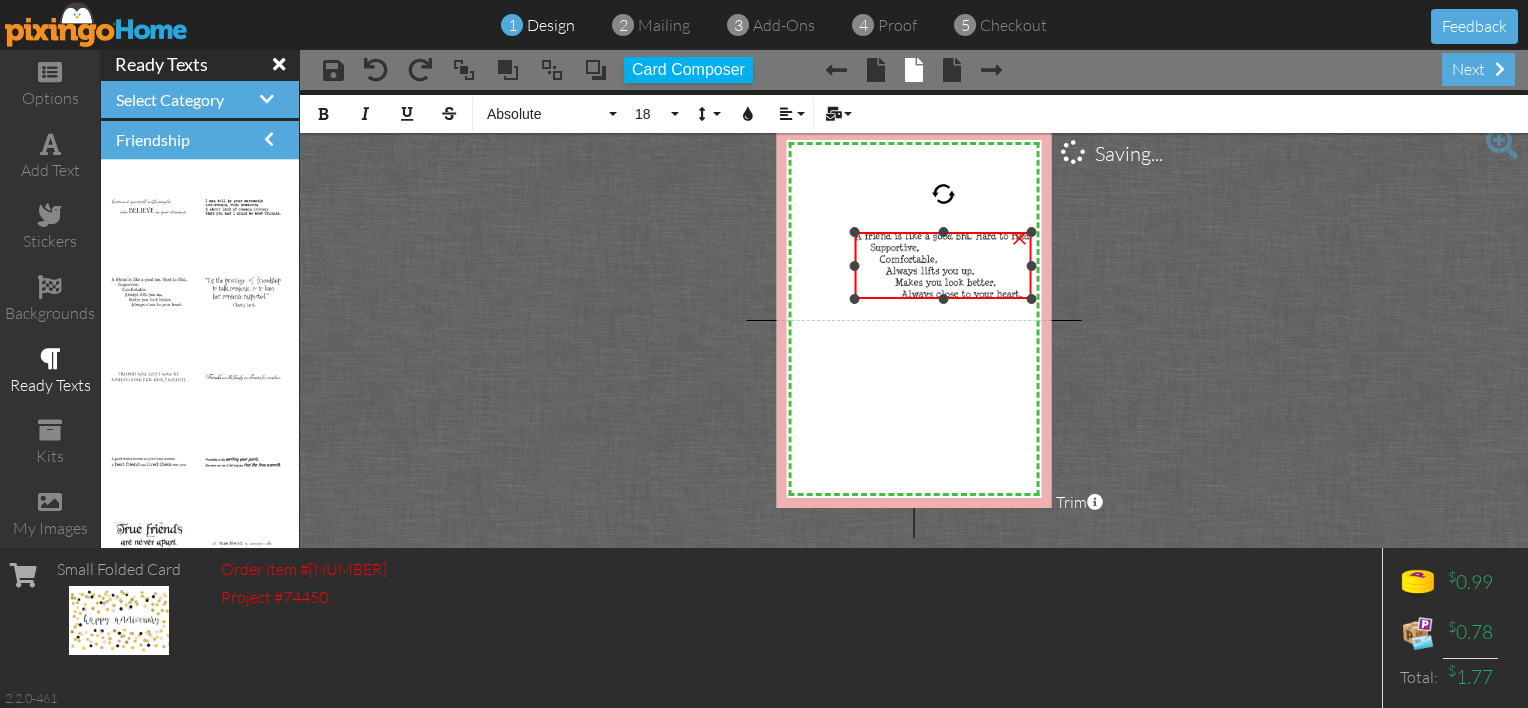 drag, startPoint x: 921, startPoint y: 259, endPoint x: 945, endPoint y: 300, distance: 47.507893 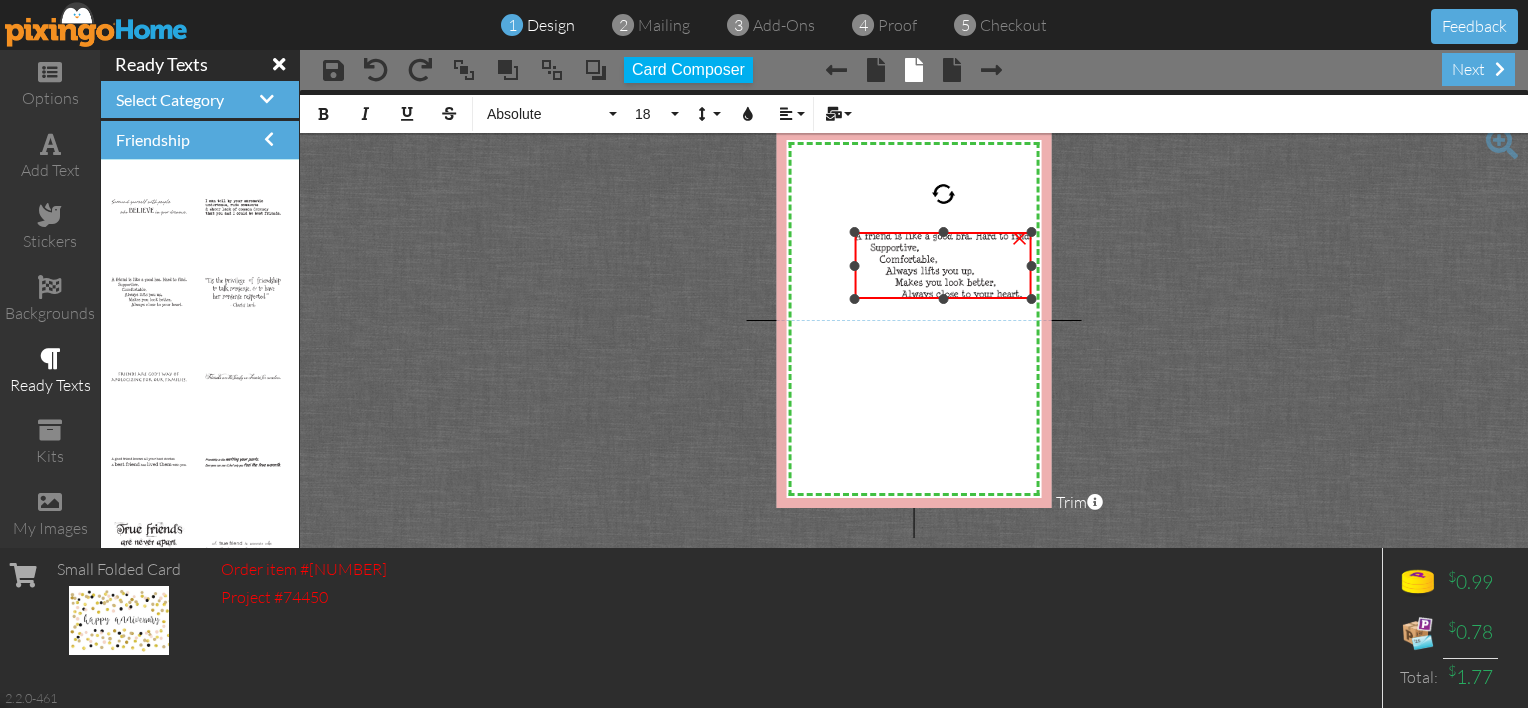 click on "×" at bounding box center (1019, 236) 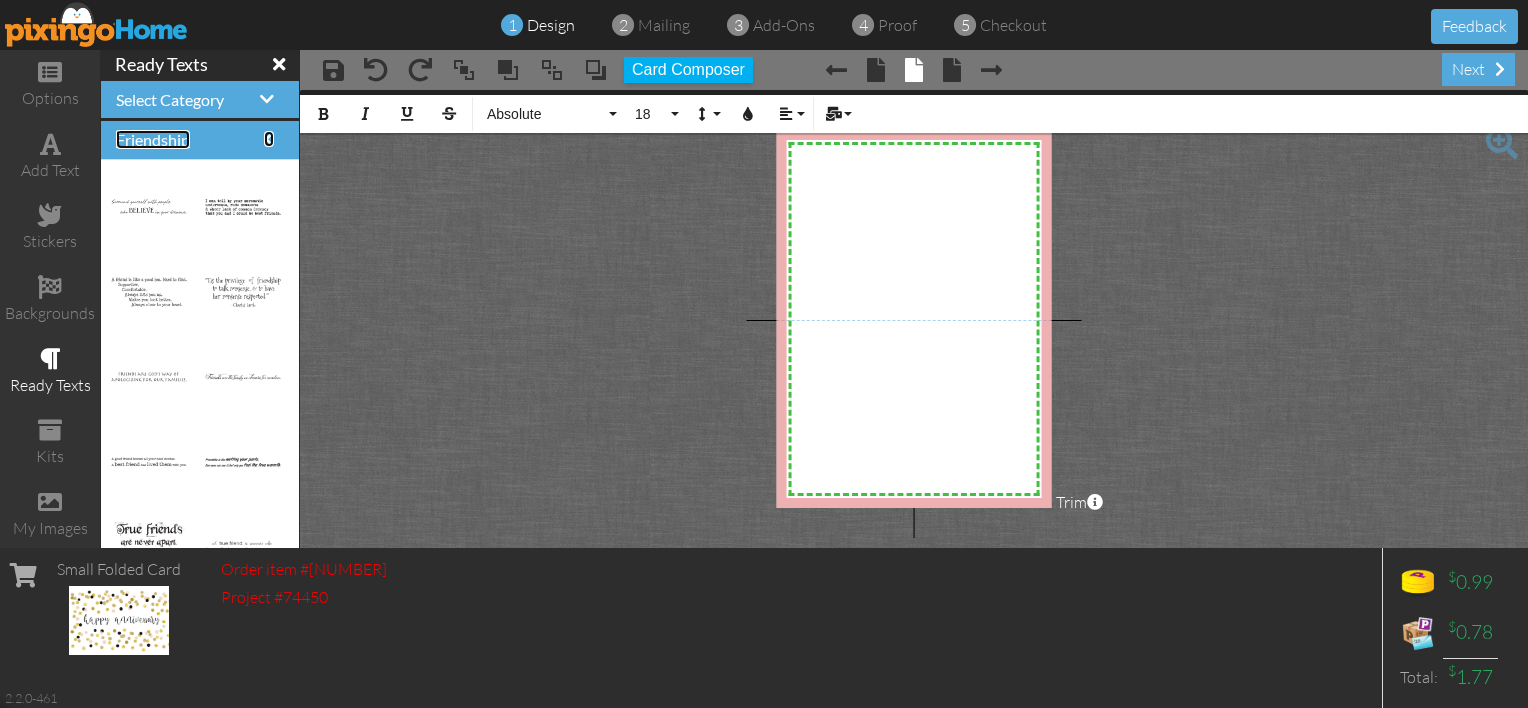 click at bounding box center [269, 139] 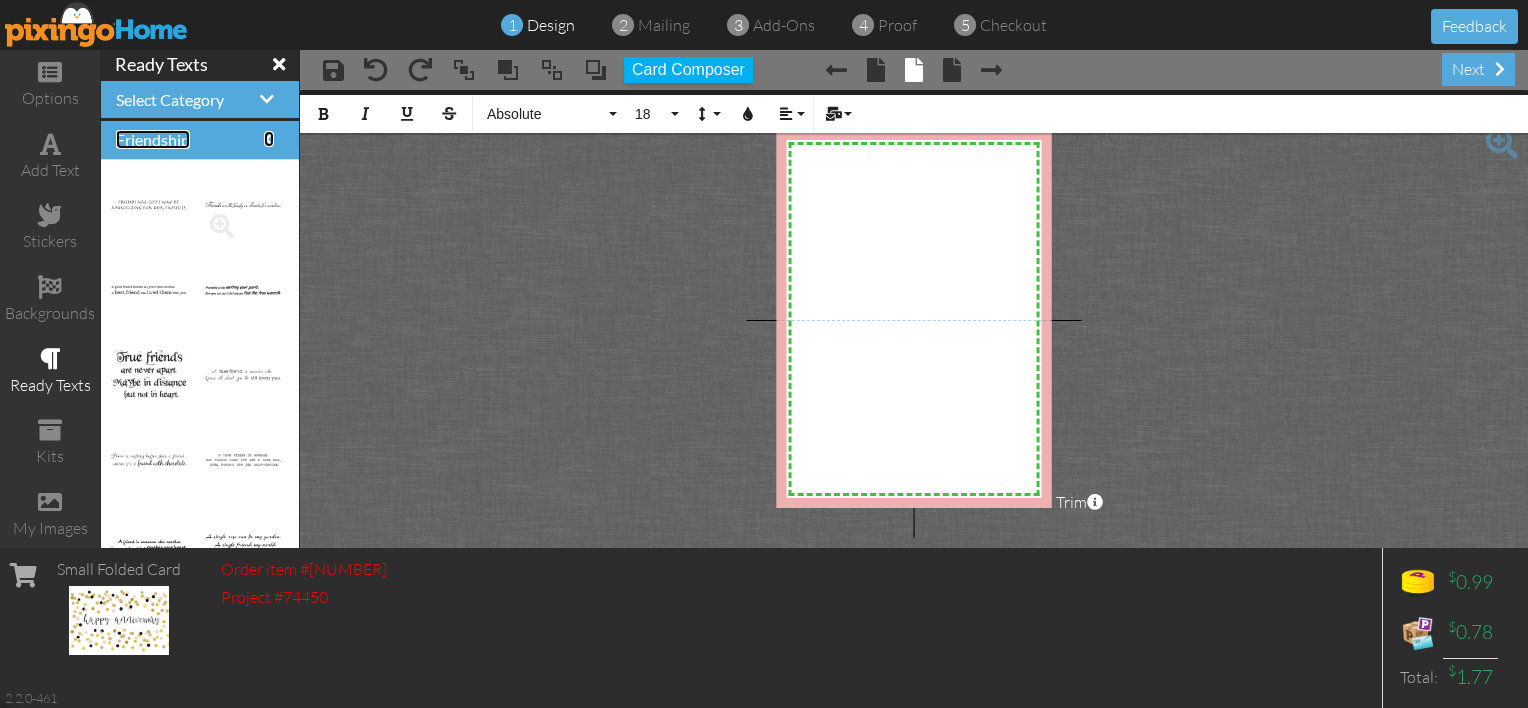 scroll, scrollTop: 300, scrollLeft: 0, axis: vertical 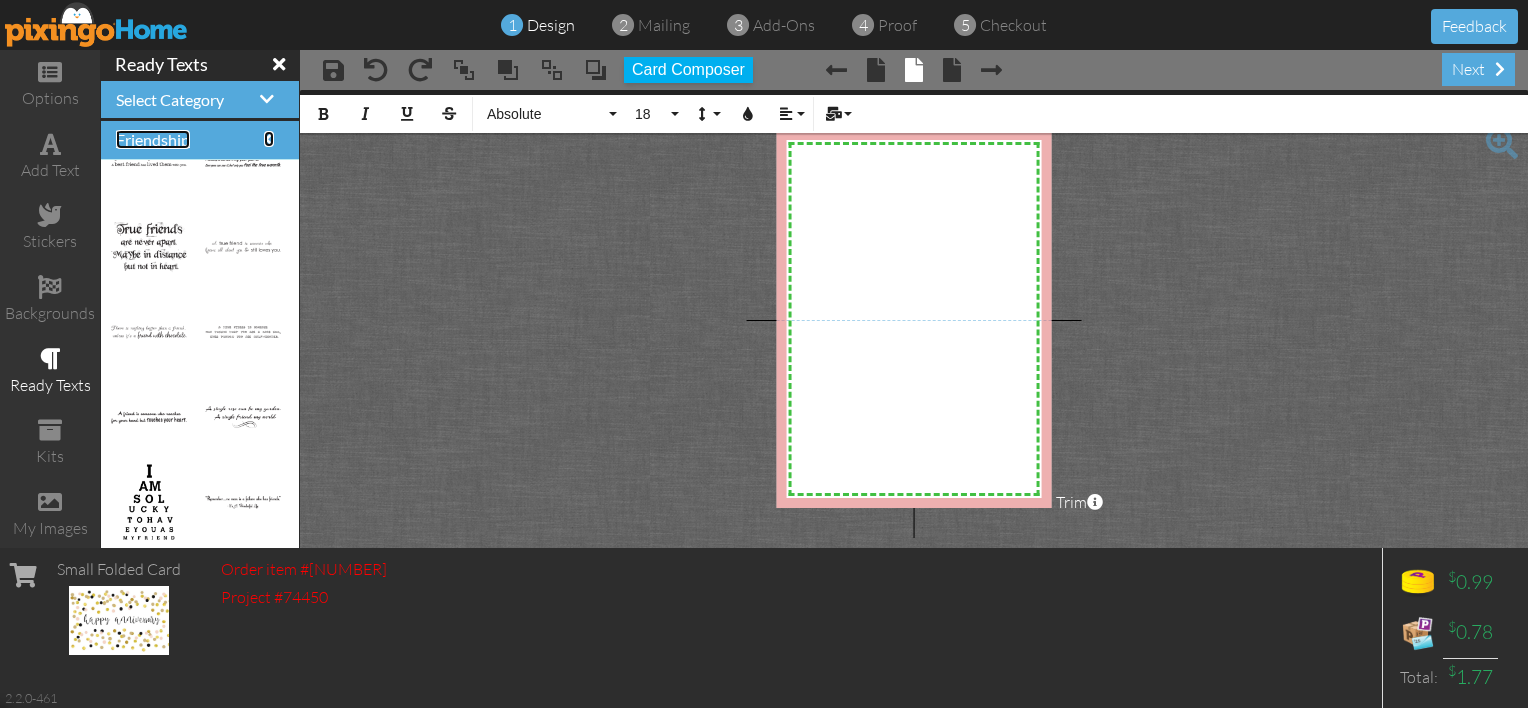 click at bounding box center (269, 139) 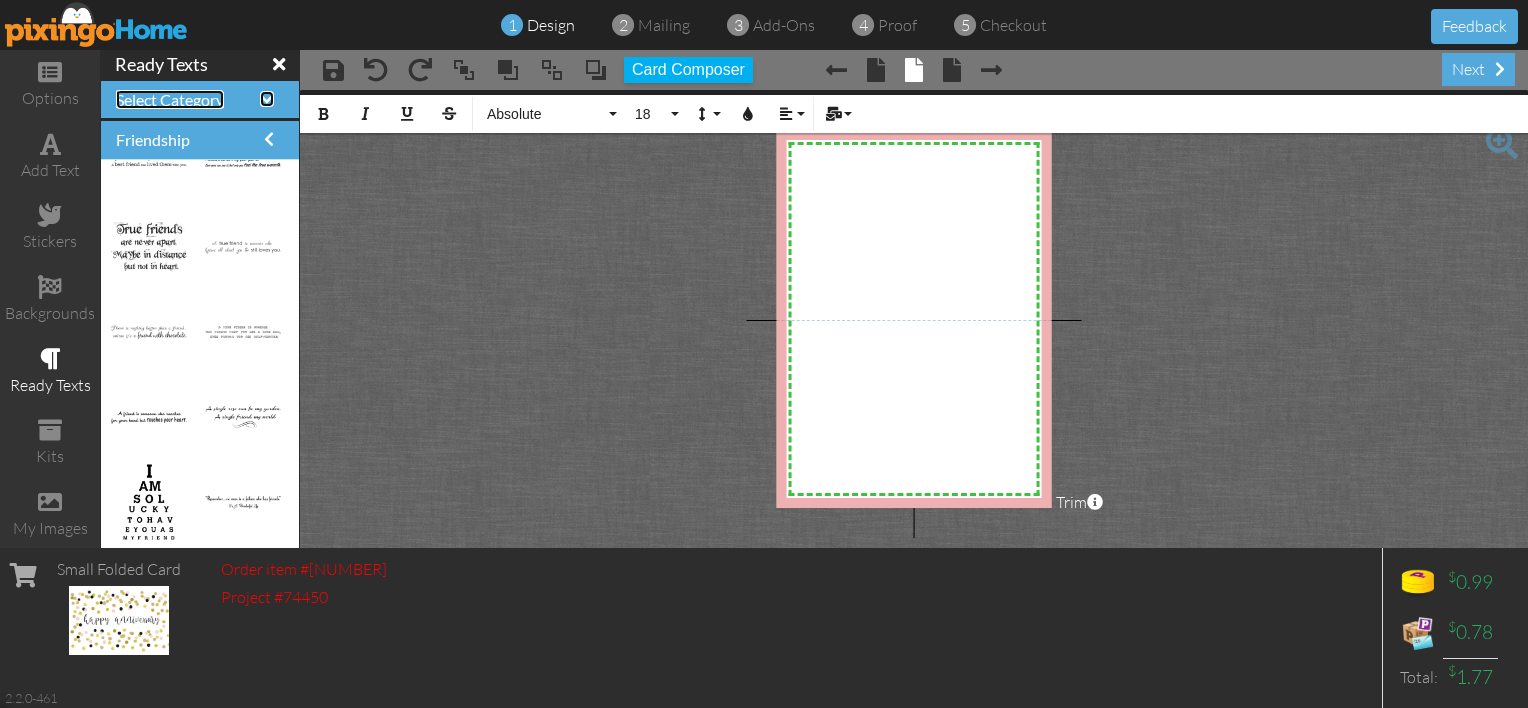 click on "Select Category" at bounding box center [170, 99] 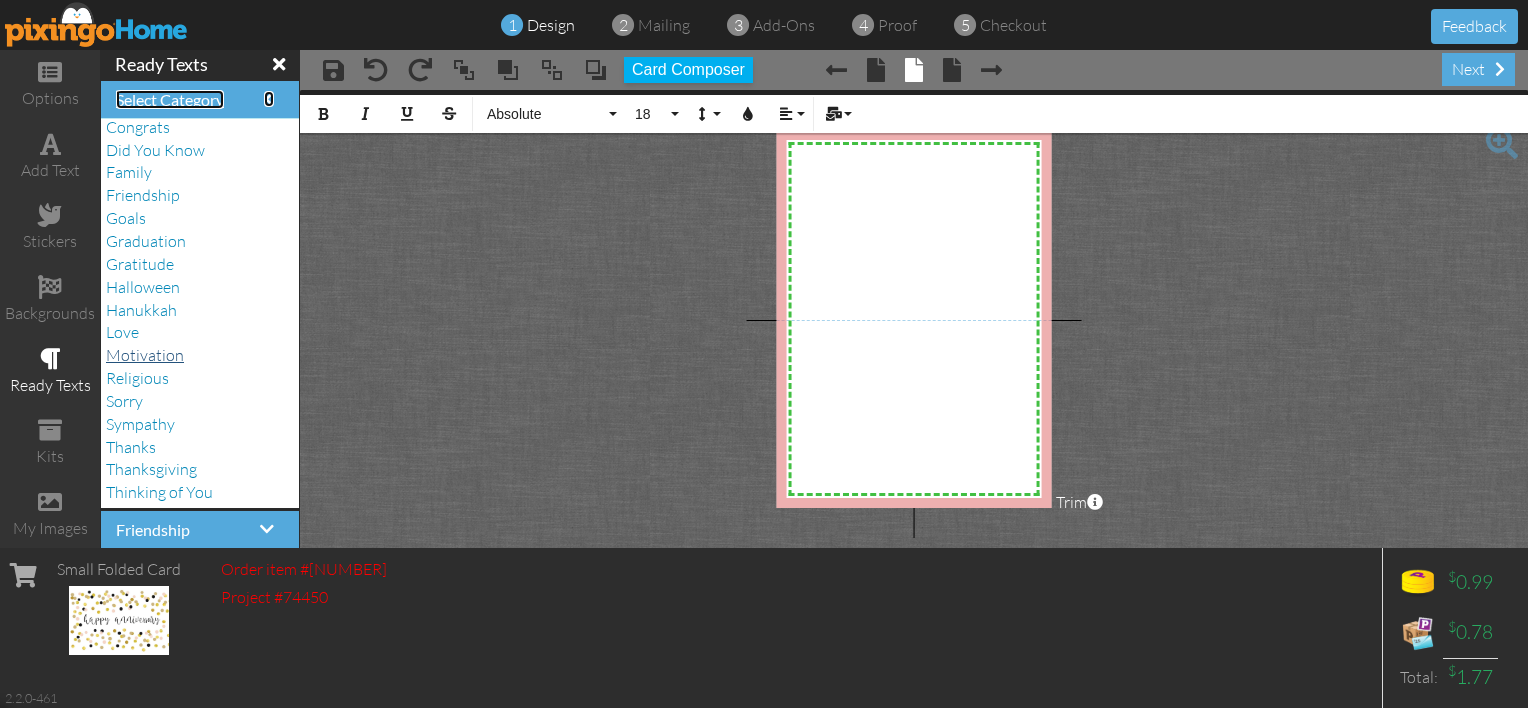 scroll, scrollTop: 0, scrollLeft: 0, axis: both 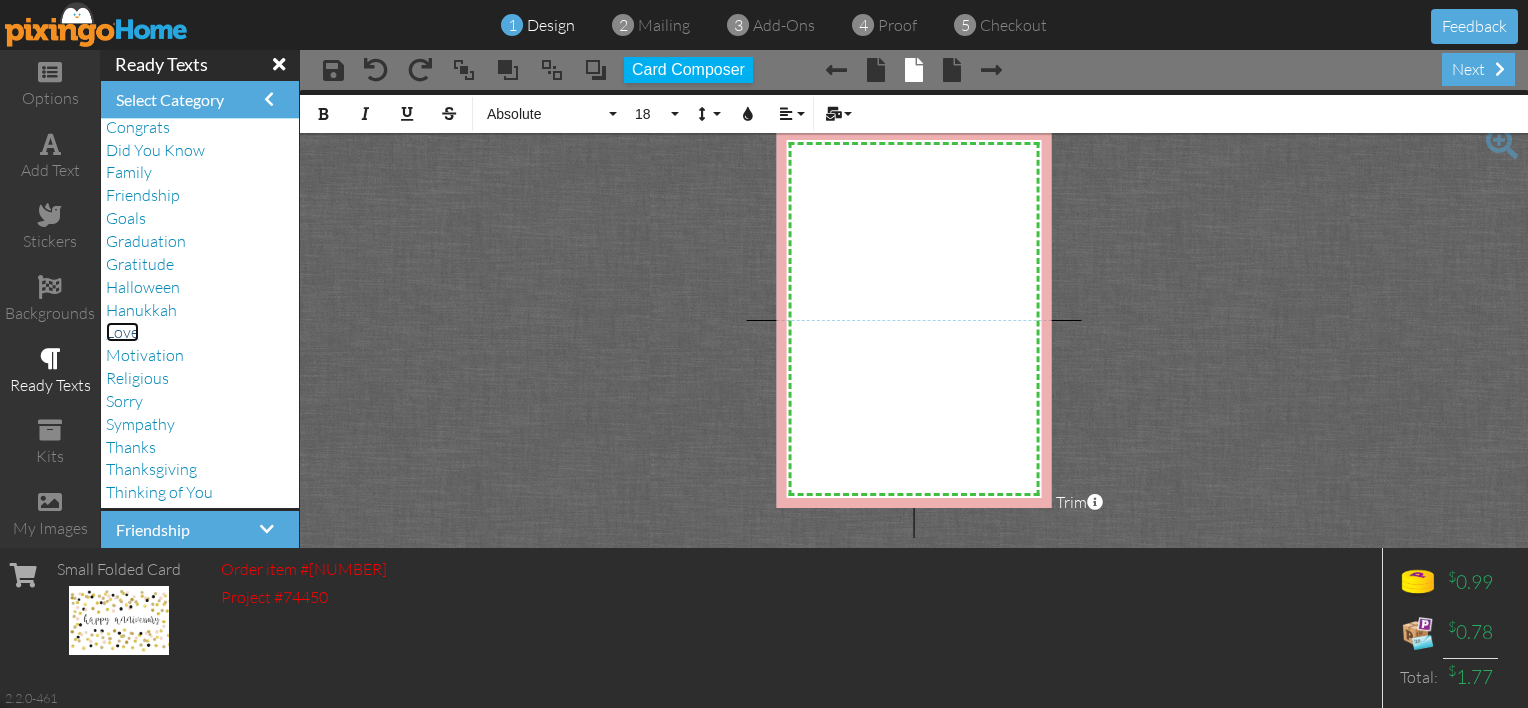 click on "Love" at bounding box center [122, 332] 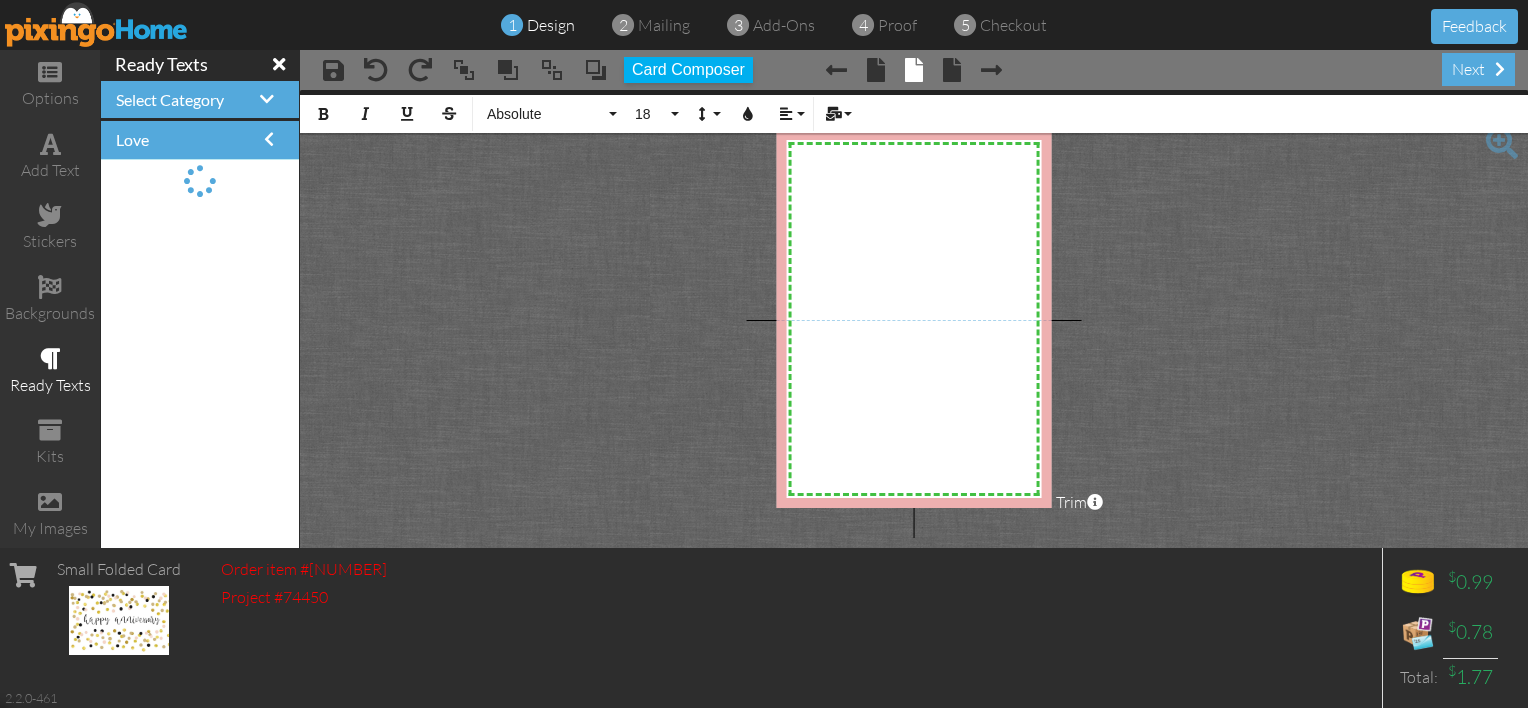 scroll, scrollTop: 0, scrollLeft: 0, axis: both 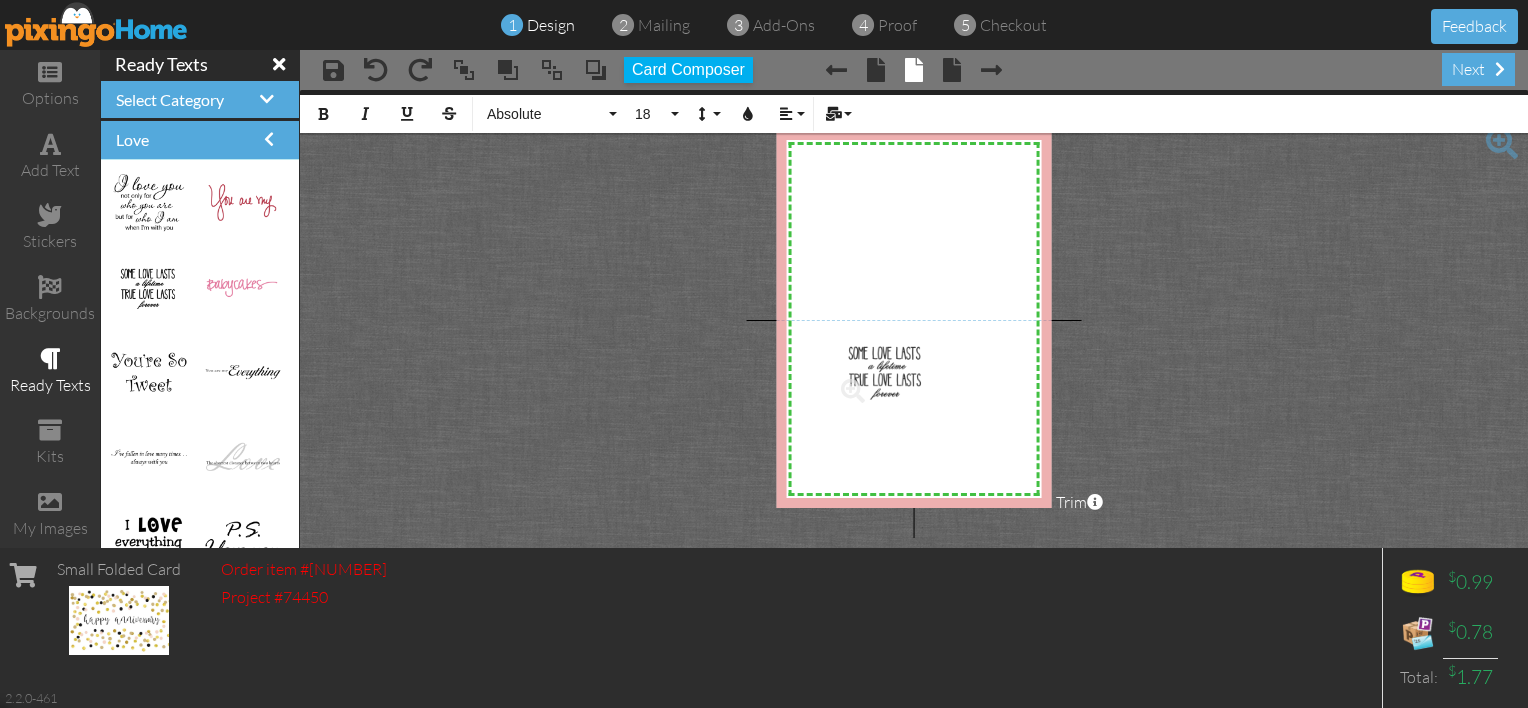 drag, startPoint x: 146, startPoint y: 280, endPoint x: 871, endPoint y: 364, distance: 729.85 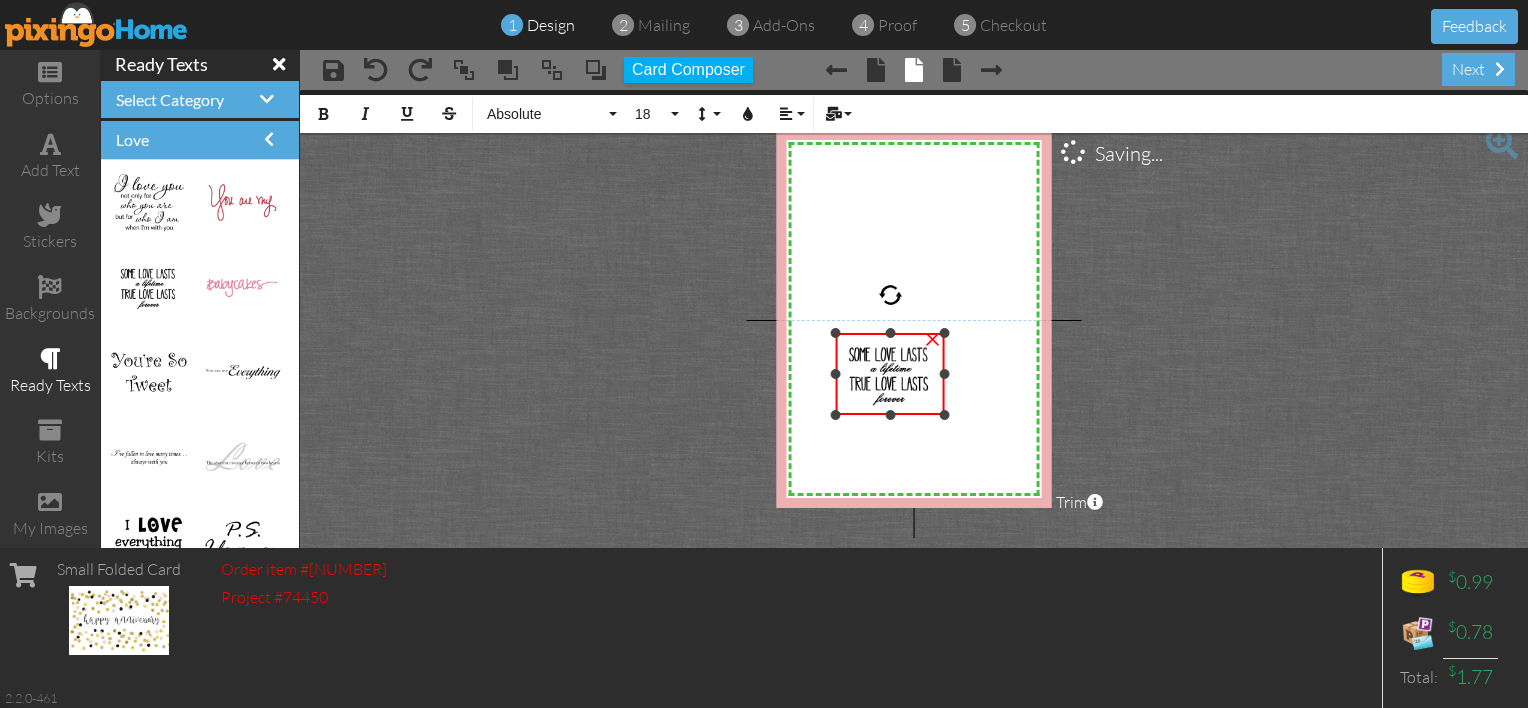 drag, startPoint x: 900, startPoint y: 382, endPoint x: 944, endPoint y: 412, distance: 53.25411 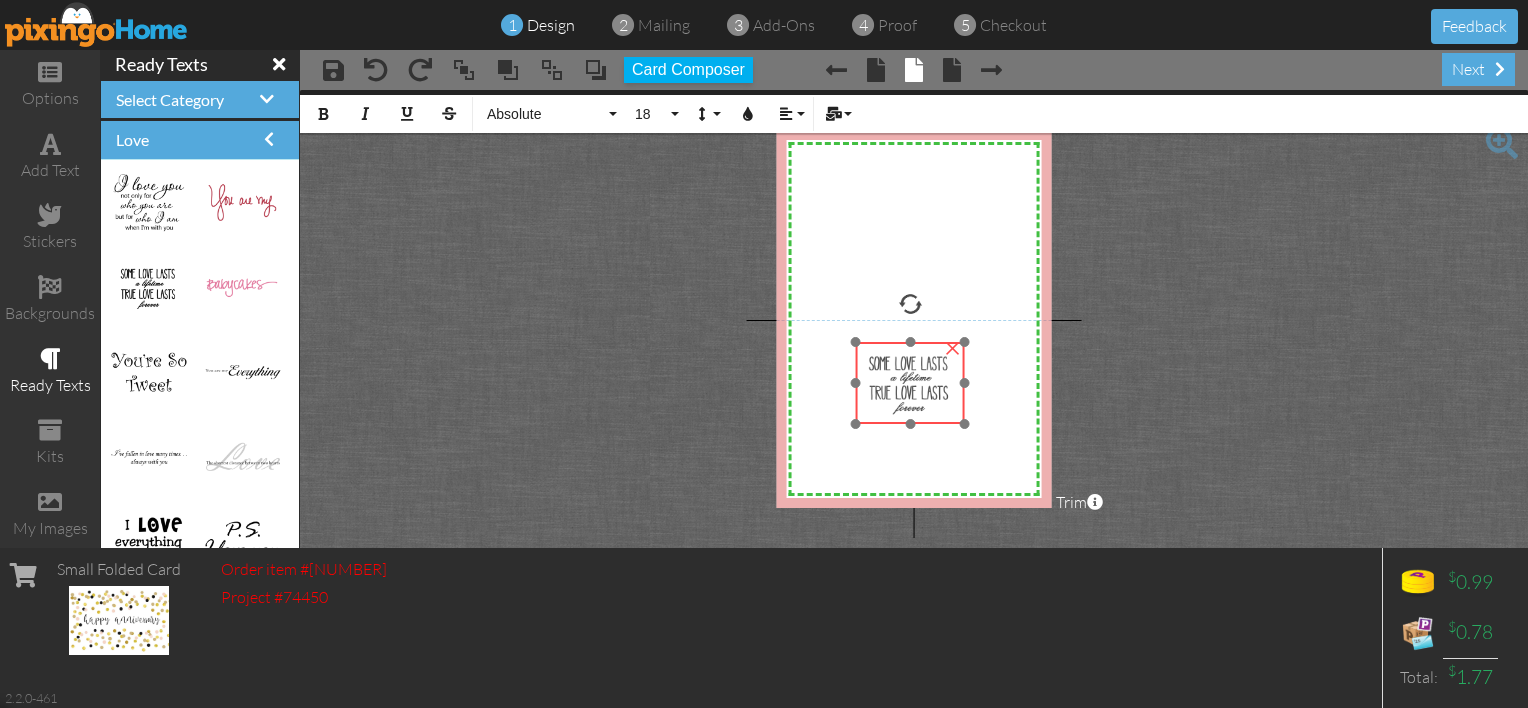 drag, startPoint x: 894, startPoint y: 388, endPoint x: 914, endPoint y: 397, distance: 21.931713 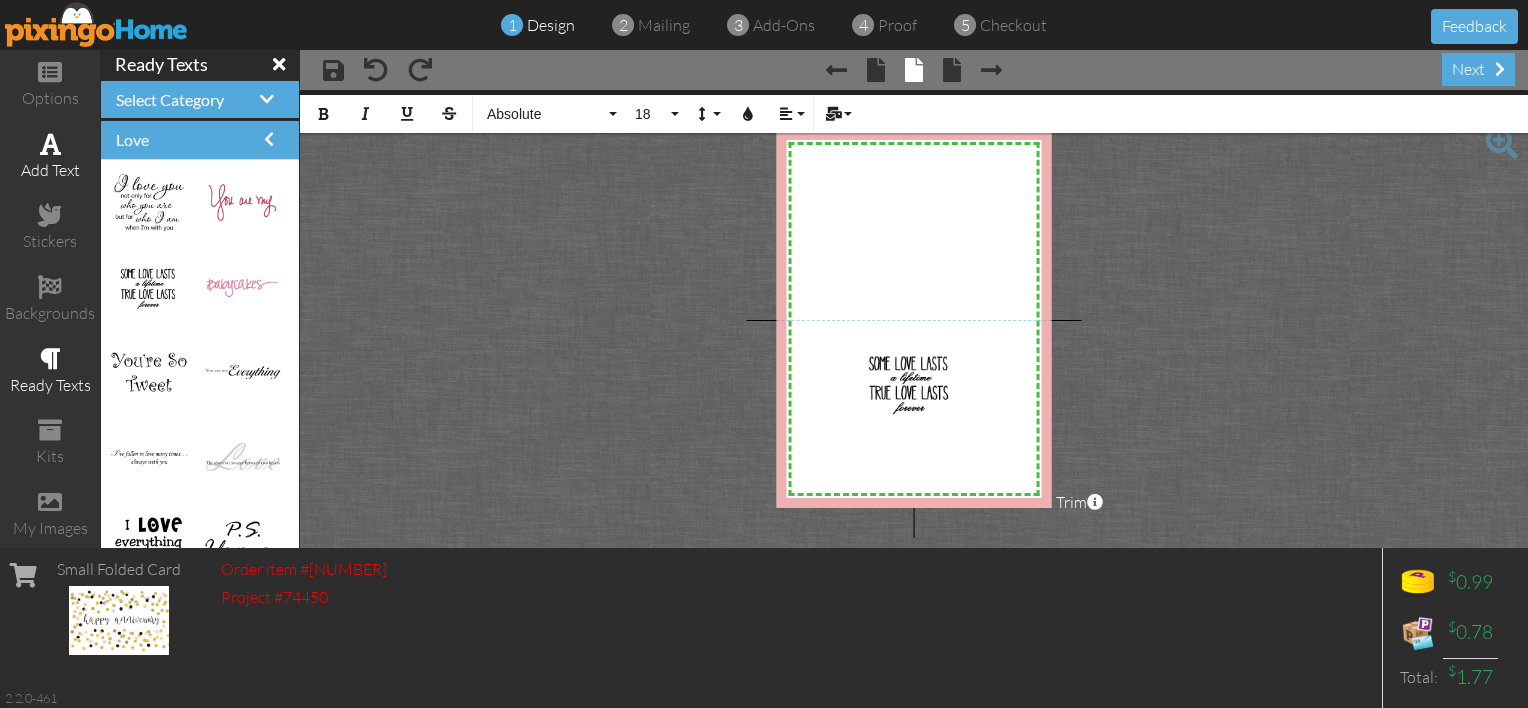 click on "add text" at bounding box center [50, 170] 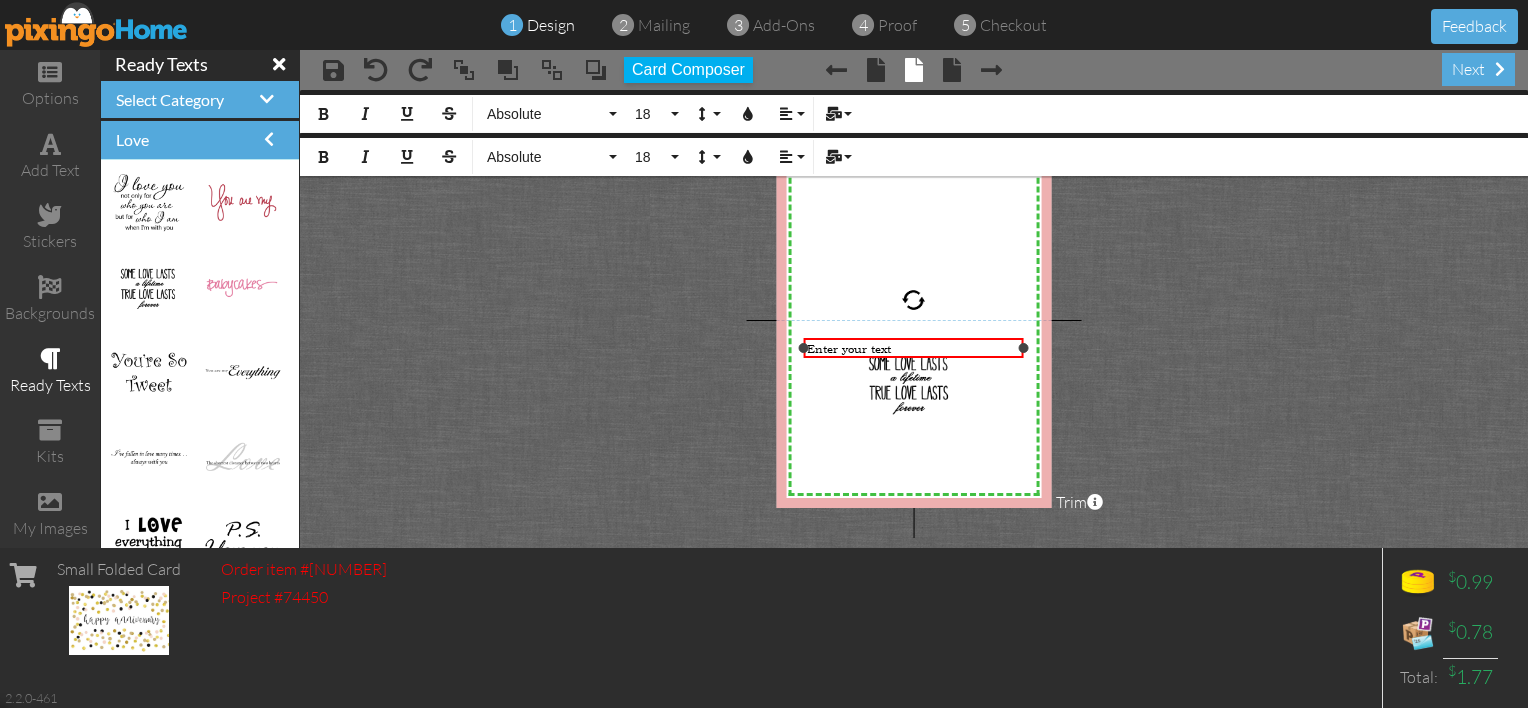 click at bounding box center (914, 348) 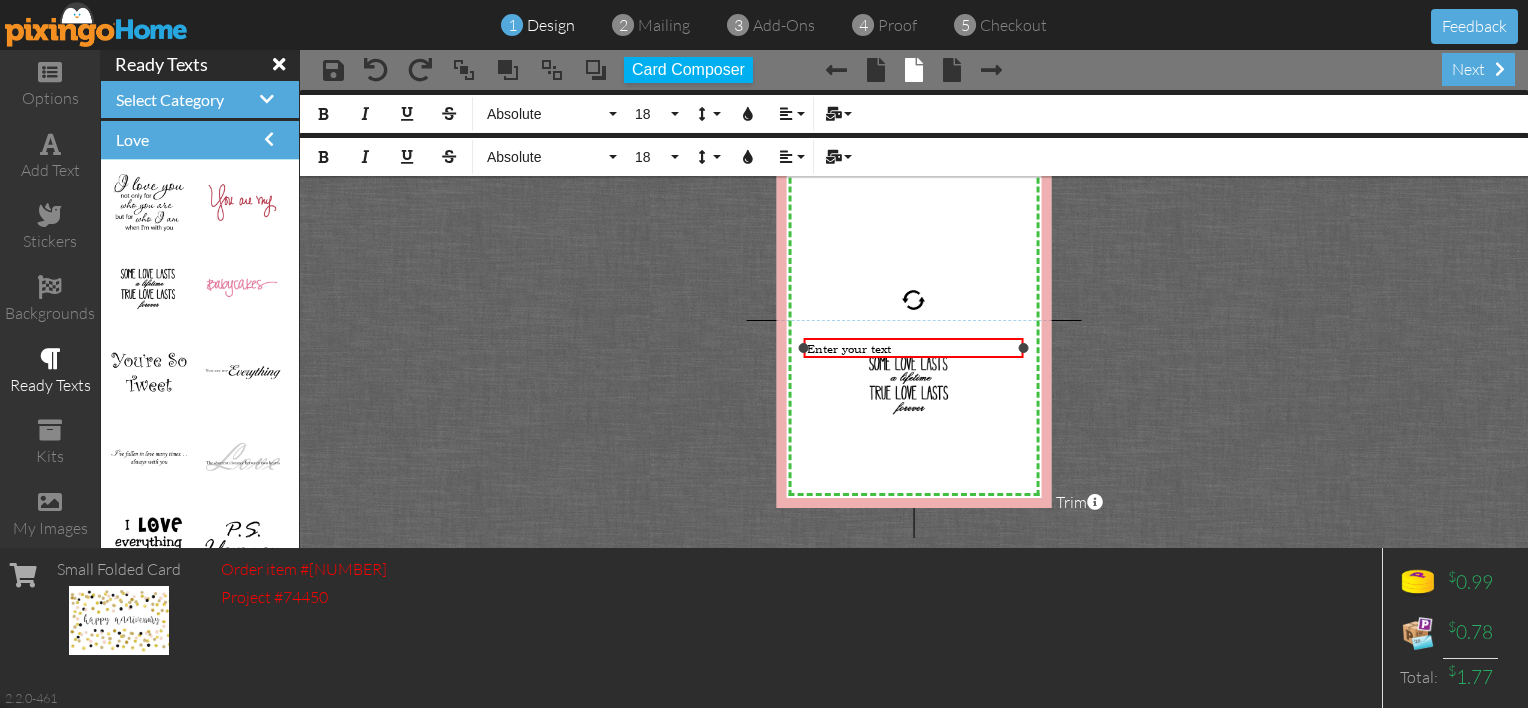 type 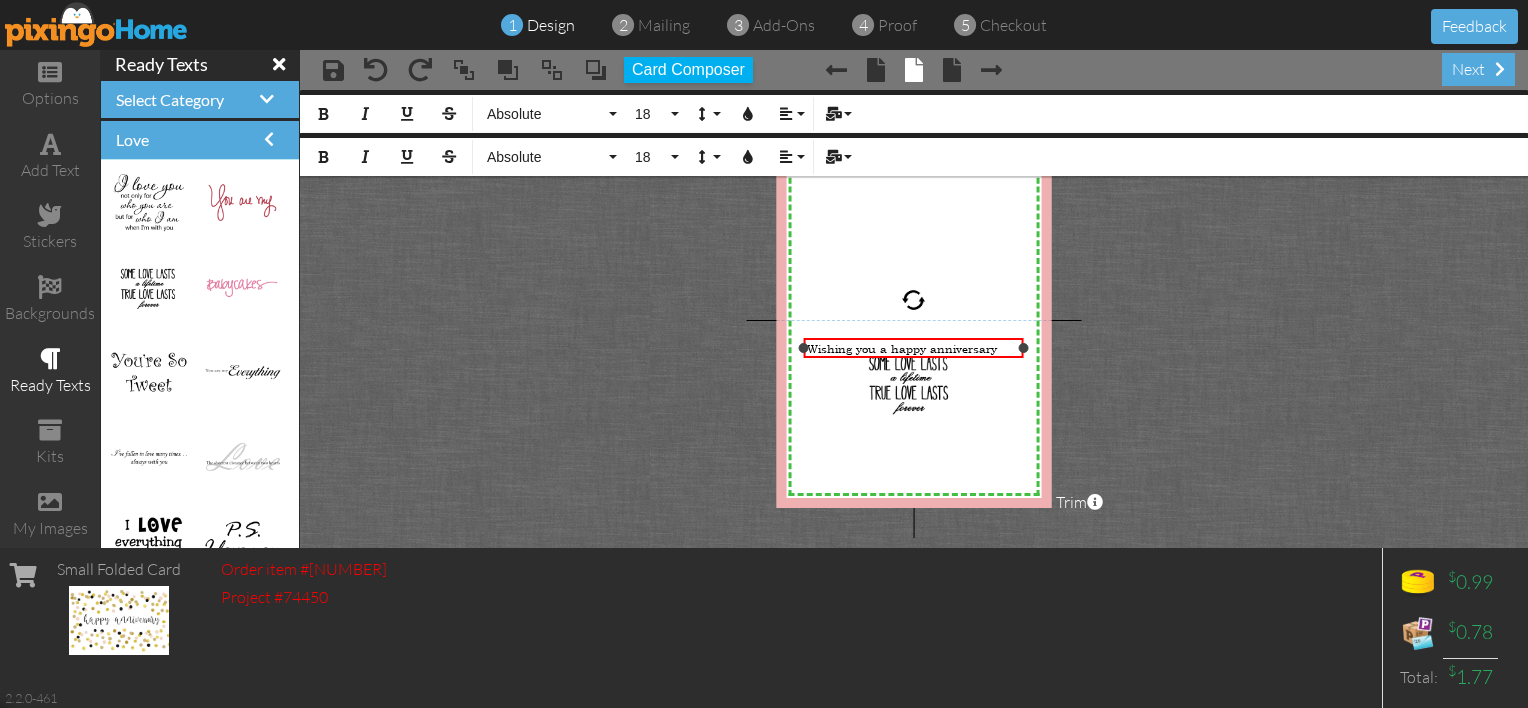click on "Wishing you a happy anniversary" at bounding box center [902, 348] 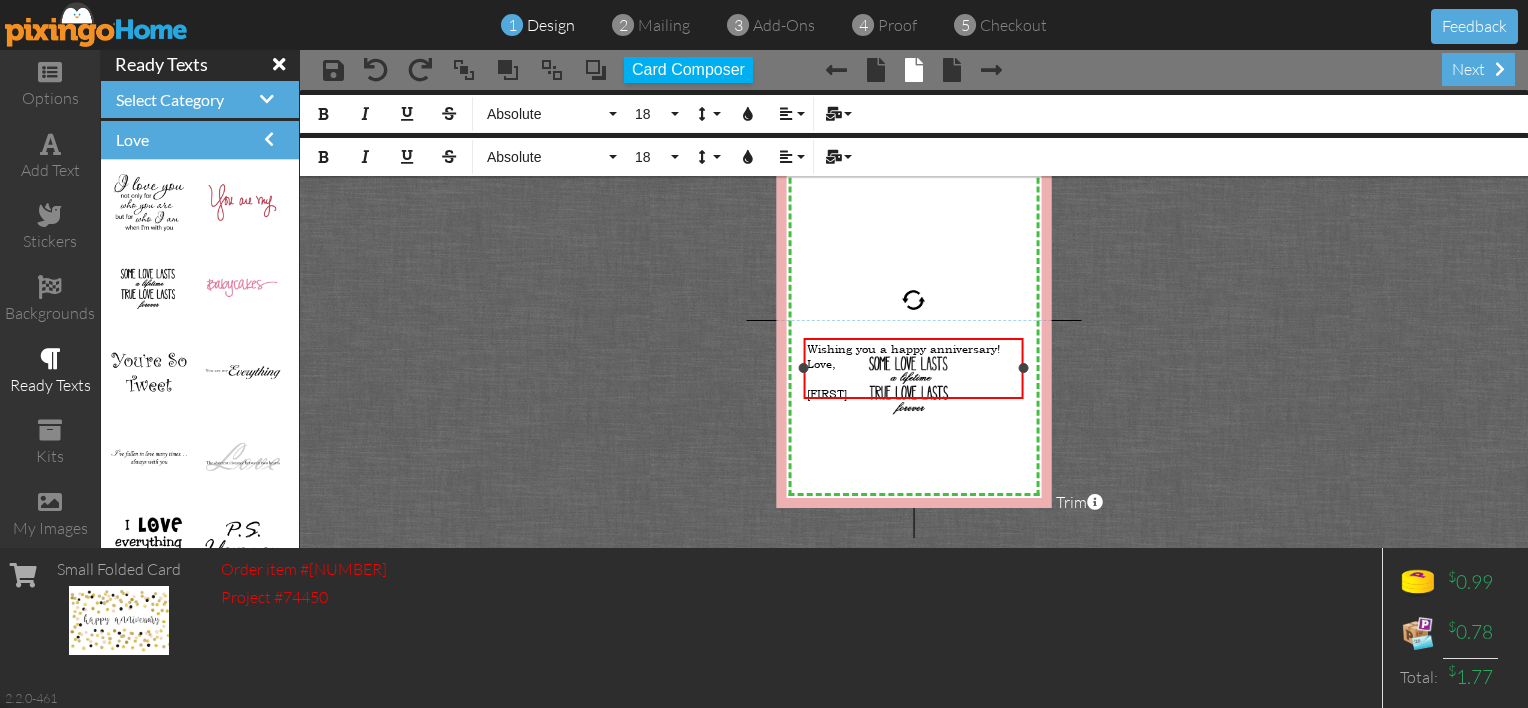 click on "Wishing you a happy anniversary! Love," at bounding box center [903, 356] 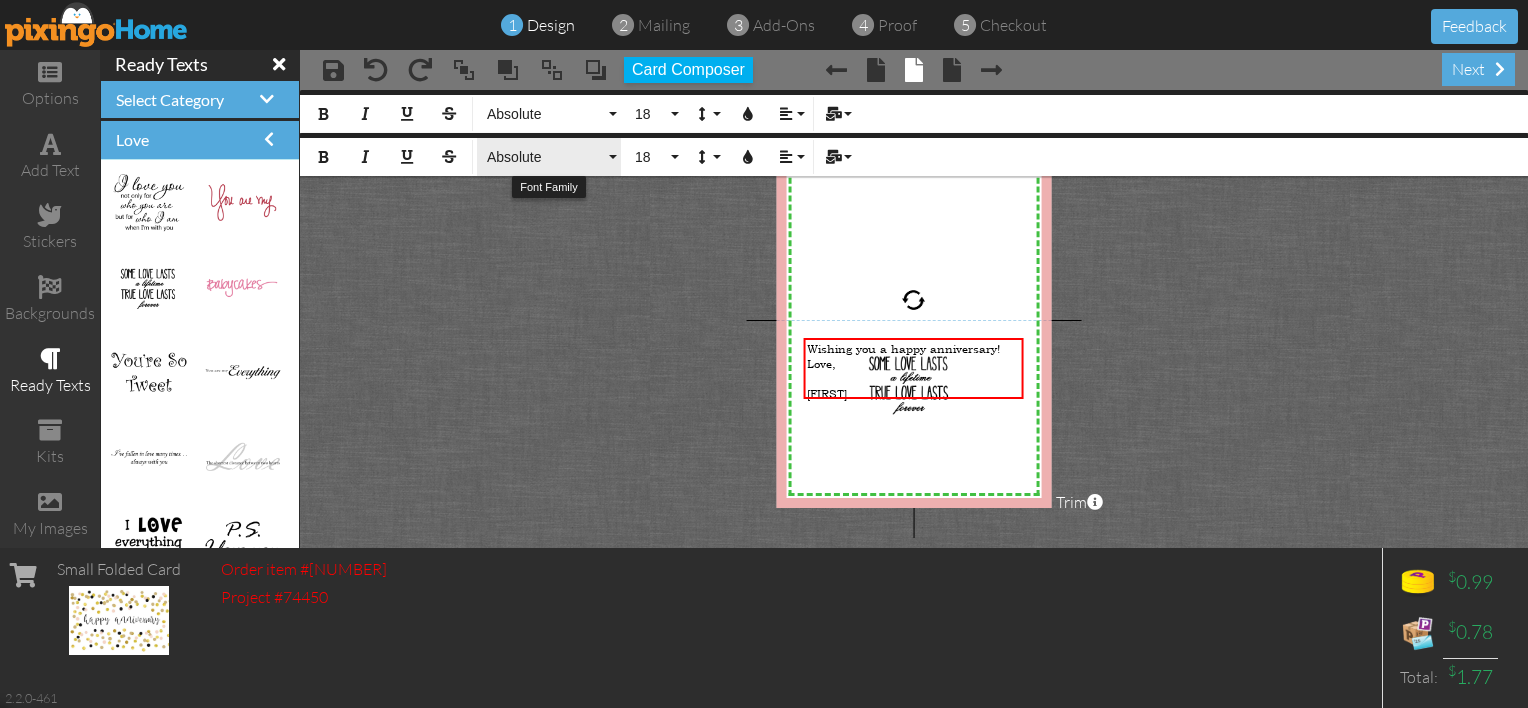 click on "Absolute" at bounding box center (549, 157) 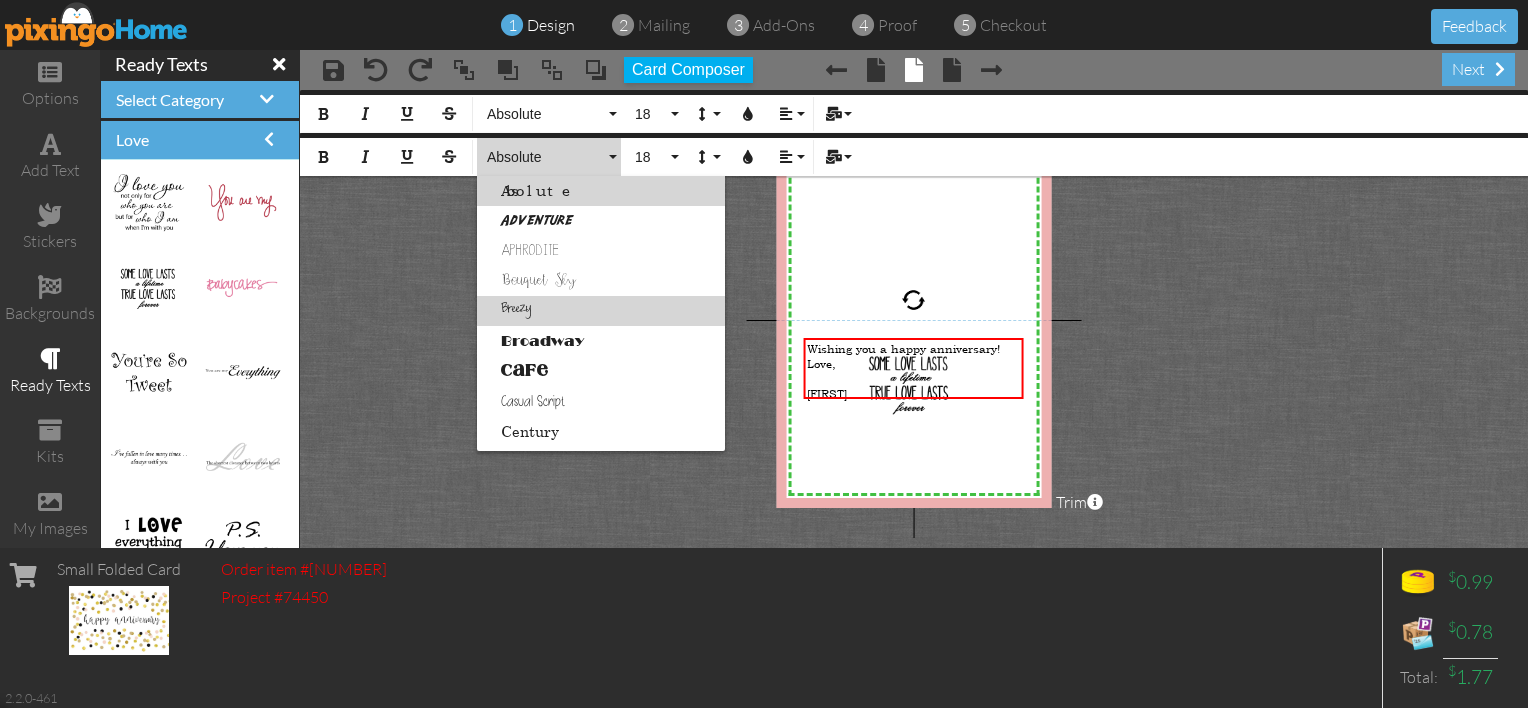 click on "Breezy" at bounding box center (601, 311) 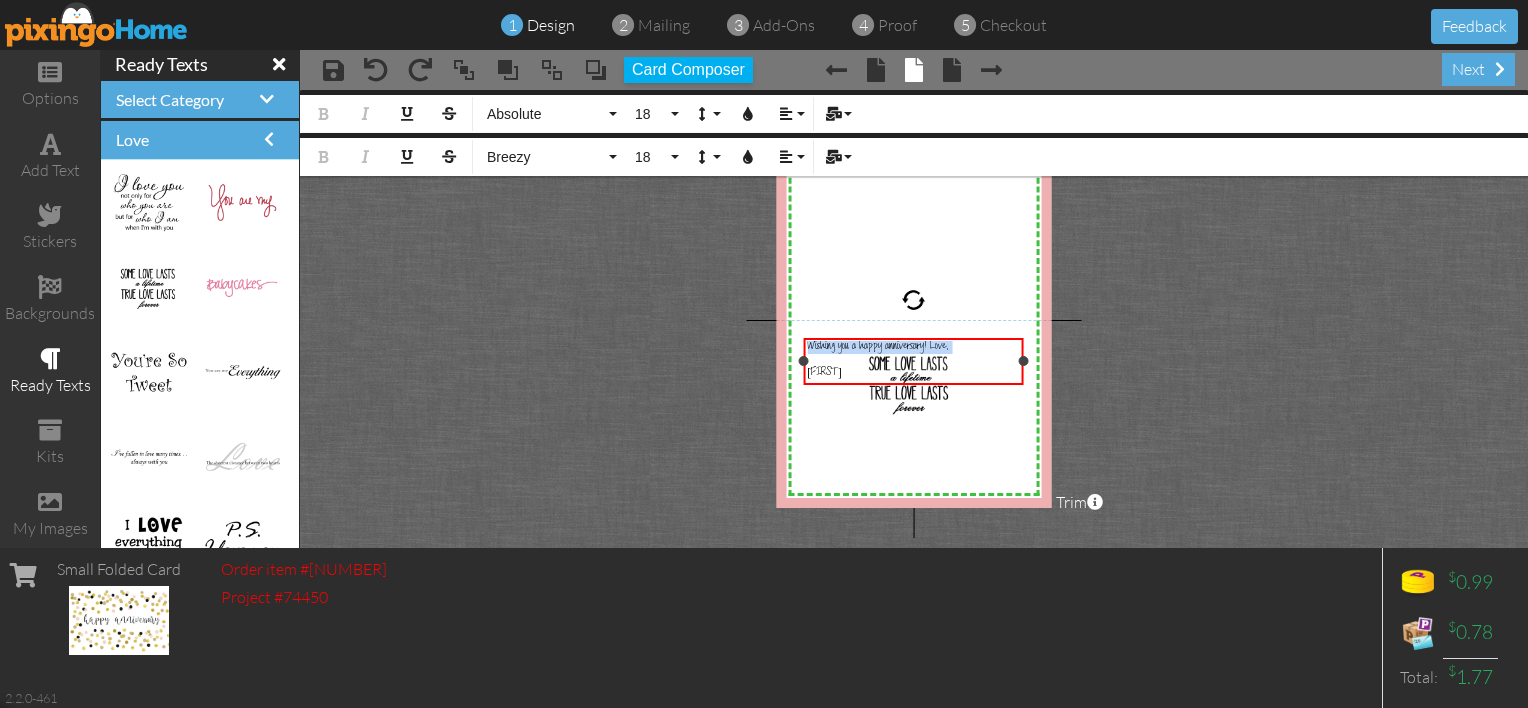 click on "Wishing you a happy anniversary! Love,  ​ [FIRST]" at bounding box center (914, 360) 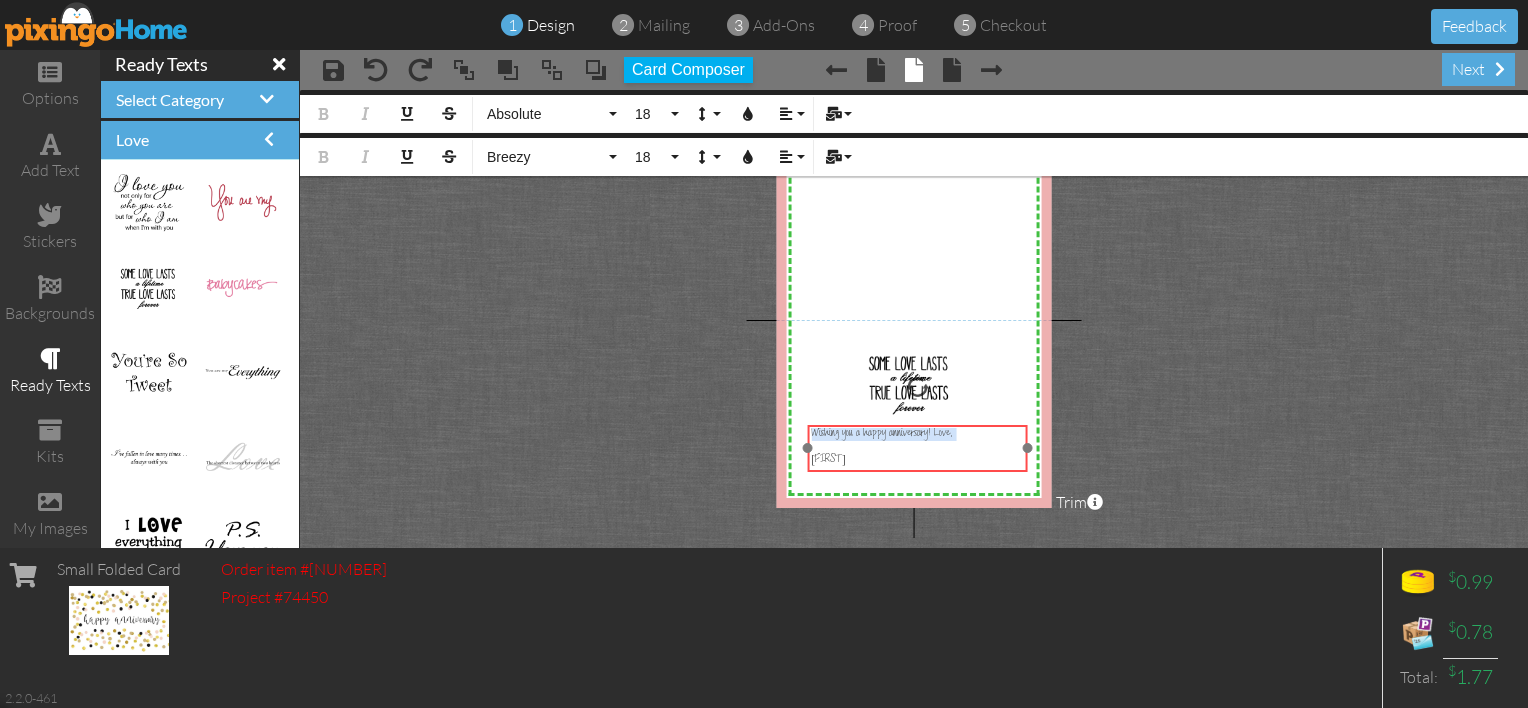 drag, startPoint x: 1020, startPoint y: 387, endPoint x: 1024, endPoint y: 474, distance: 87.0919 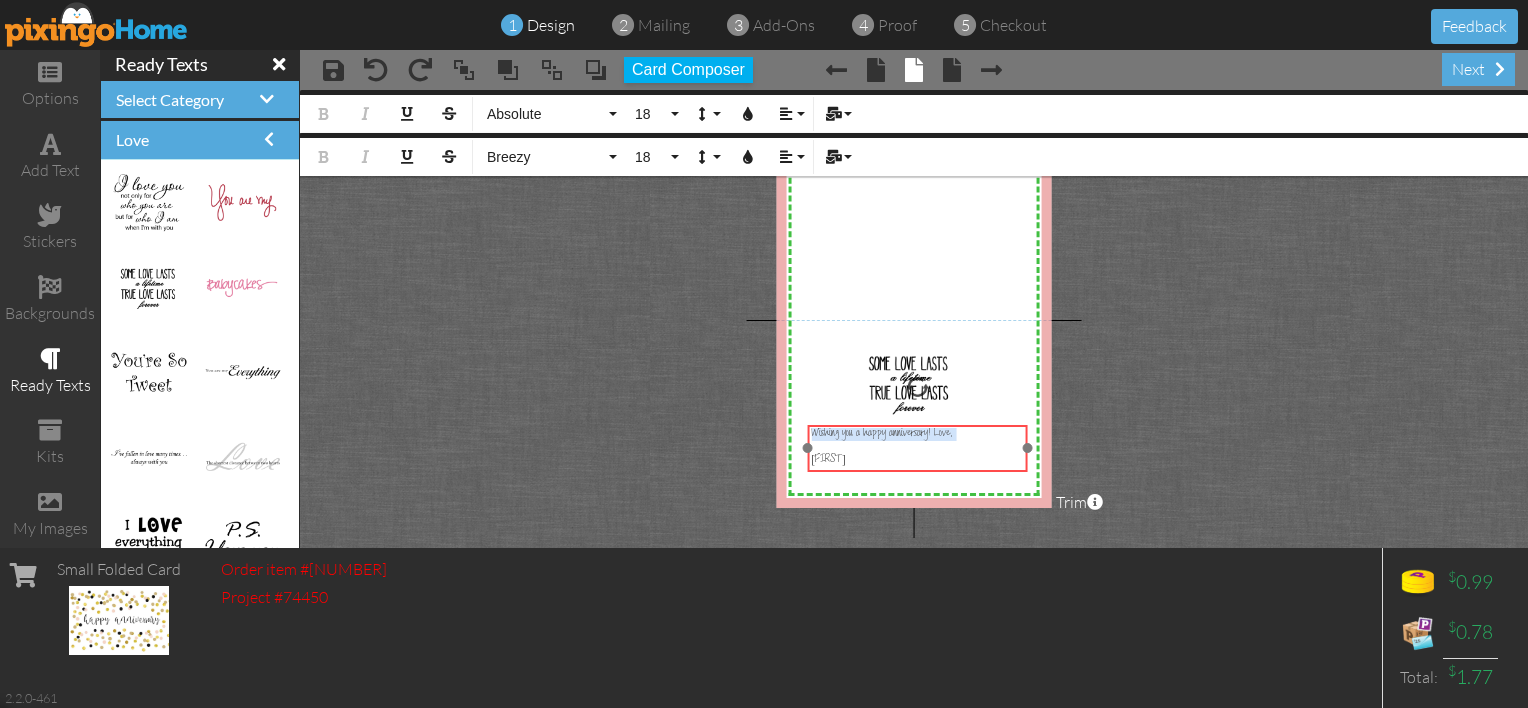 click at bounding box center (918, 448) 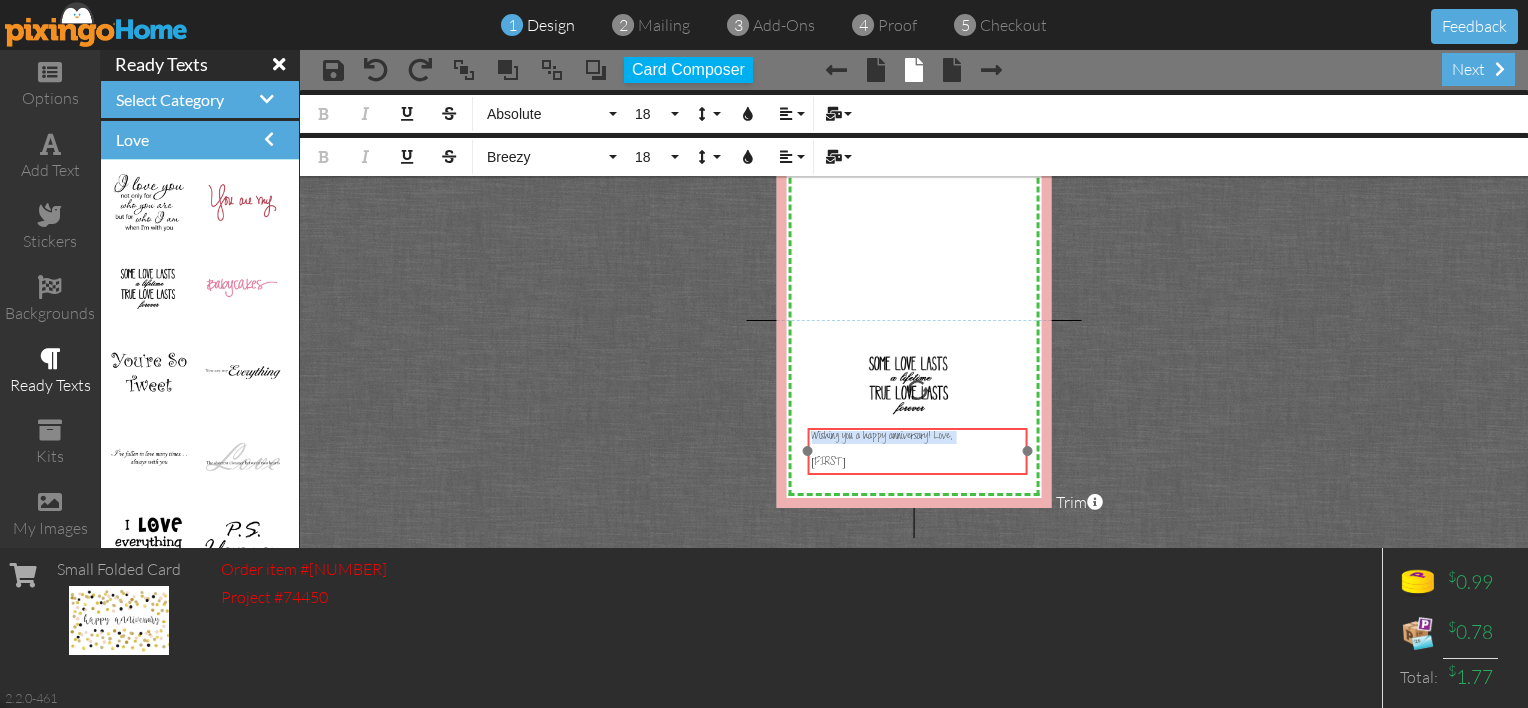 click at bounding box center (918, 451) 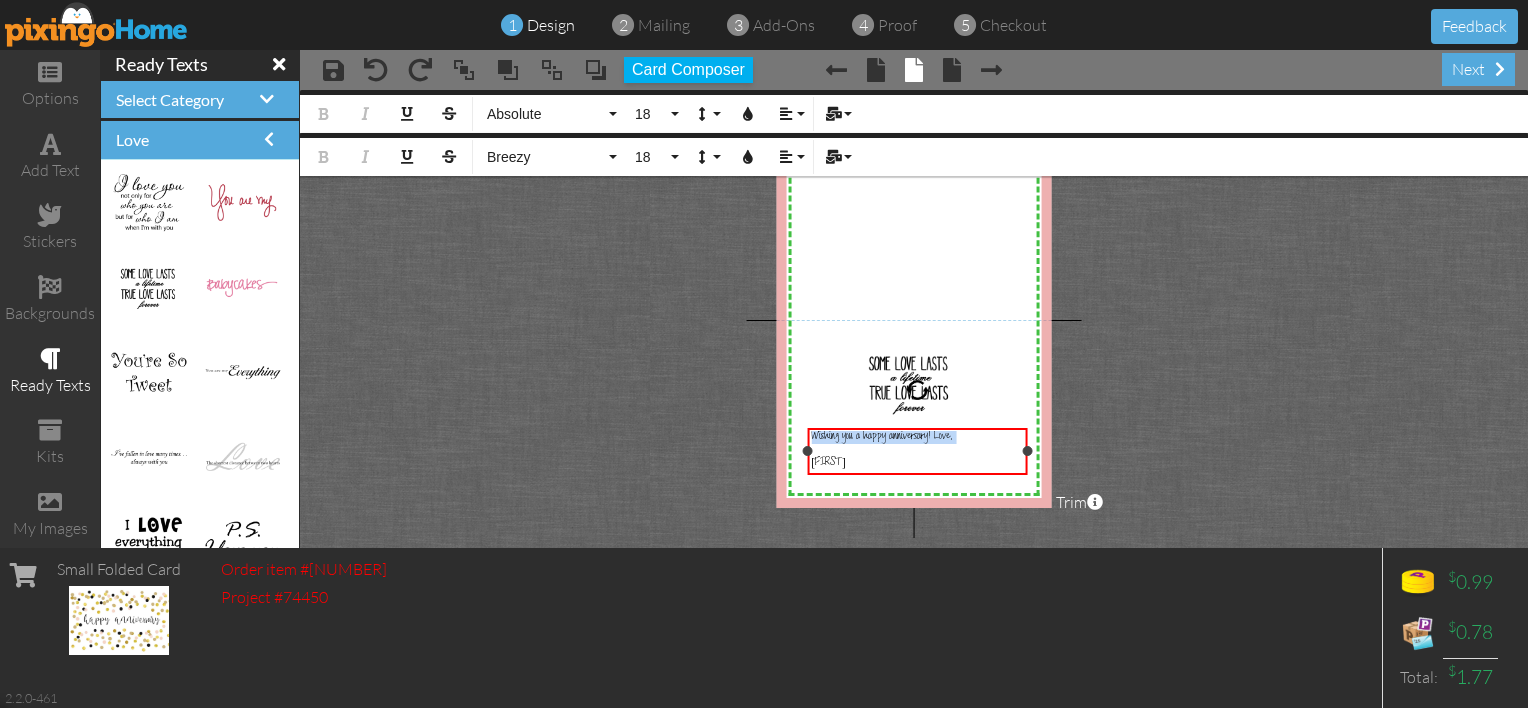 click on "​" at bounding box center [918, 450] 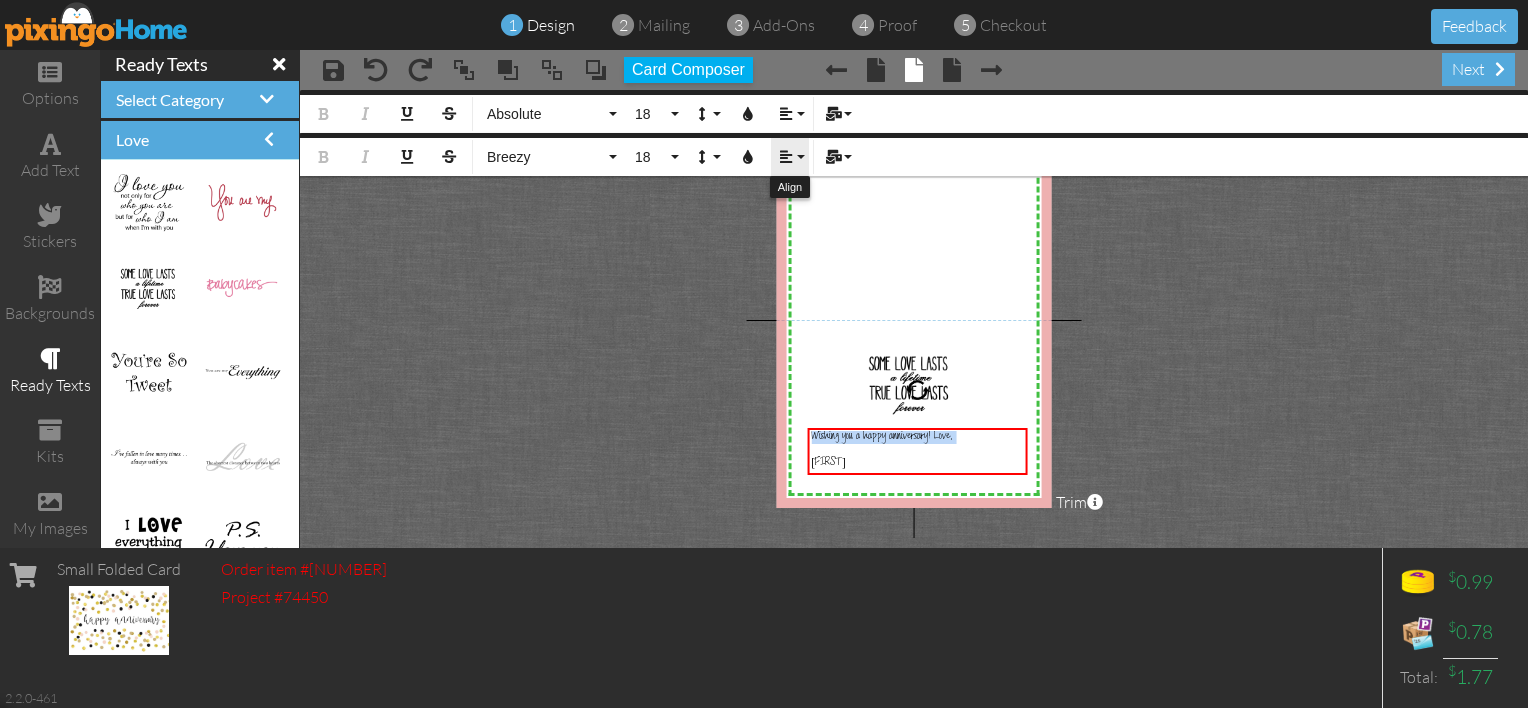 click on "Align" at bounding box center (790, 157) 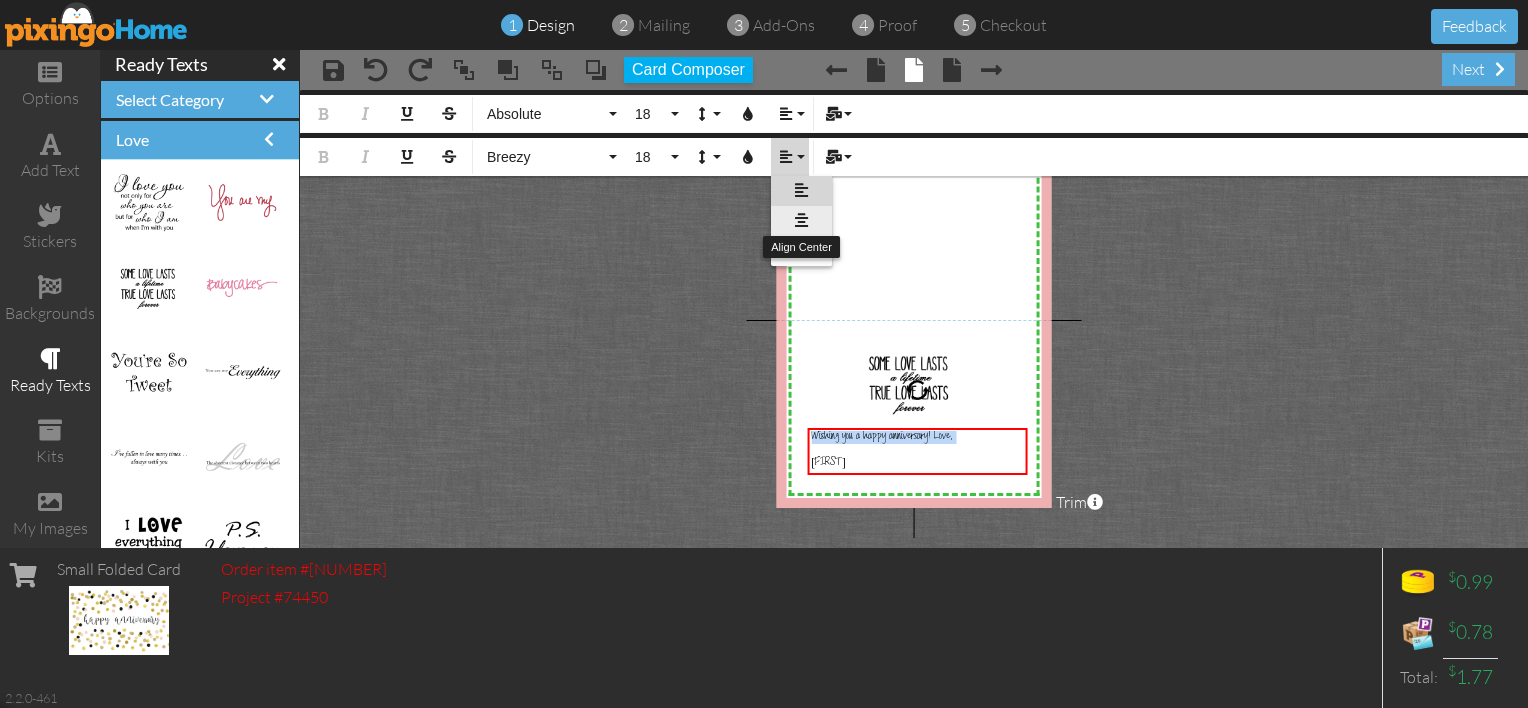 click at bounding box center [801, 220] 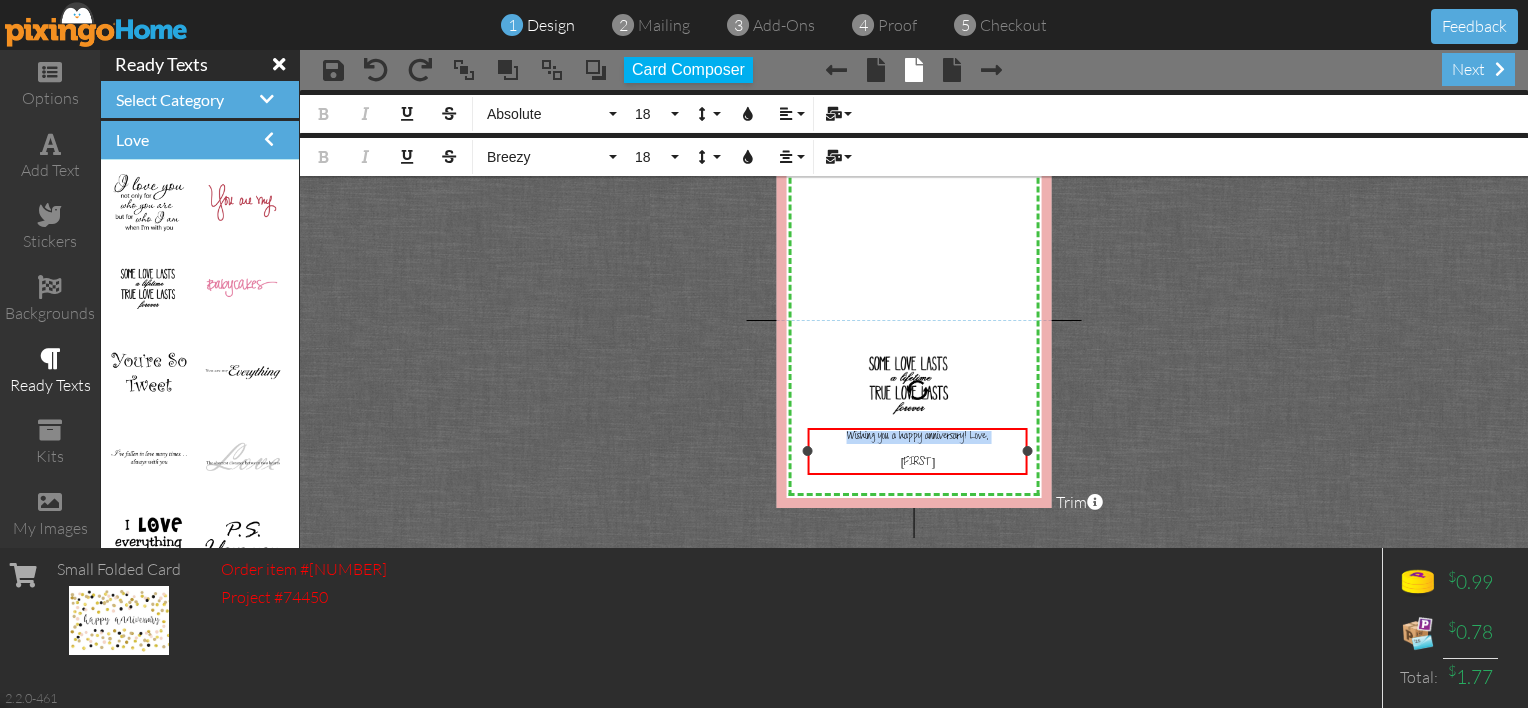 click on "Wishing you a happy anniversary! Love," at bounding box center (918, 437) 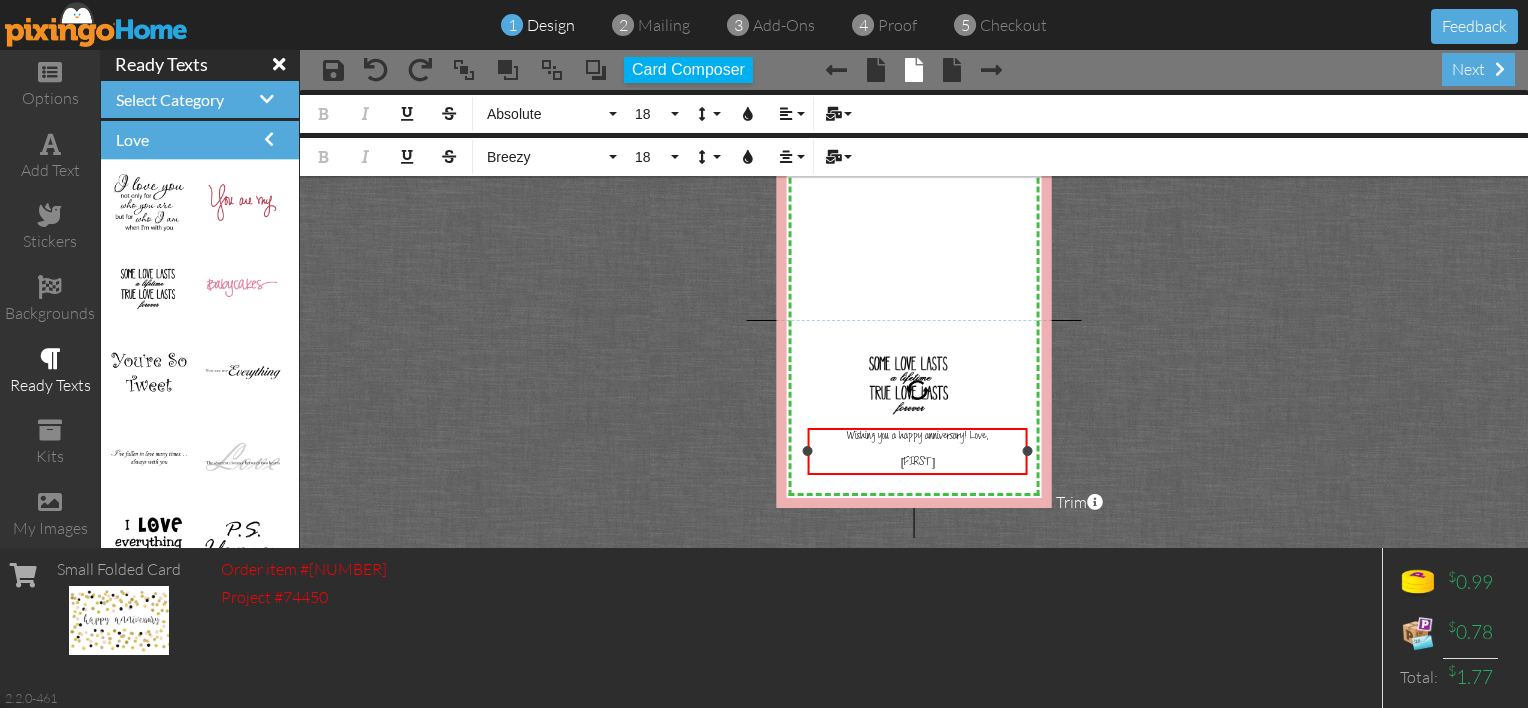 click on "Wishing you a happy anniversary! Love," at bounding box center (918, 437) 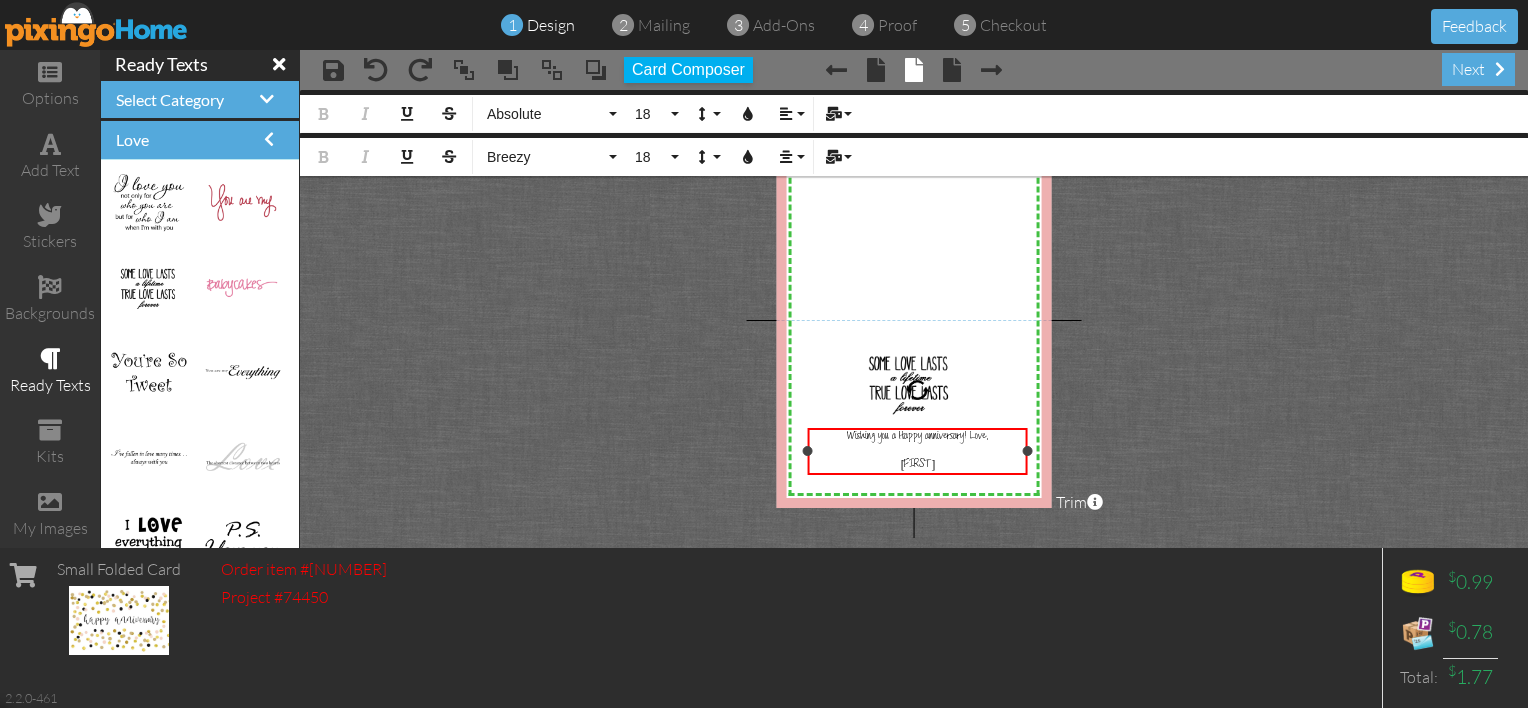click on "Wishing you a Happy anniversary! Love," at bounding box center (918, 437) 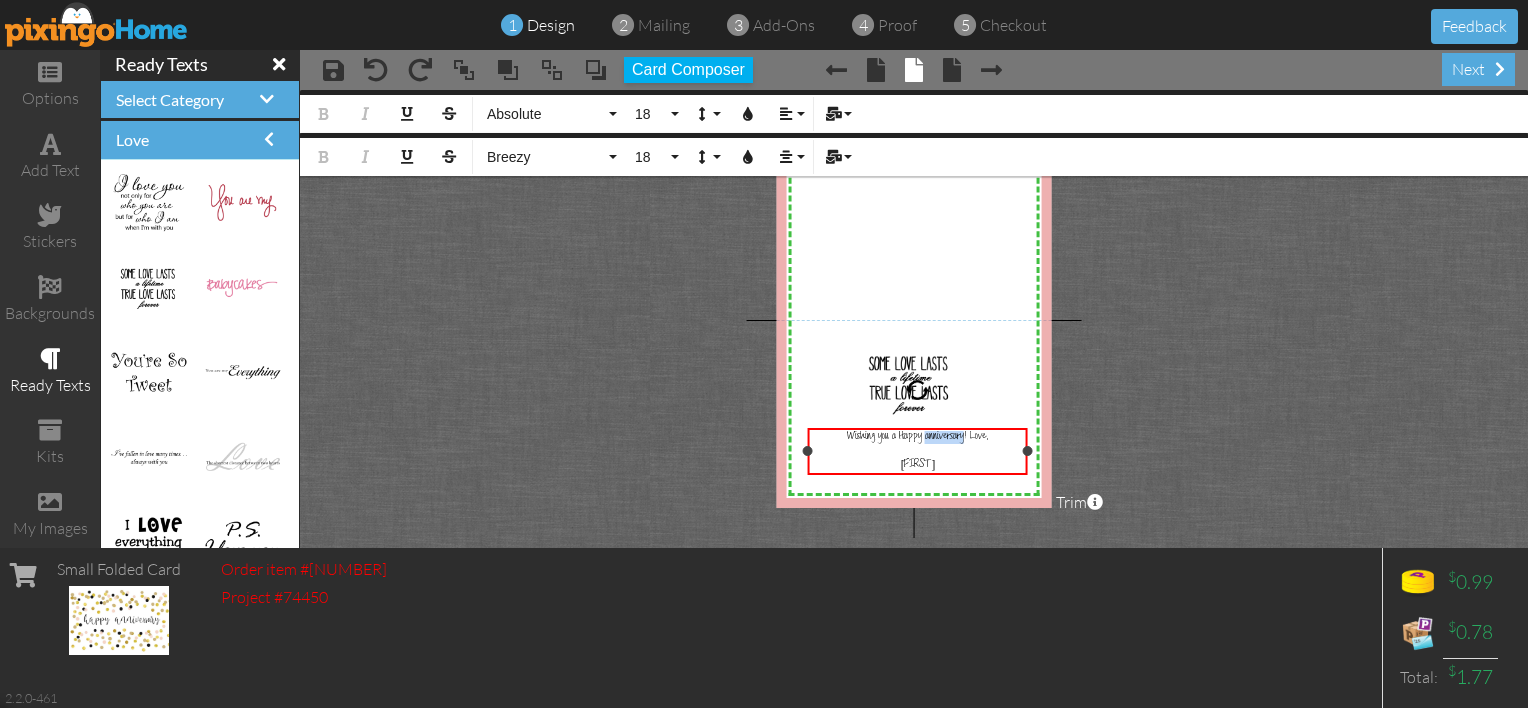 click on "Wishing you a Happy anniversary! Love," at bounding box center (918, 437) 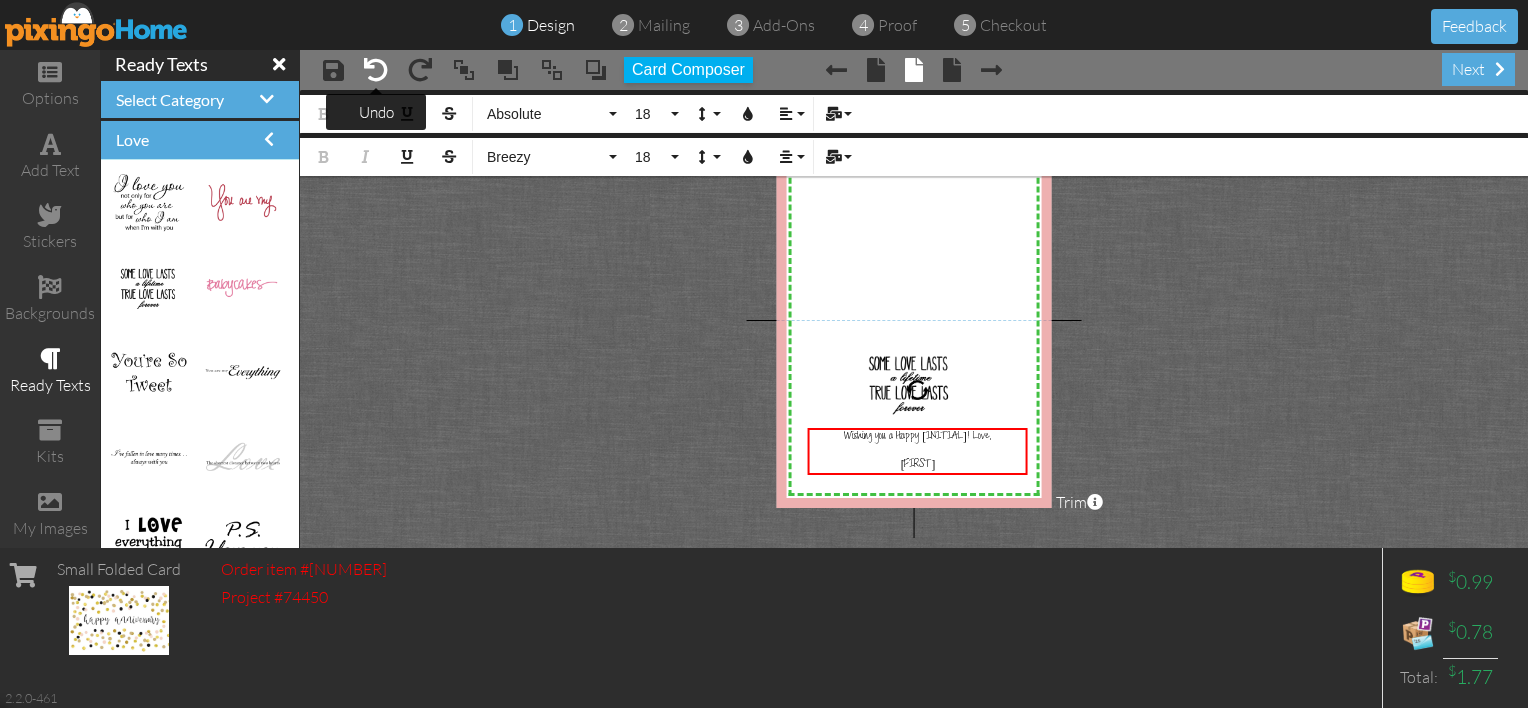 click at bounding box center [376, 70] 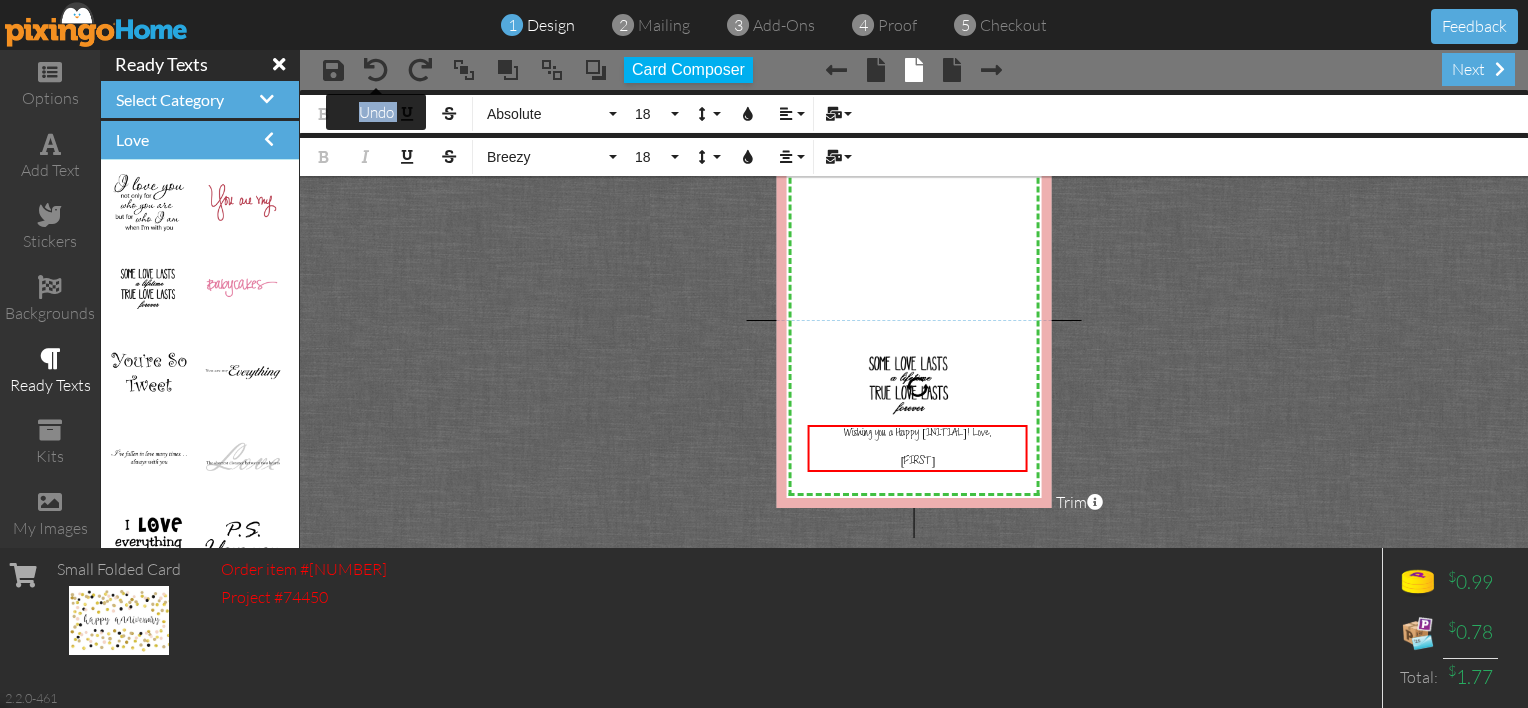 click on "× save
× undo
× redo" at bounding box center [914, 53] 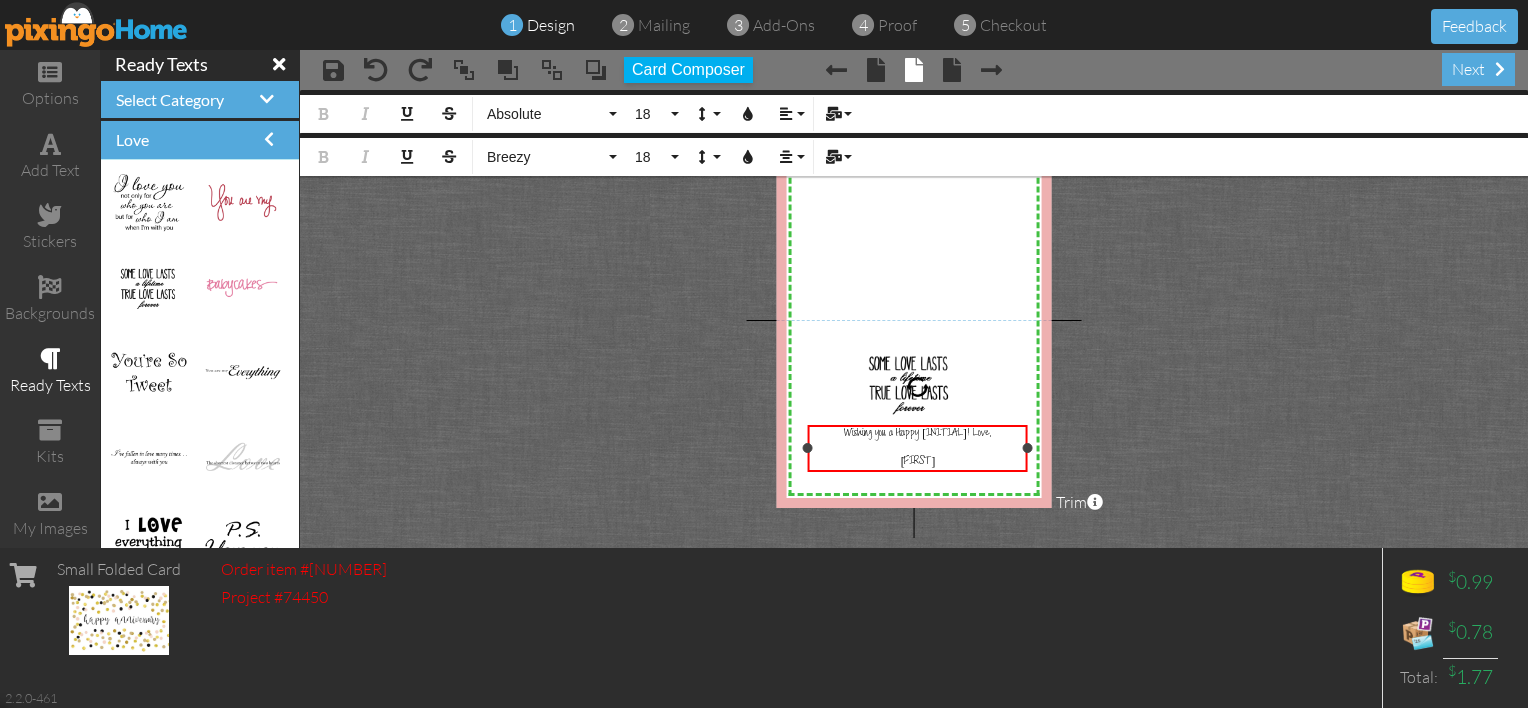 click on "​" at bounding box center [918, 448] 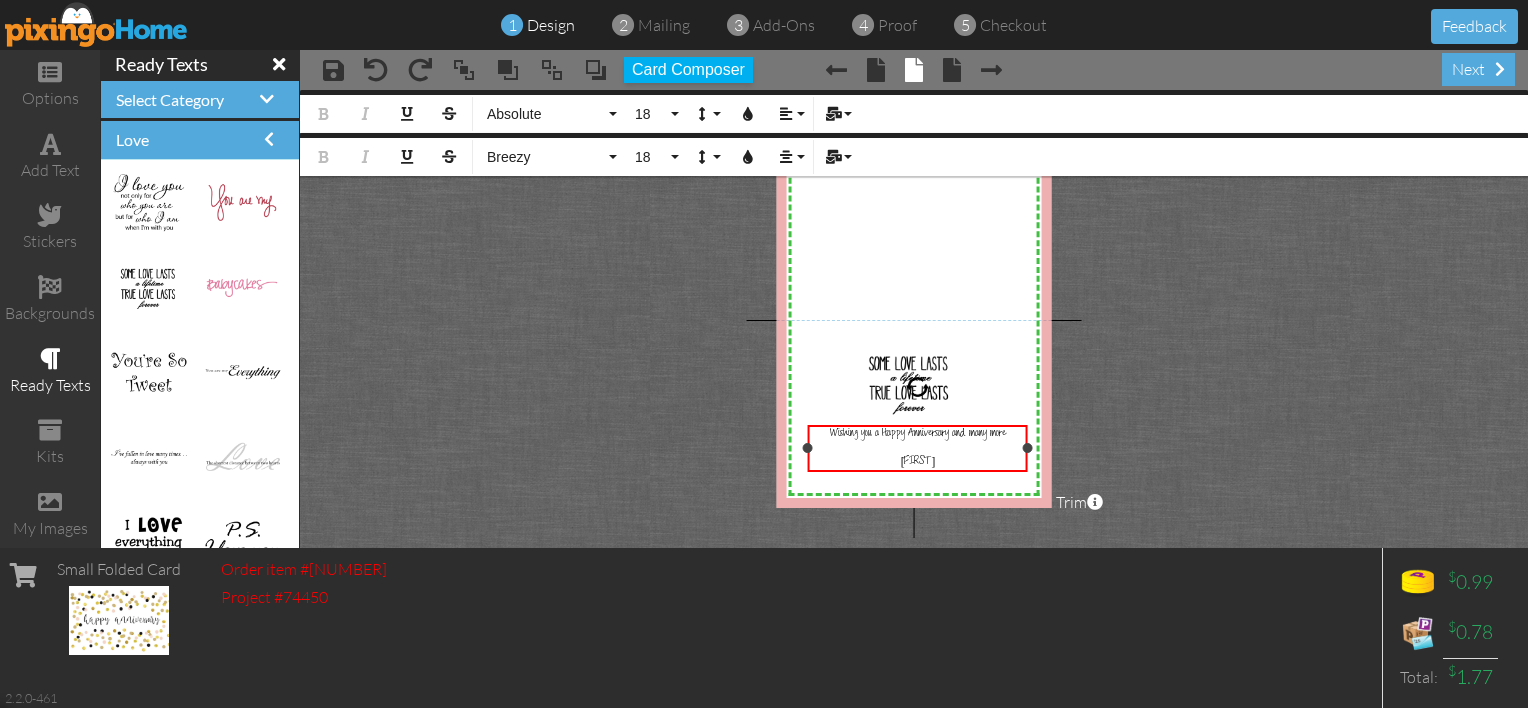 click on "​" at bounding box center [918, 448] 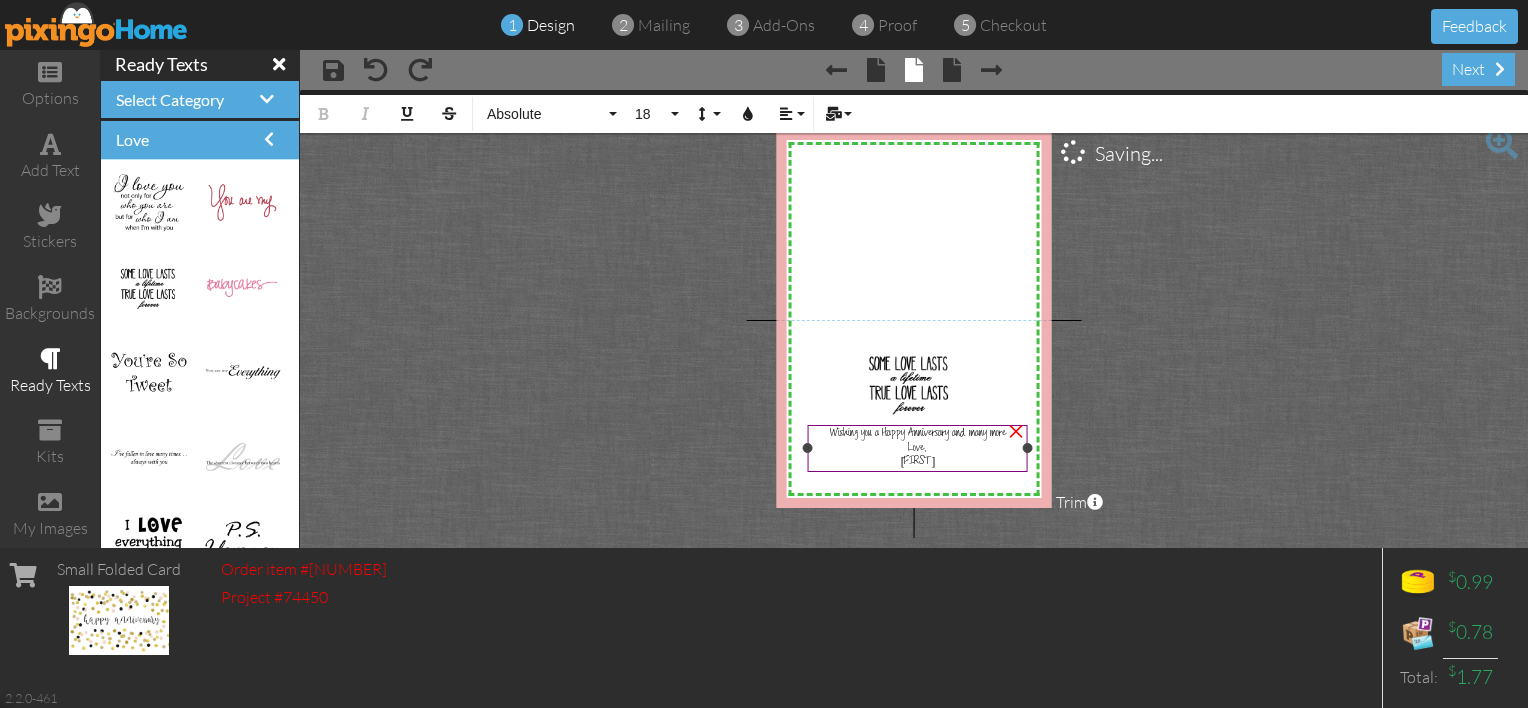 click on "Wishing you a Happy Anniversary and many more" at bounding box center [918, 434] 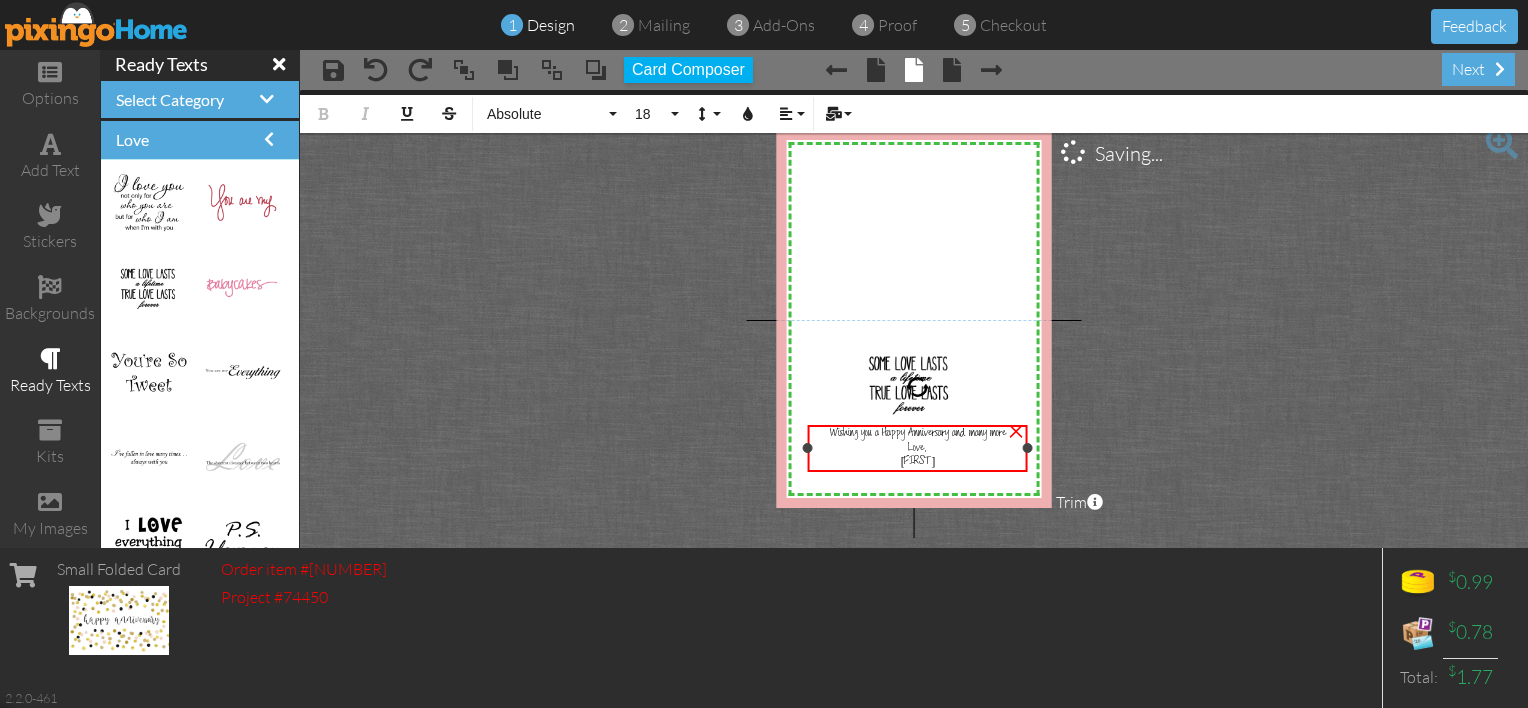 click on "Wishing you a Happy Anniversary and many more" at bounding box center [918, 434] 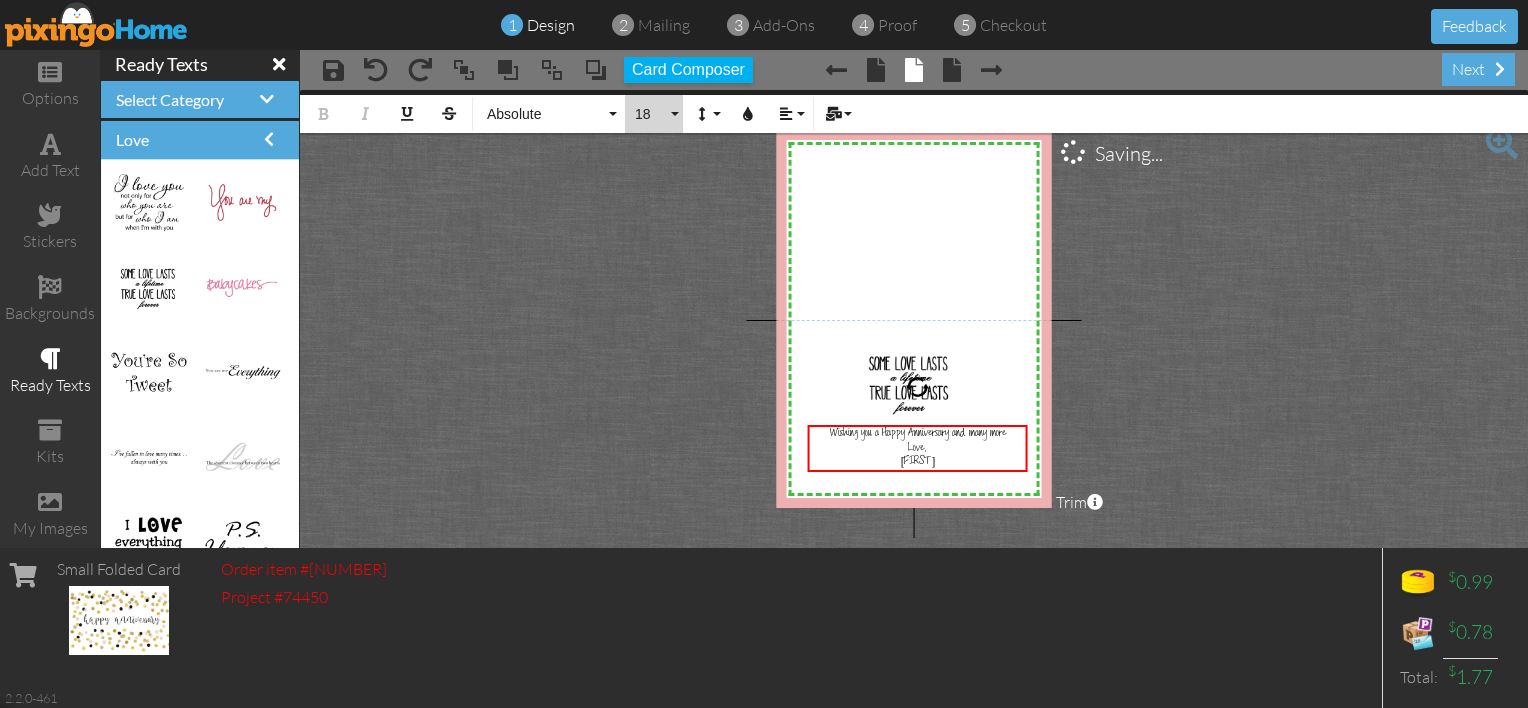 click on "18" at bounding box center (654, 114) 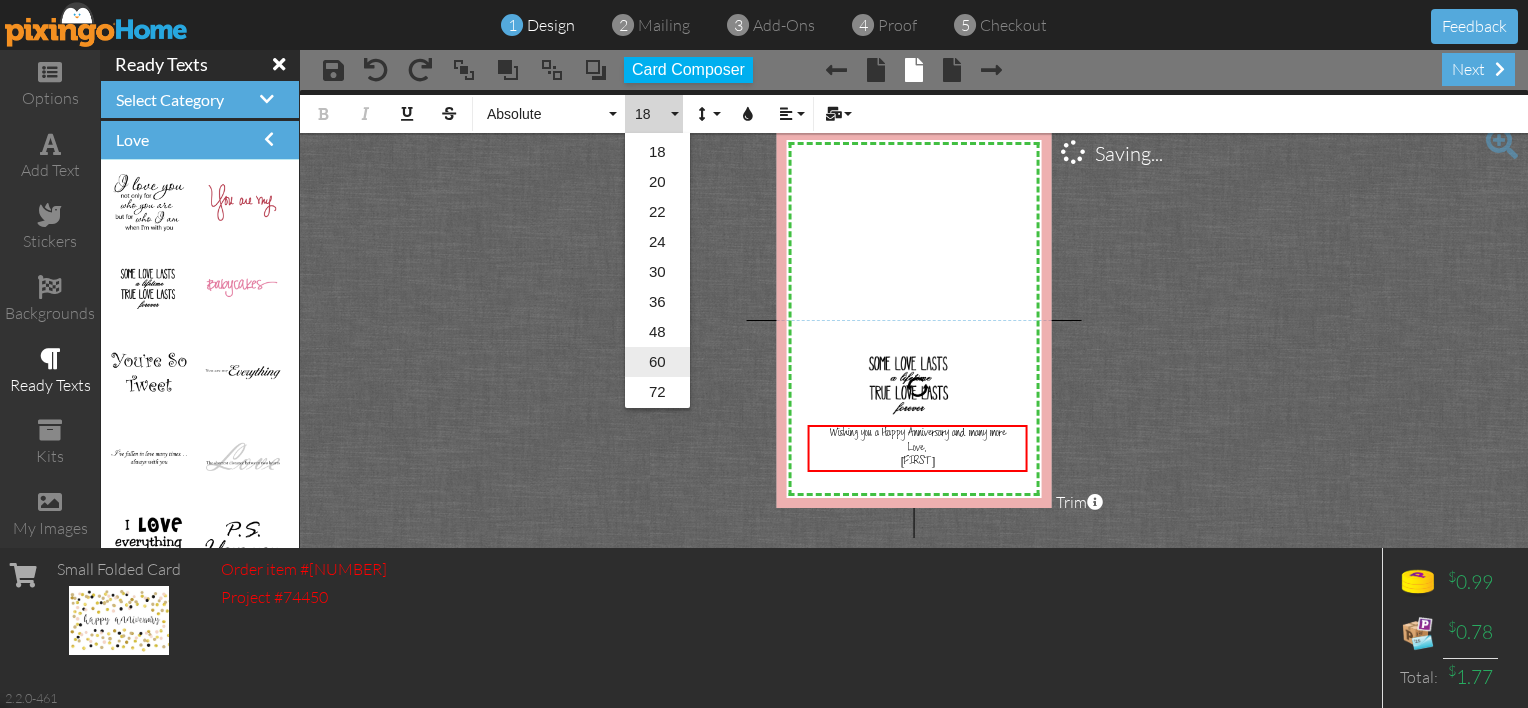 scroll, scrollTop: 300, scrollLeft: 0, axis: vertical 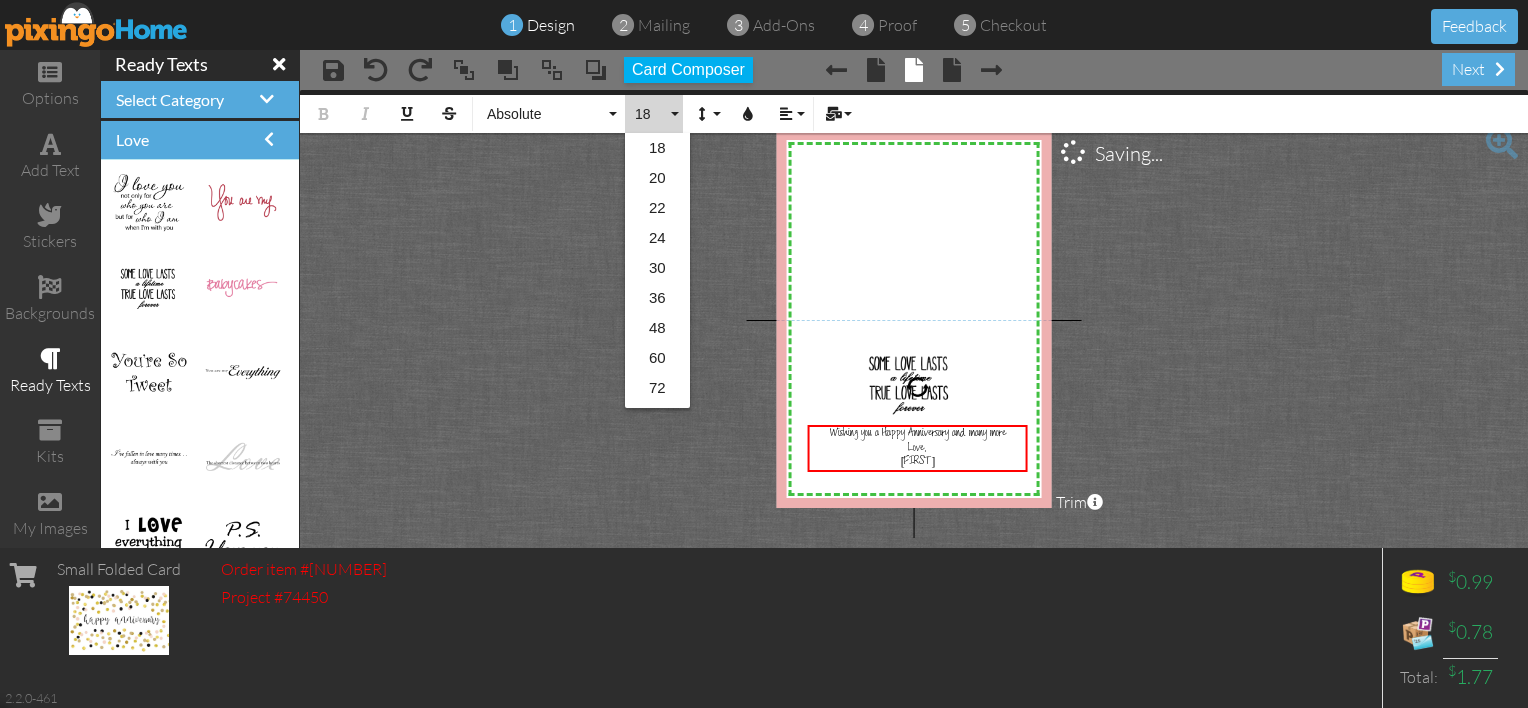 click on "22" at bounding box center [657, 208] 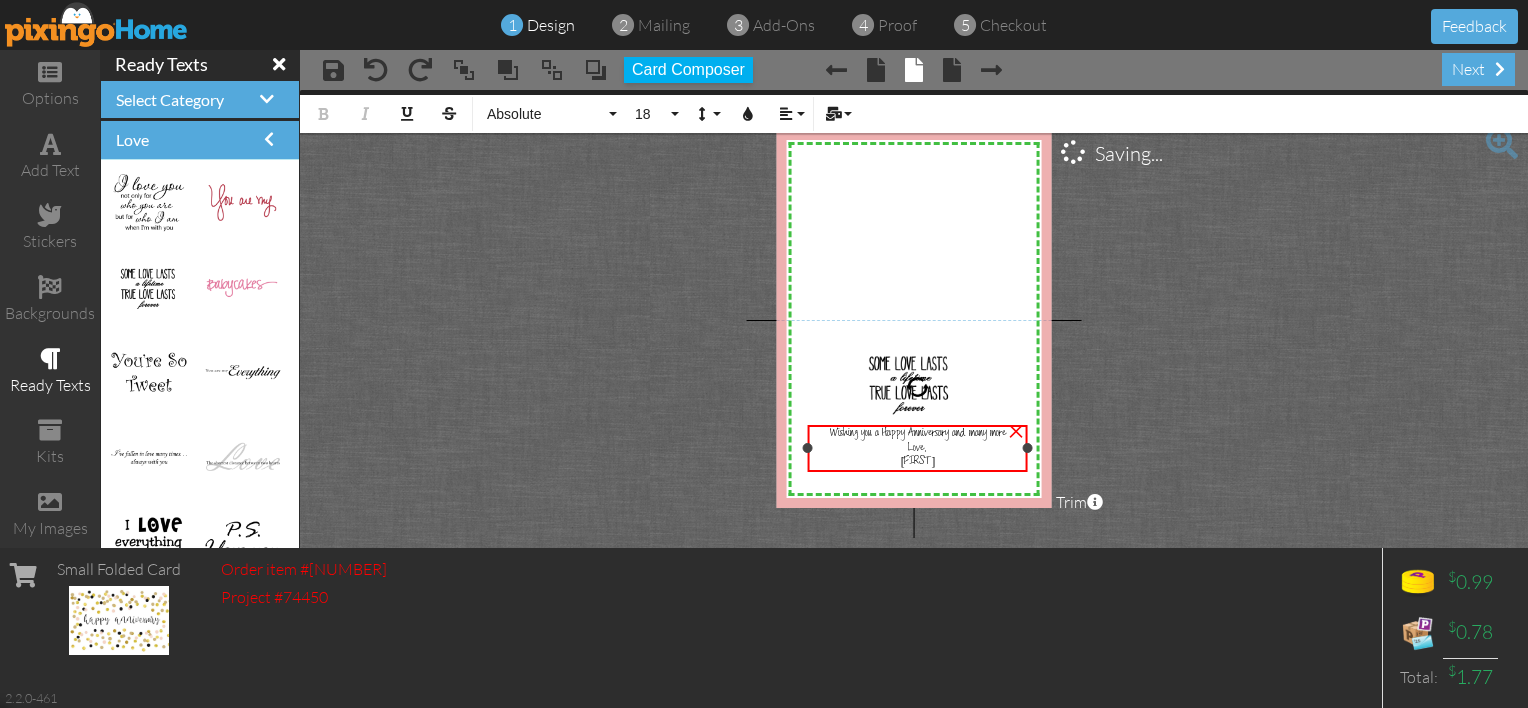 click on "Love," at bounding box center [918, 448] 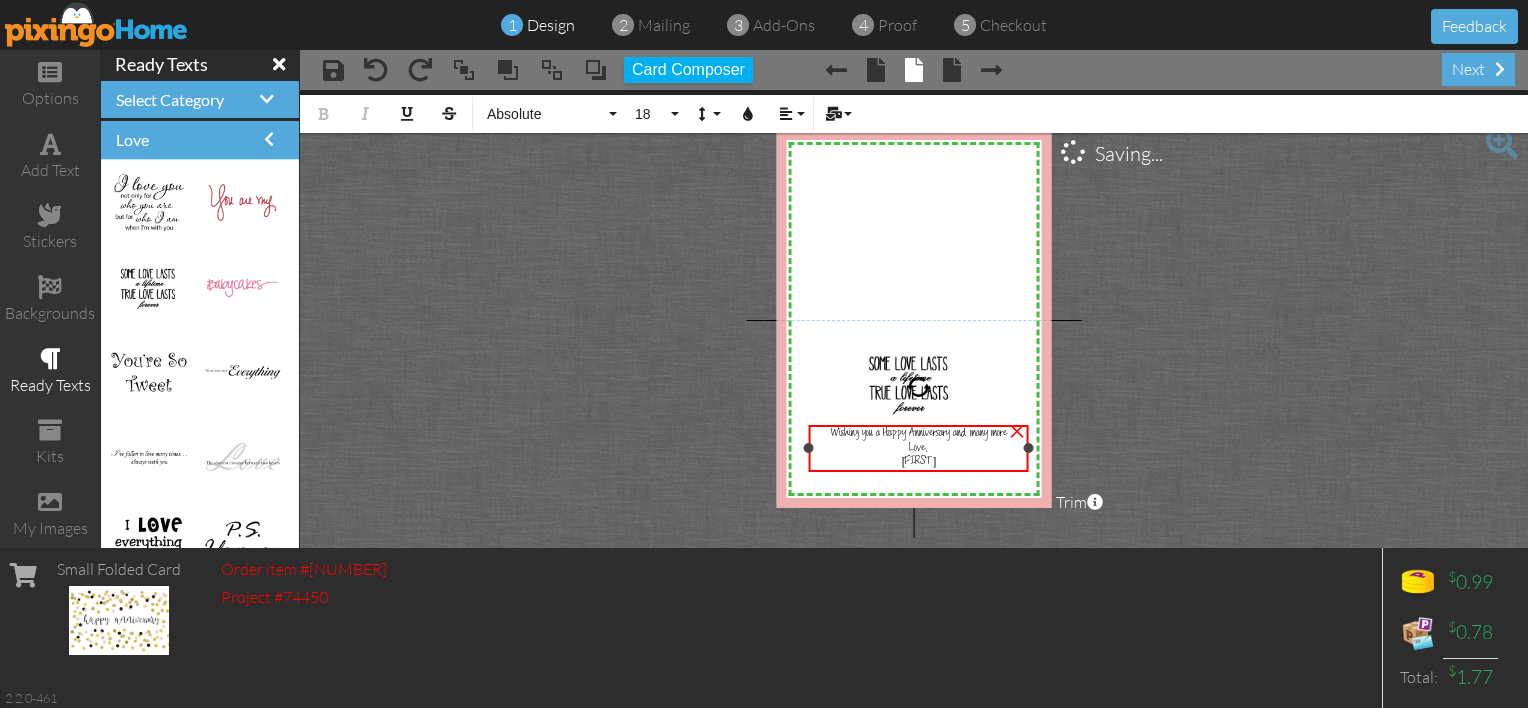 click on "Love," at bounding box center [919, 448] 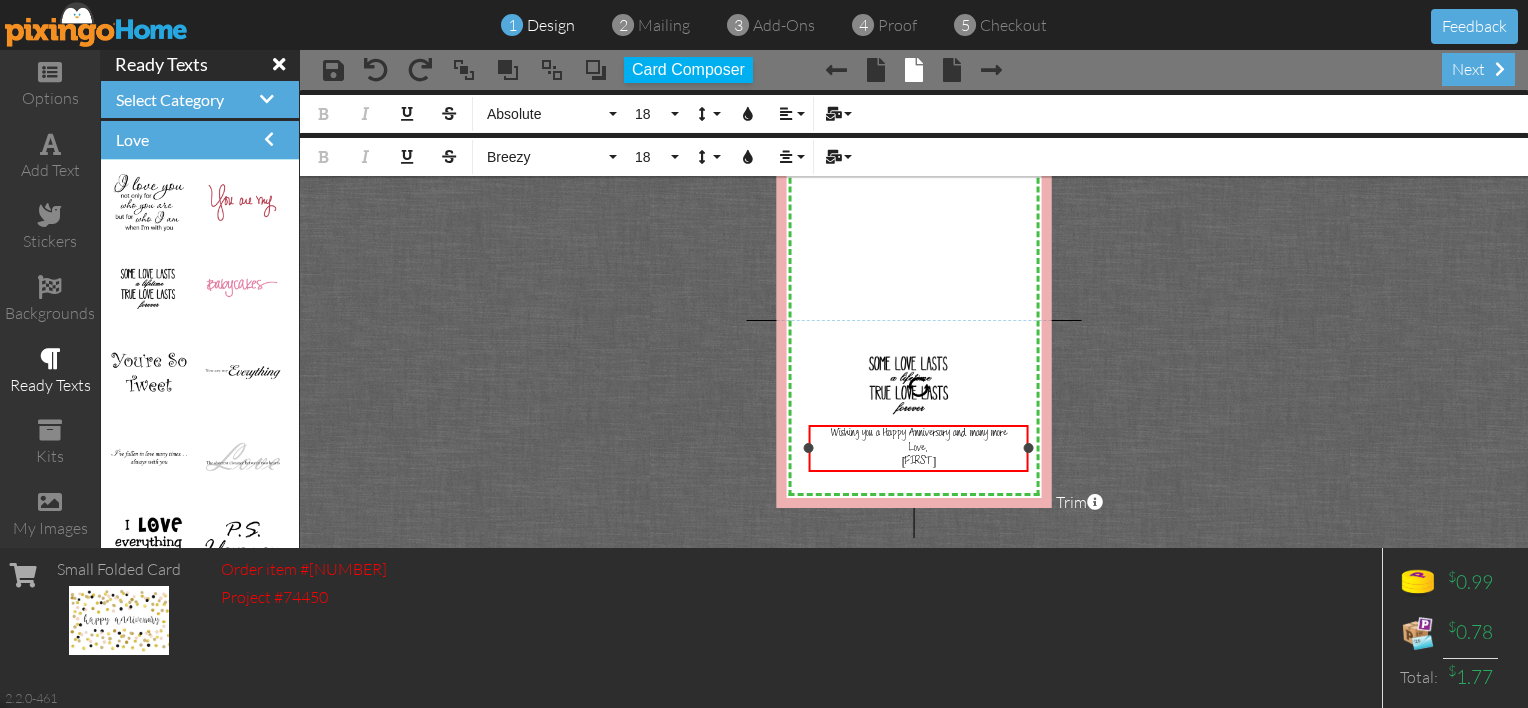 click on "Love," at bounding box center (919, 448) 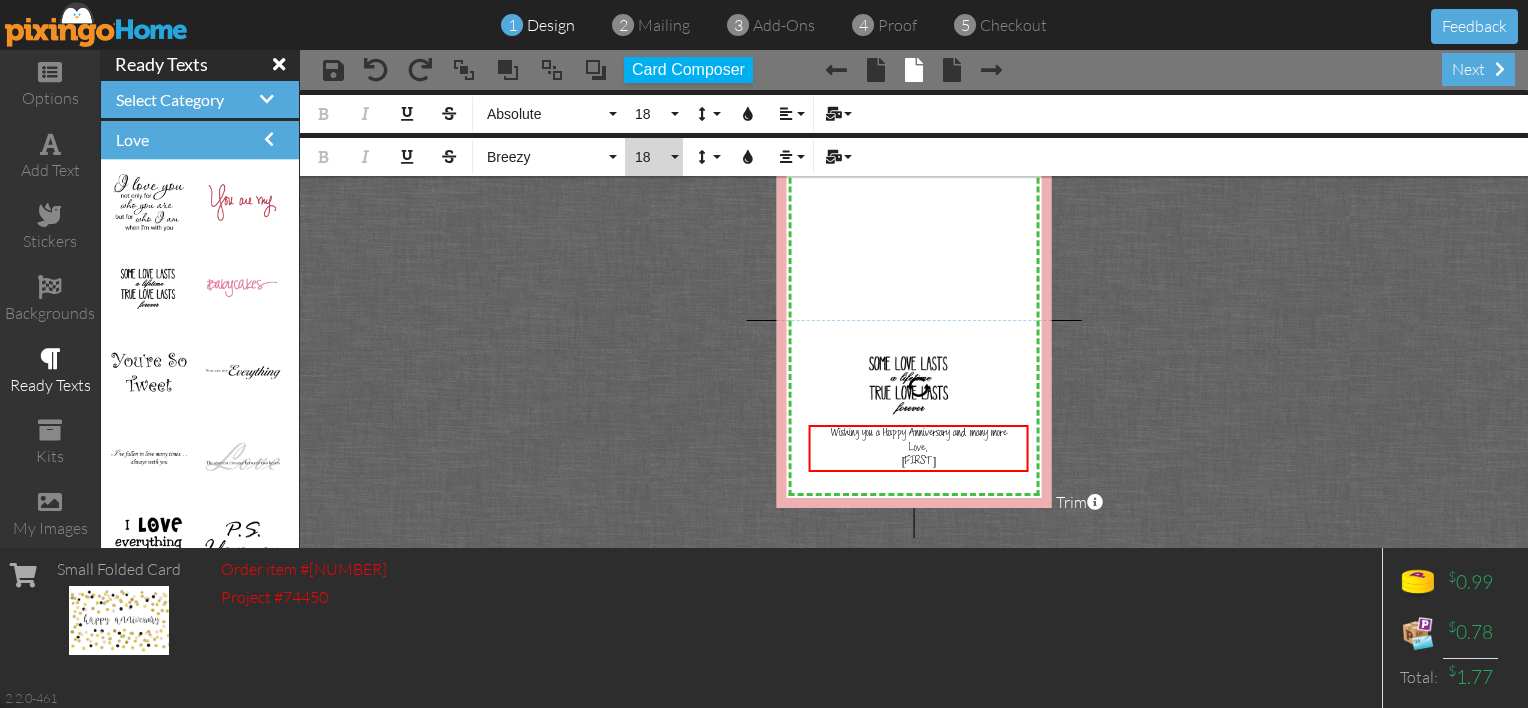 click on "18" at bounding box center [654, 157] 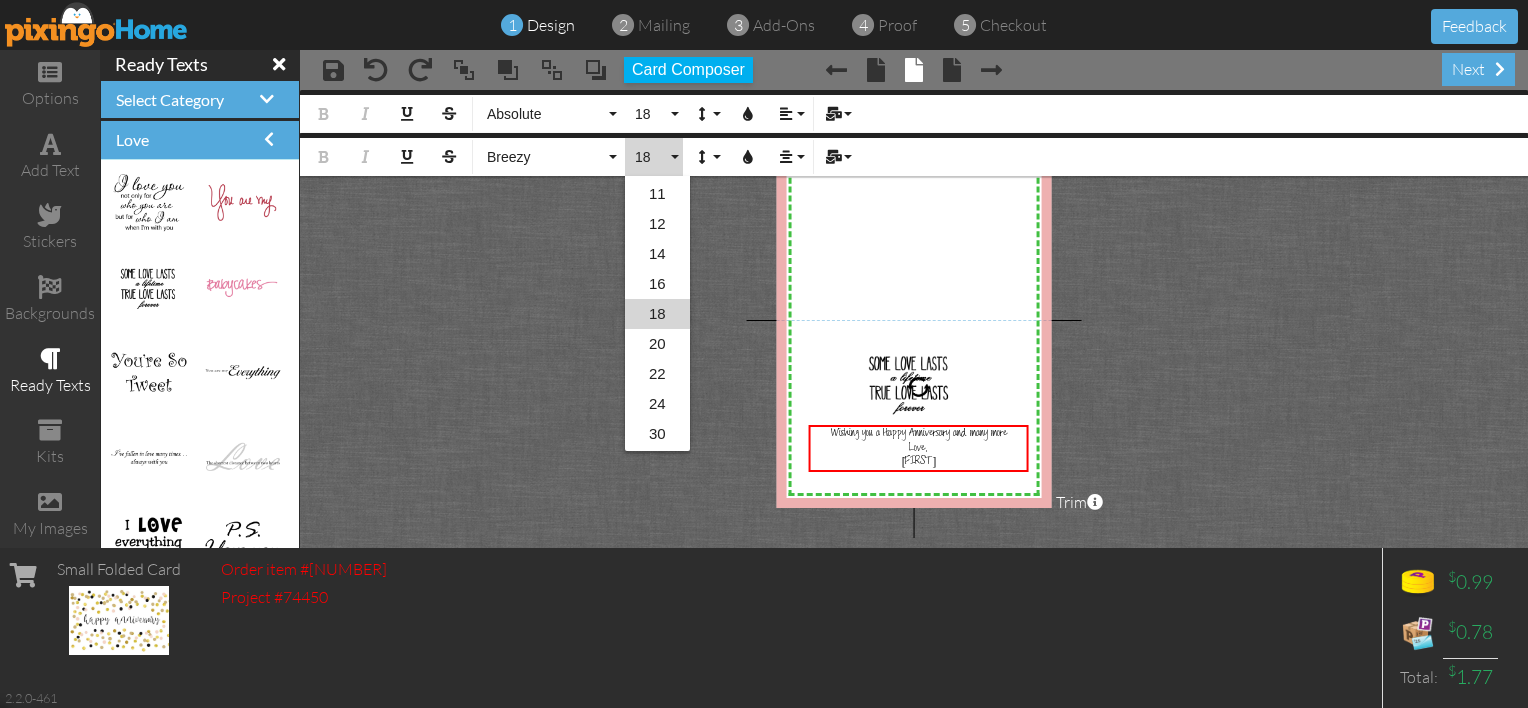 click on "22" at bounding box center [657, 374] 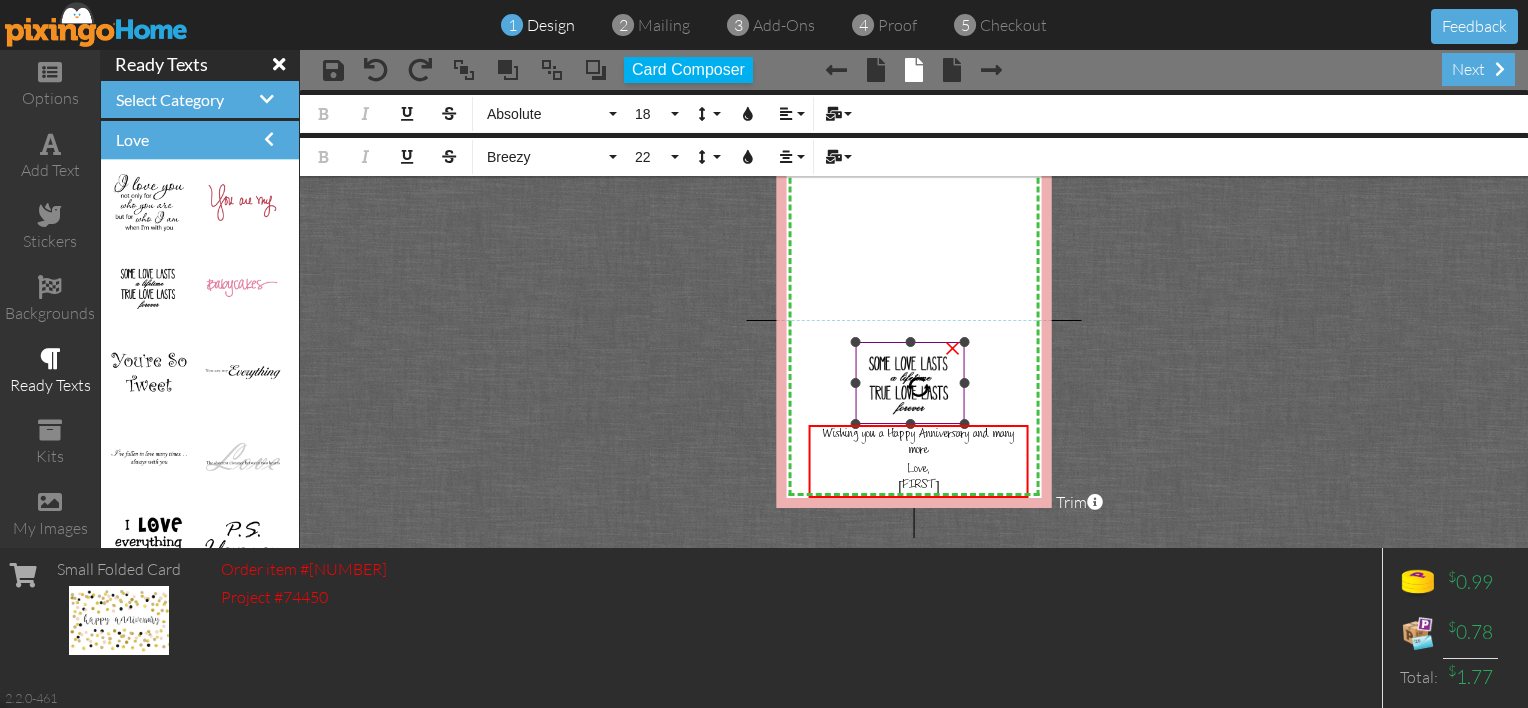 click at bounding box center (910, 383) 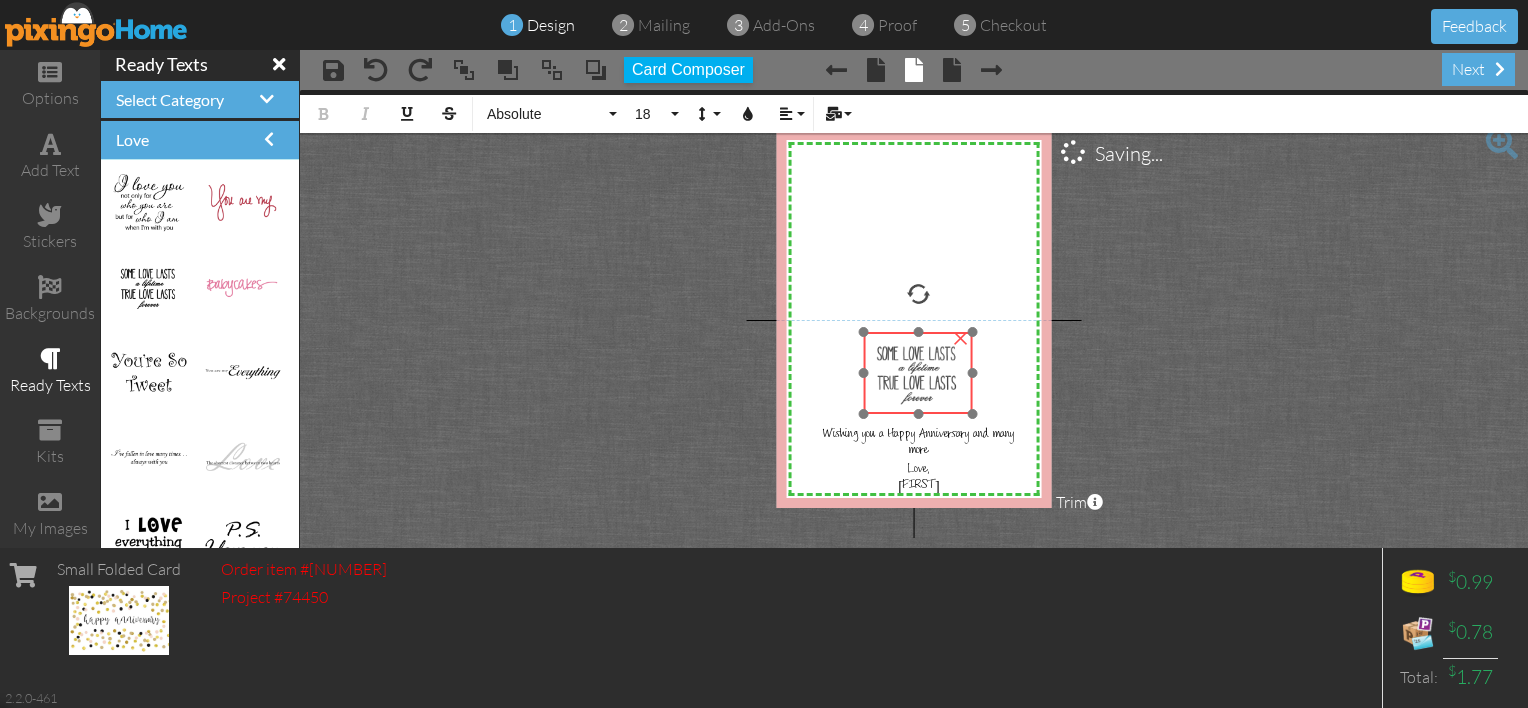 drag, startPoint x: 928, startPoint y: 364, endPoint x: 936, endPoint y: 354, distance: 12.806249 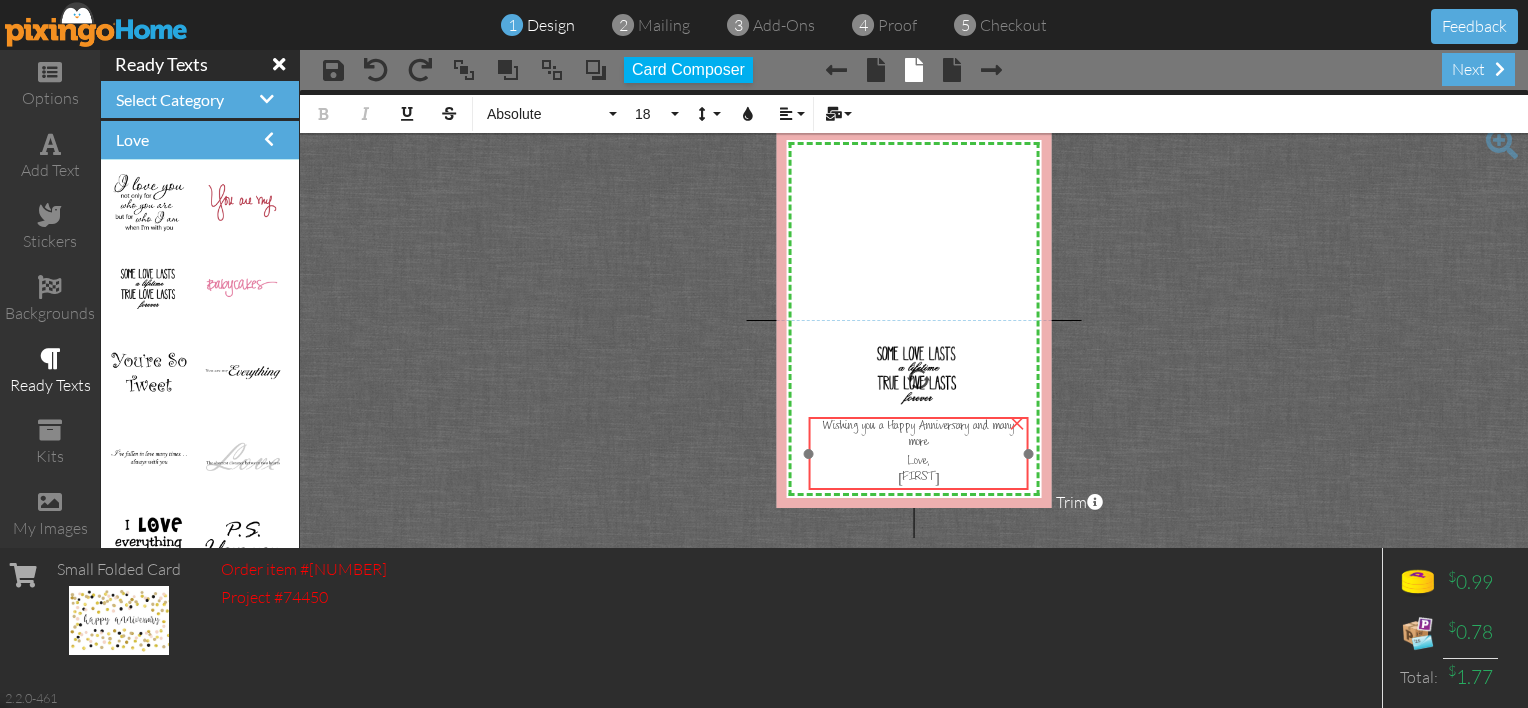 click on "Wishing you a Happy Anniversary and many more" at bounding box center [918, 436] 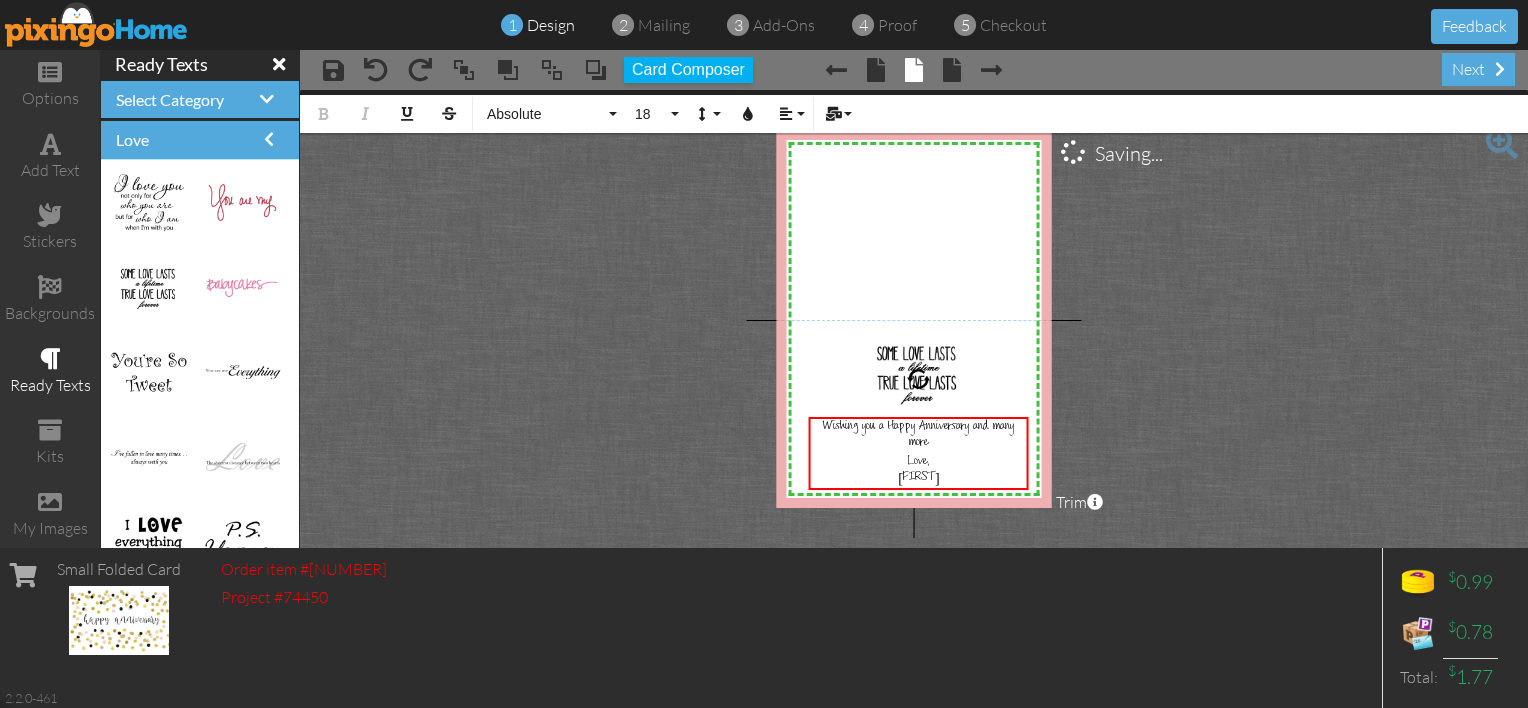 click on "X X X X X X X X X X X X X X X X X X X X X X X X X X X X X X X X X X X X X X X X X X X X X X X X X X X X X X X X X X X X X X X X X X X X X X X X X X X X X X X X X X X X X × × × × × × × Wishing you a Happy Anniversary and many more Love, [FIRST]   ×
Saving...
Bold Italic Underline Strikethrough Absolute Absolute Adventure Aphrodite Bouquet Sky Breezy Broadway Cafe Casual Script Century Comic Sans Copper Courgette Curlz Delight First Hand Futura Gamer Gentoo Georgia Handmark Headliner Impact Isabell Jokerman Lato Lemon Sun Lobster Magical Marker Montserrat Open Sans Pacifico Papyrus Parachute Pixingo Proclamation Rain Bucket Raleway Roboto Sacramento Sketch Slim Sunshine Swift River Tahoma Times Upper Level Verdana Vintage Wonder 18 5 6 7 8 9 10 11 12 14 16 18 20 22 24 30 36 48 60 72 96 Line Height Default Single 1.15 1.5 Double Colors Align Align Left Align Center" at bounding box center (914, 319) 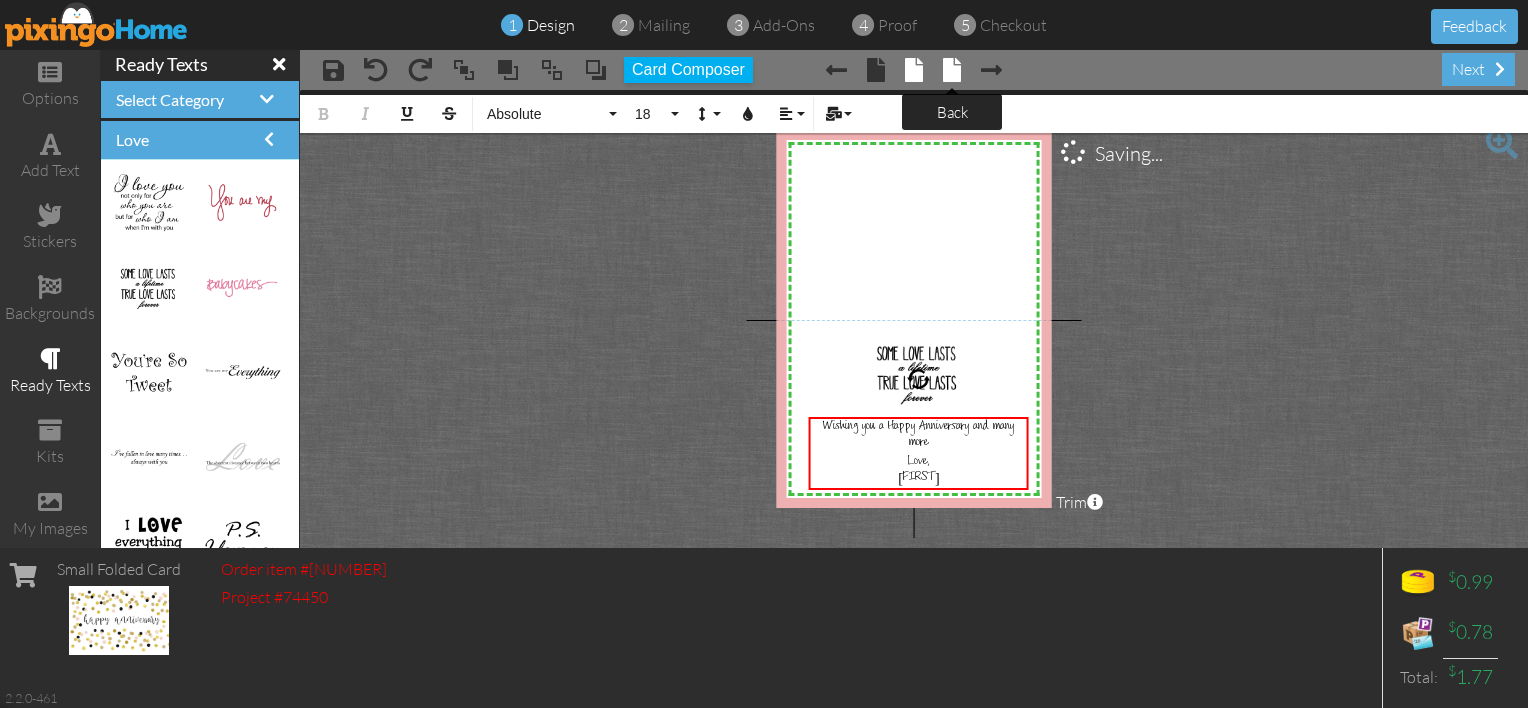 click at bounding box center (952, 70) 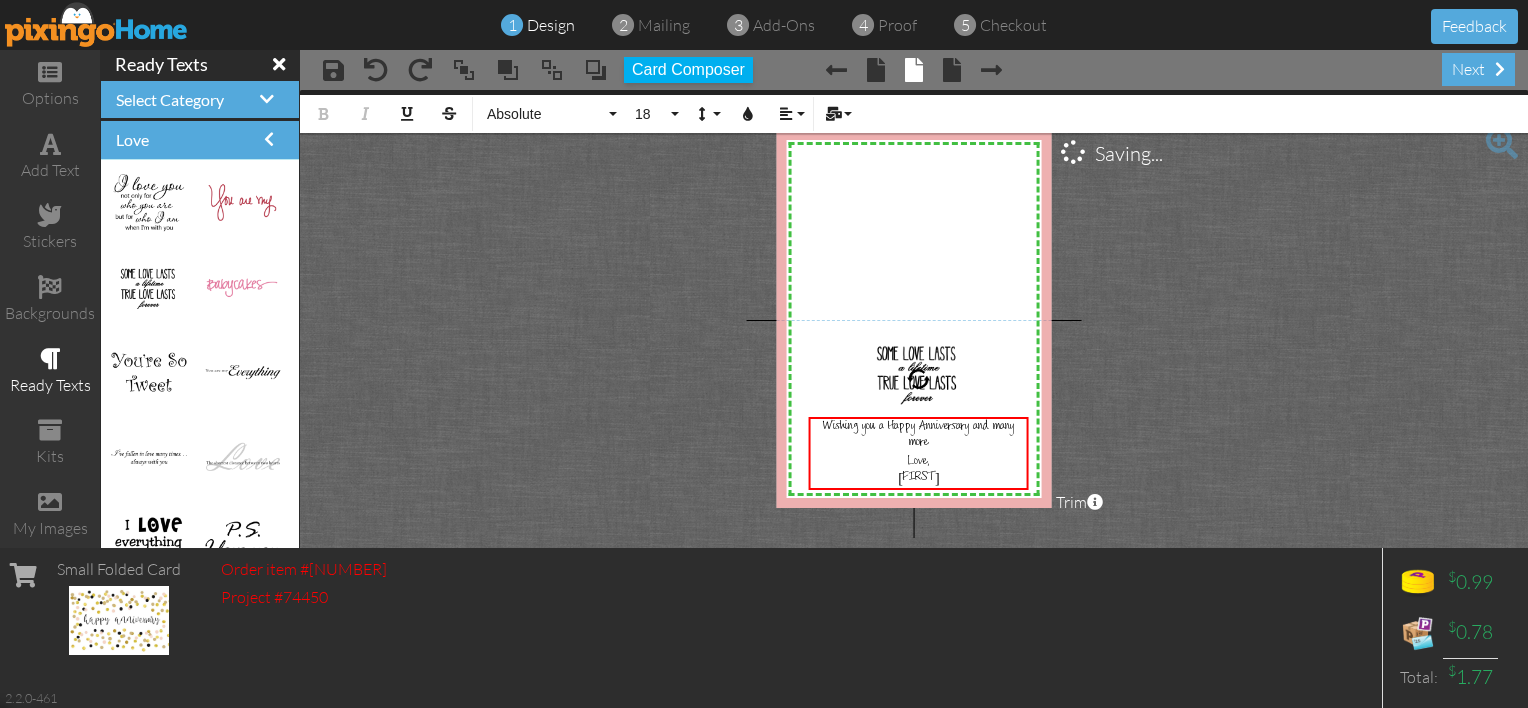 drag, startPoint x: 1082, startPoint y: 292, endPoint x: 1059, endPoint y: 229, distance: 67.06713 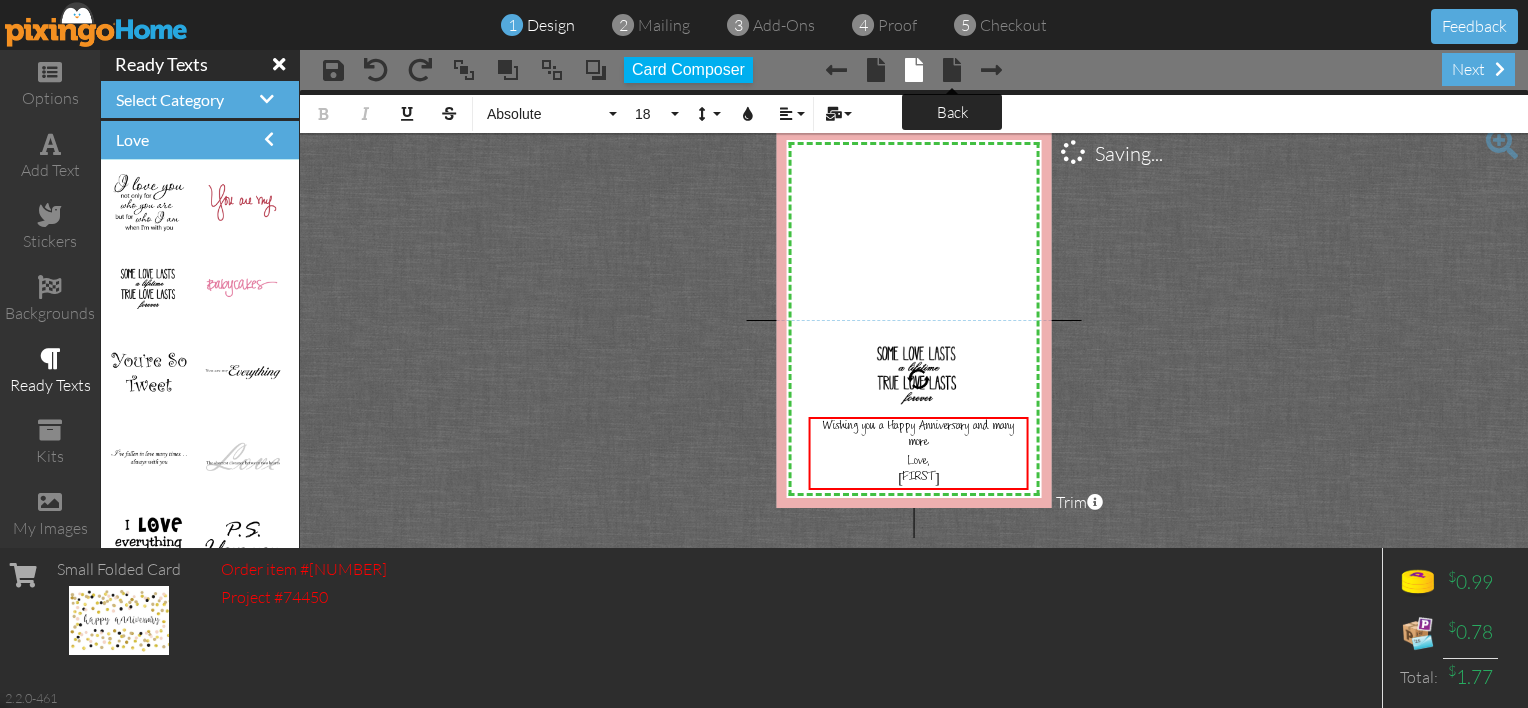 drag, startPoint x: 954, startPoint y: 60, endPoint x: 968, endPoint y: 59, distance: 14.035668 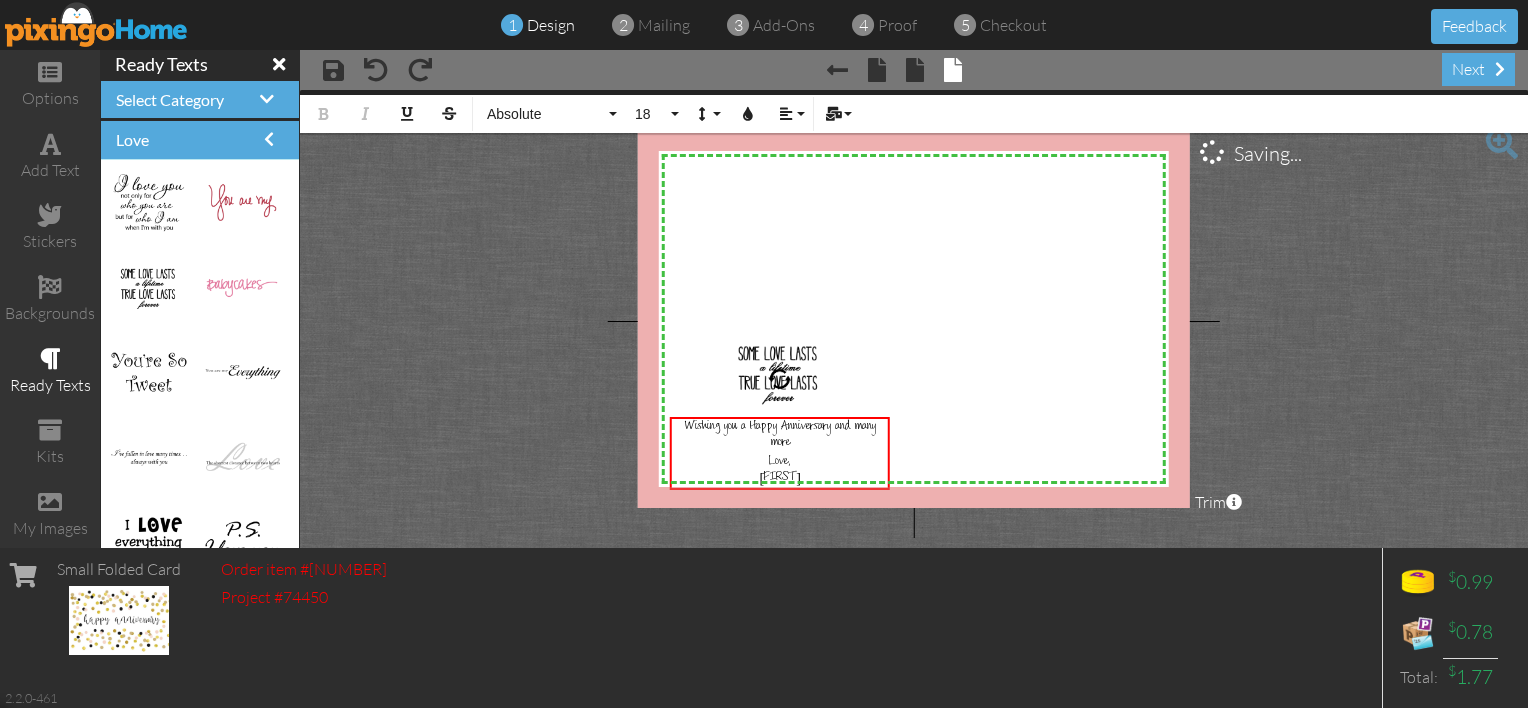 select on "object:1232" 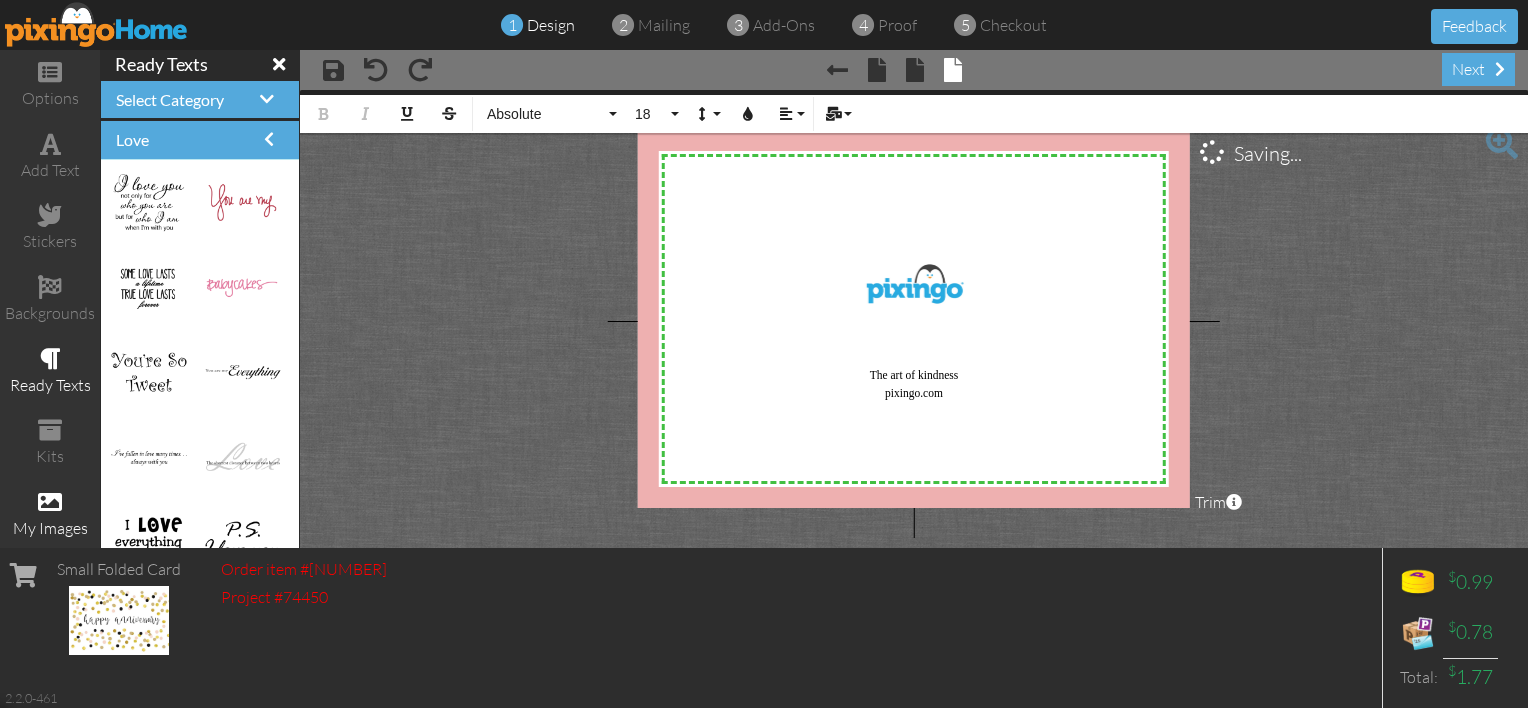 click at bounding box center [50, 502] 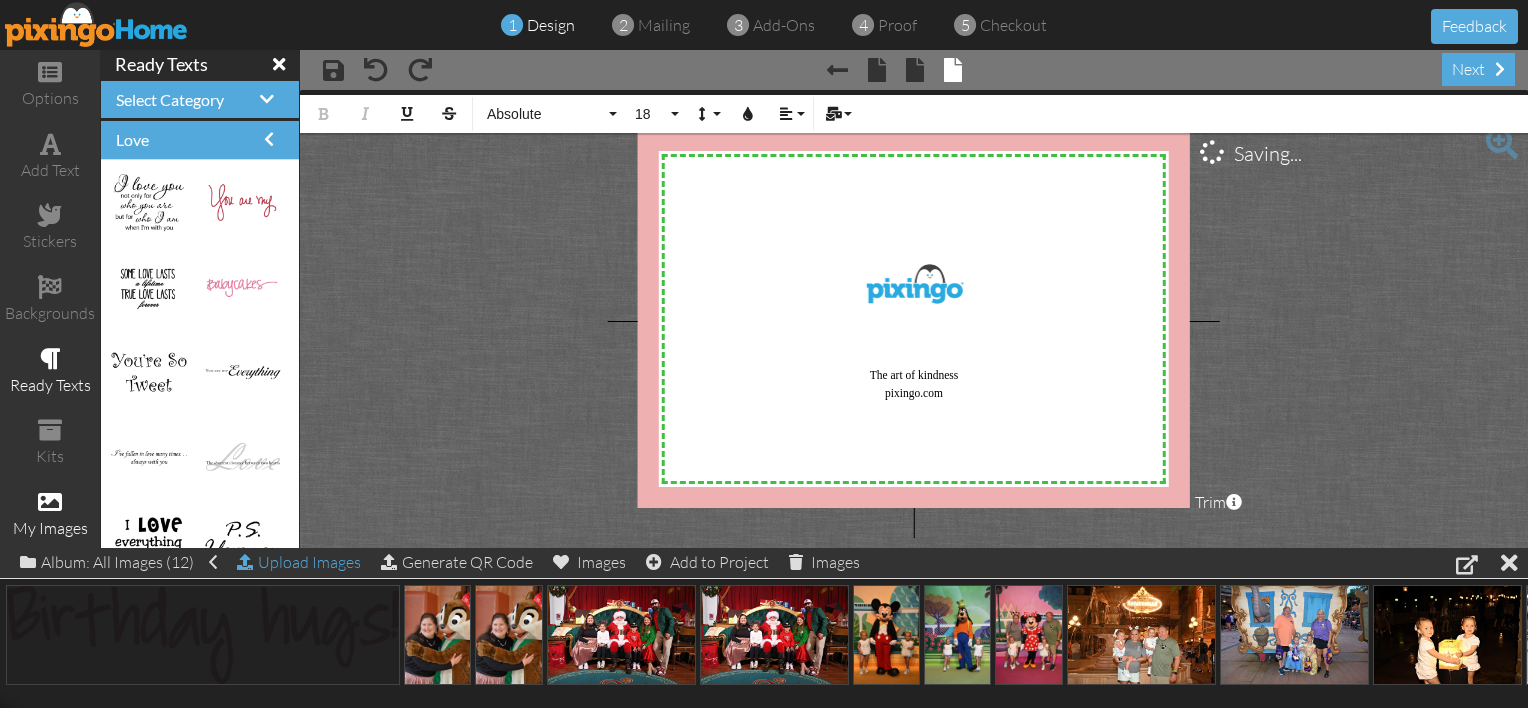 click on "Upload Images" 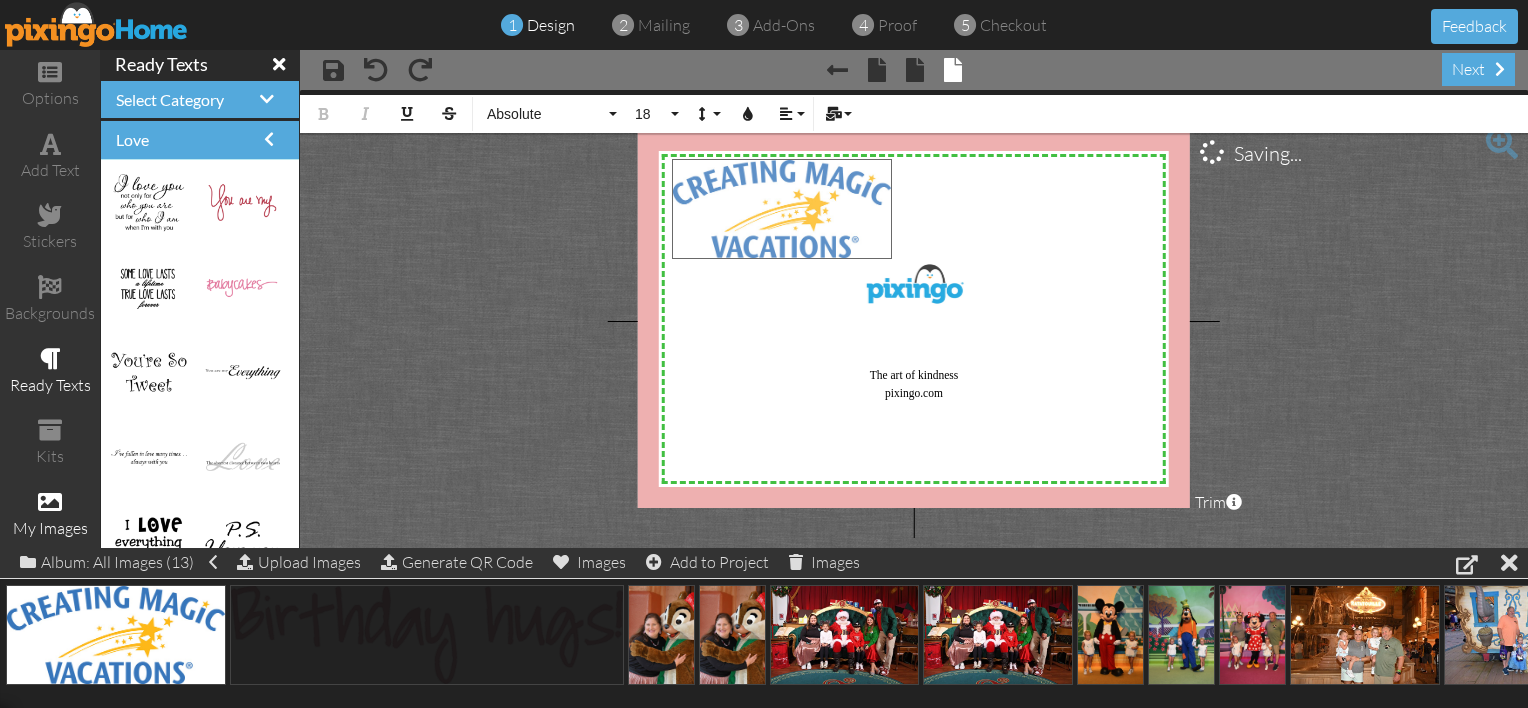 drag, startPoint x: 112, startPoint y: 625, endPoint x: 778, endPoint y: 200, distance: 790.0513 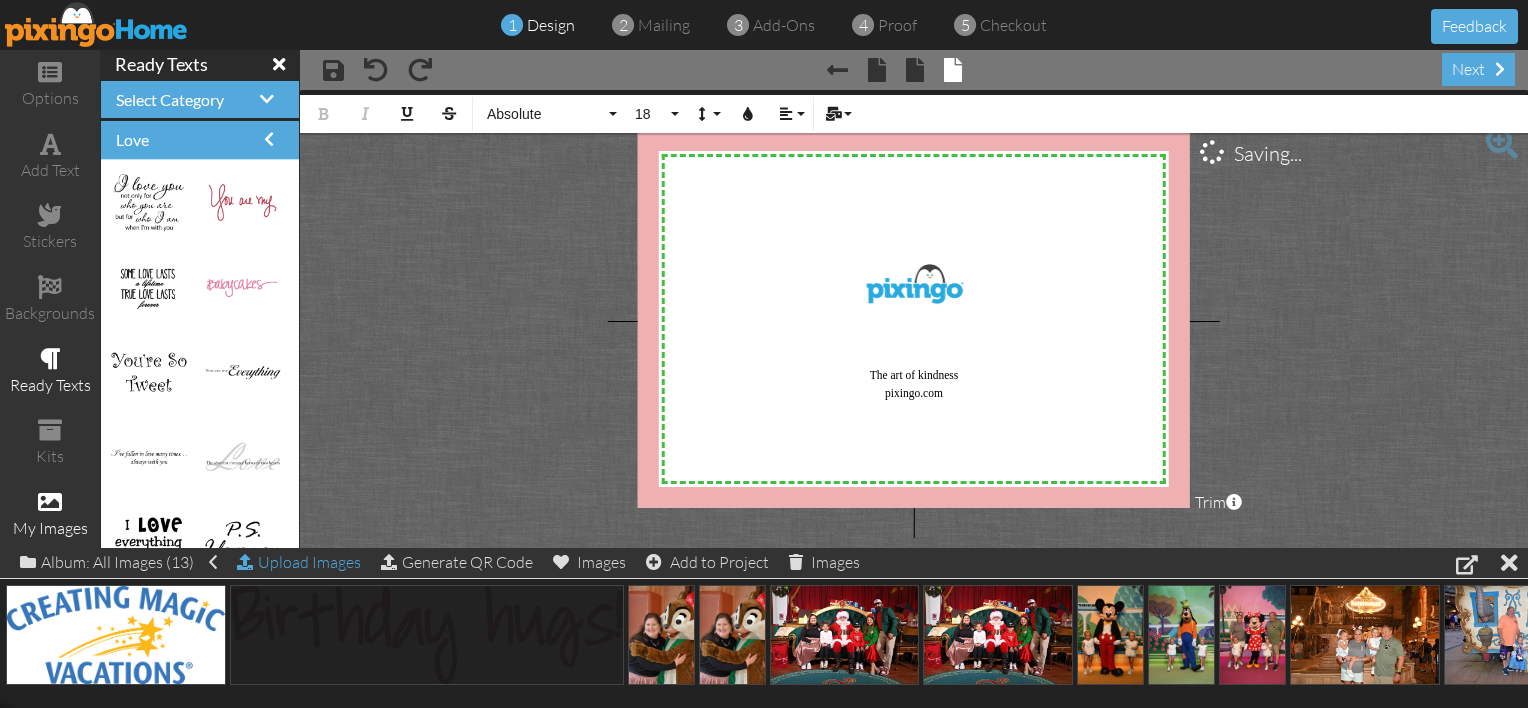 click on "Upload Images" 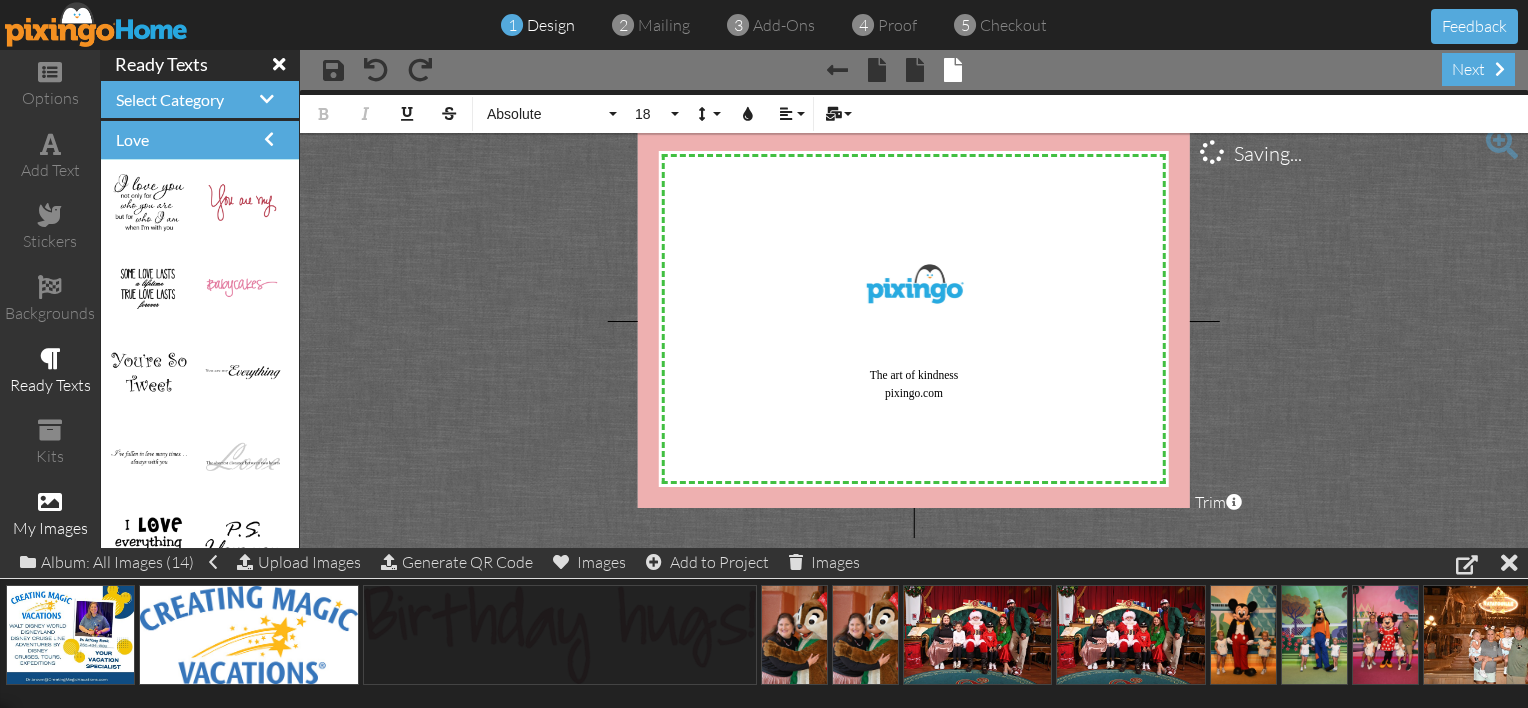 click on "X X X X X X X X X X X X X X X X X X X X X X X X X X X X X X X X X X X X X X X X X X X X X X X X X X X X X X X X X X X X X X X X X X X X X X X X X X X X X X X X X X X X X The art of kindness pixingo.com
Branding profile:
Pixingo Default Profile
Saving...
Bold Italic Underline Strikethrough Absolute Absolute Adventure Aphrodite Bouquet Sky Breezy Broadway Cafe Casual Script Century Comic Sans Copper Courgette Curlz Delight First Hand Futura Gamer Gentoo Georgia Handmark Headliner Impact Isabell Jokerman Lato Lemon Sun Lobster Magical Marker Montserrat Open Sans Pacifico Papyrus Parachute Pixingo Proclamation Rain Bucket Raleway Roboto Sacramento Sketch Slim Sunshine Swift River Tahoma Times Upper Level Verdana Vintage Wonder 18 5 6 7 8 9 10 11 12 14 16 18 20 22 24 30 36 48 60 72 96 Line Height Default Single 1.15" at bounding box center [914, 319] 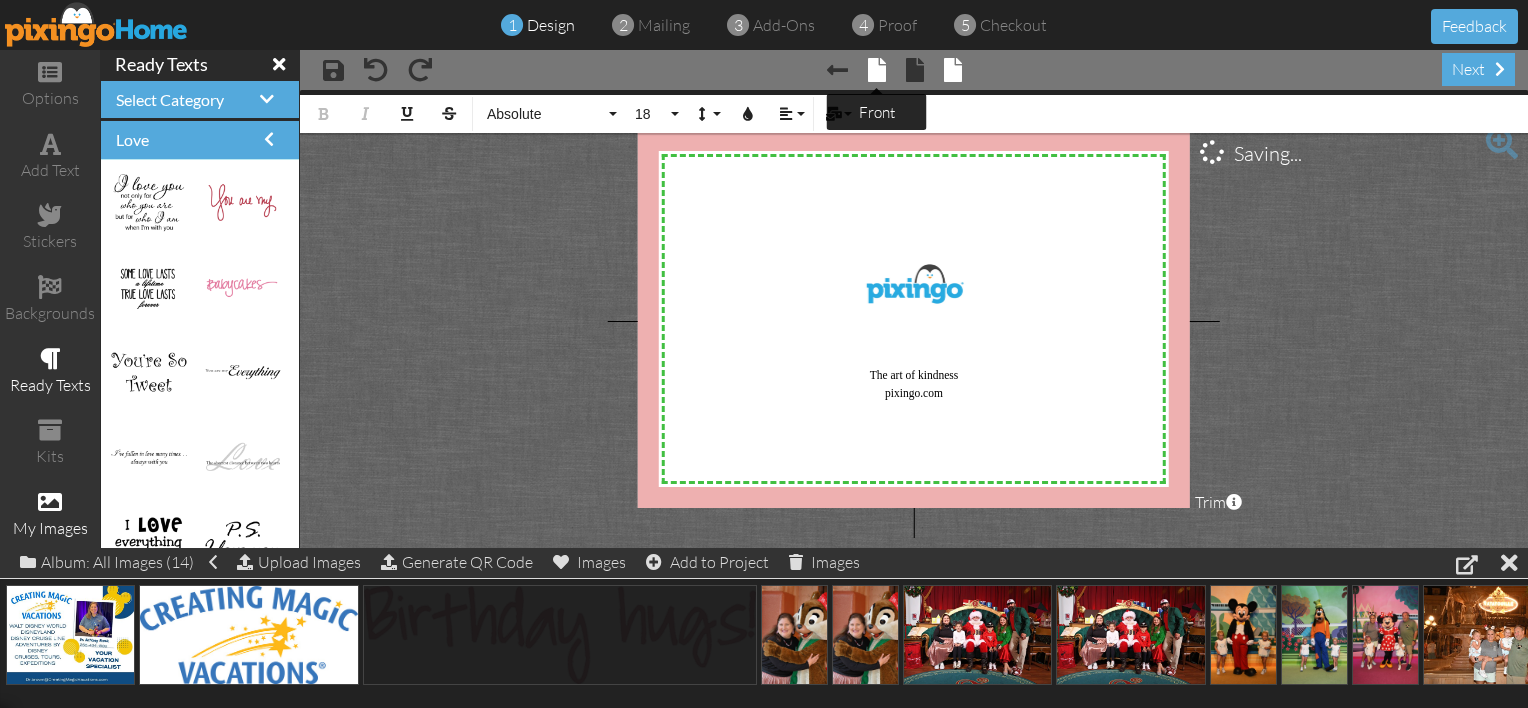 click at bounding box center [877, 70] 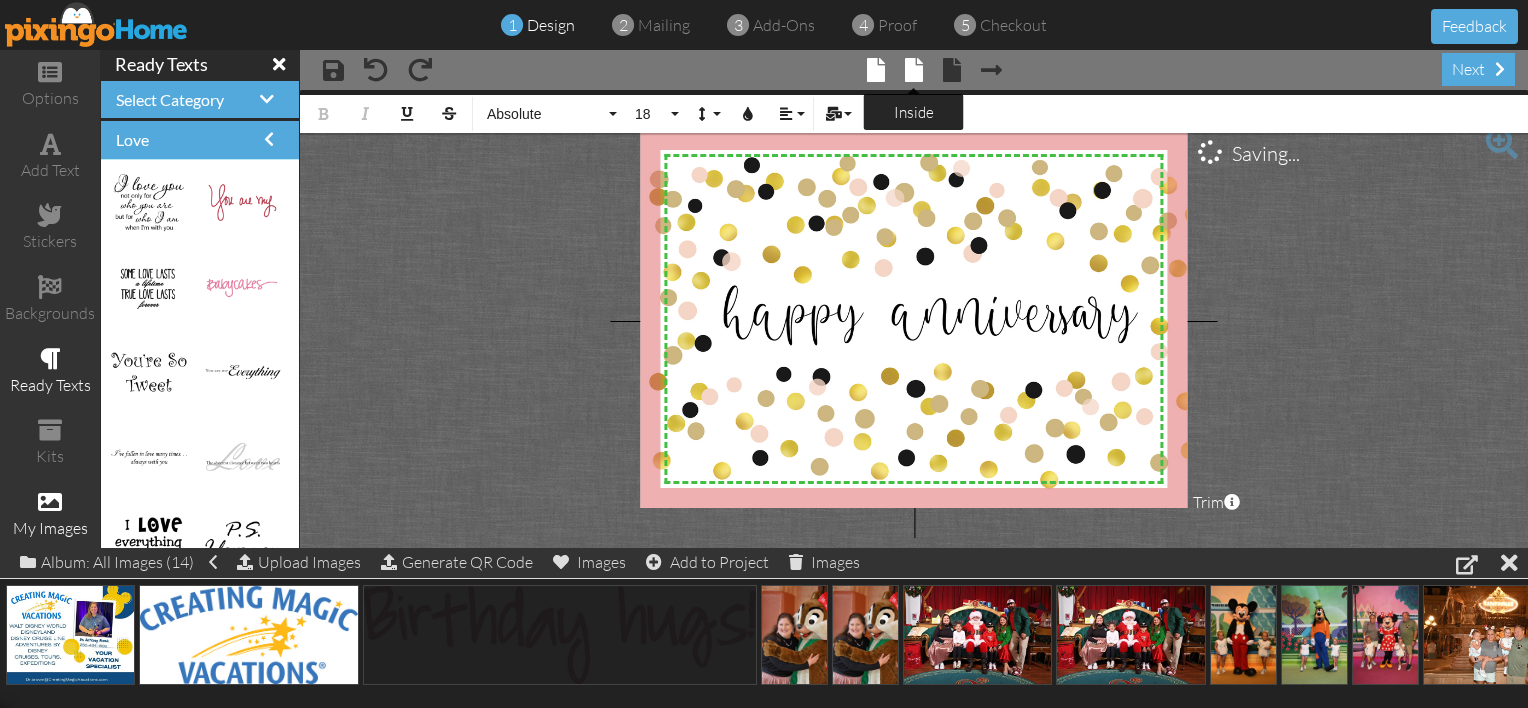 click at bounding box center (914, 70) 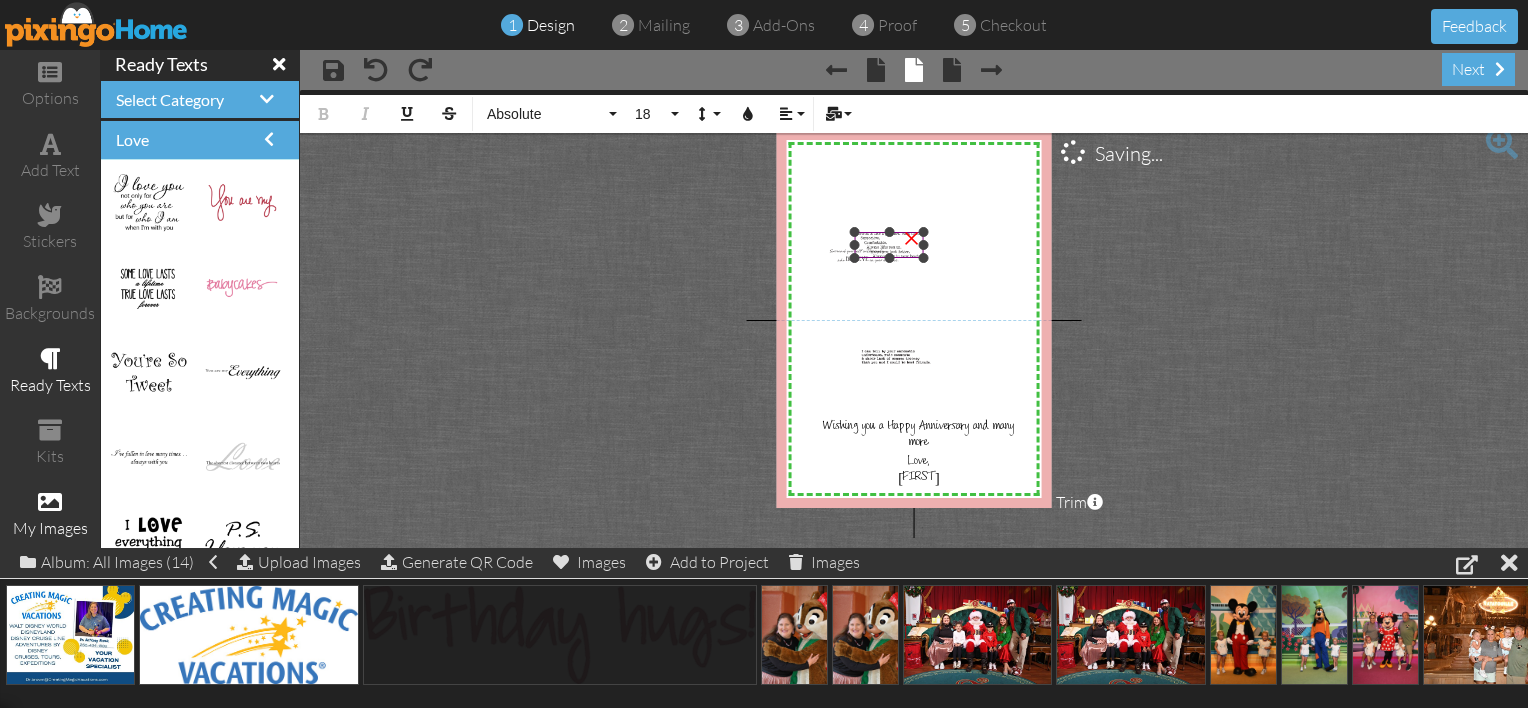 click on "×" at bounding box center [912, 236] 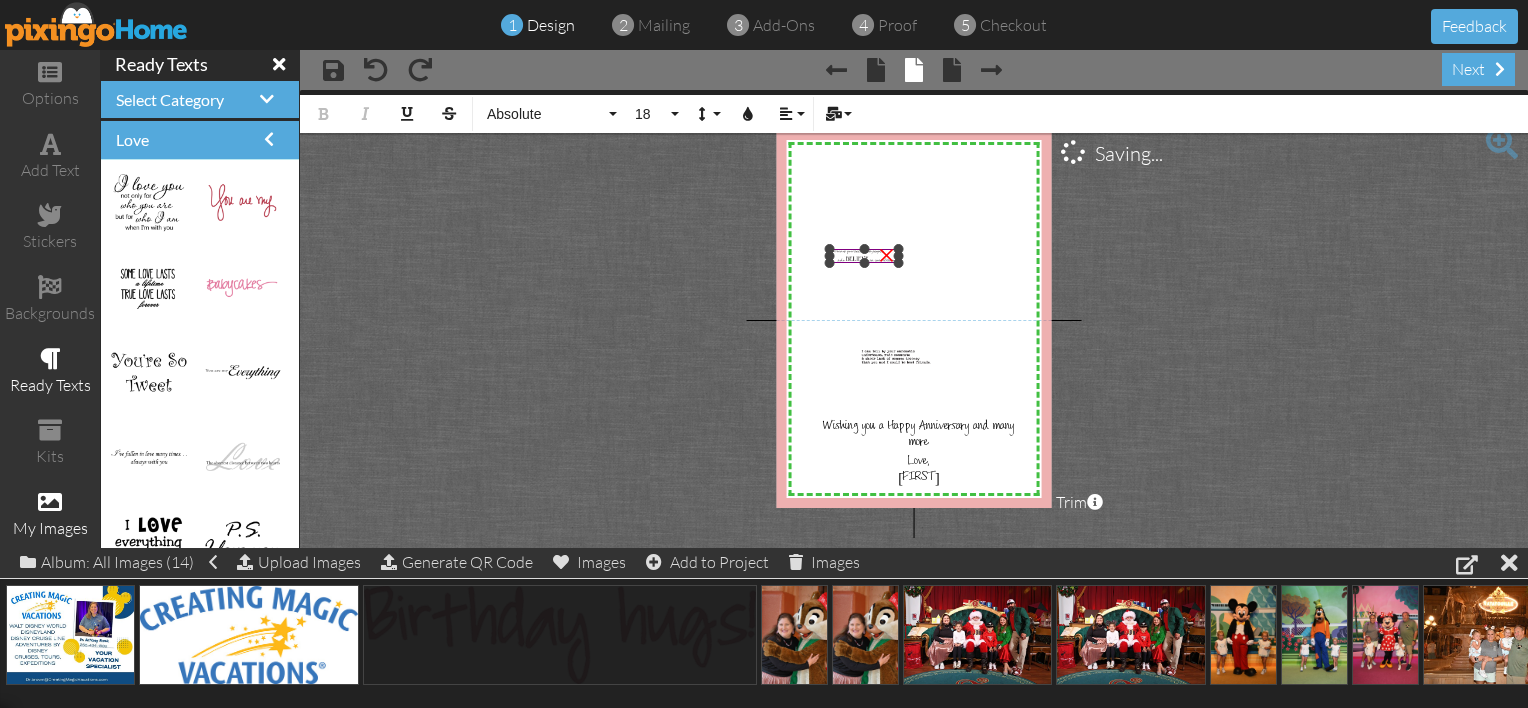 click on "×" at bounding box center [887, 253] 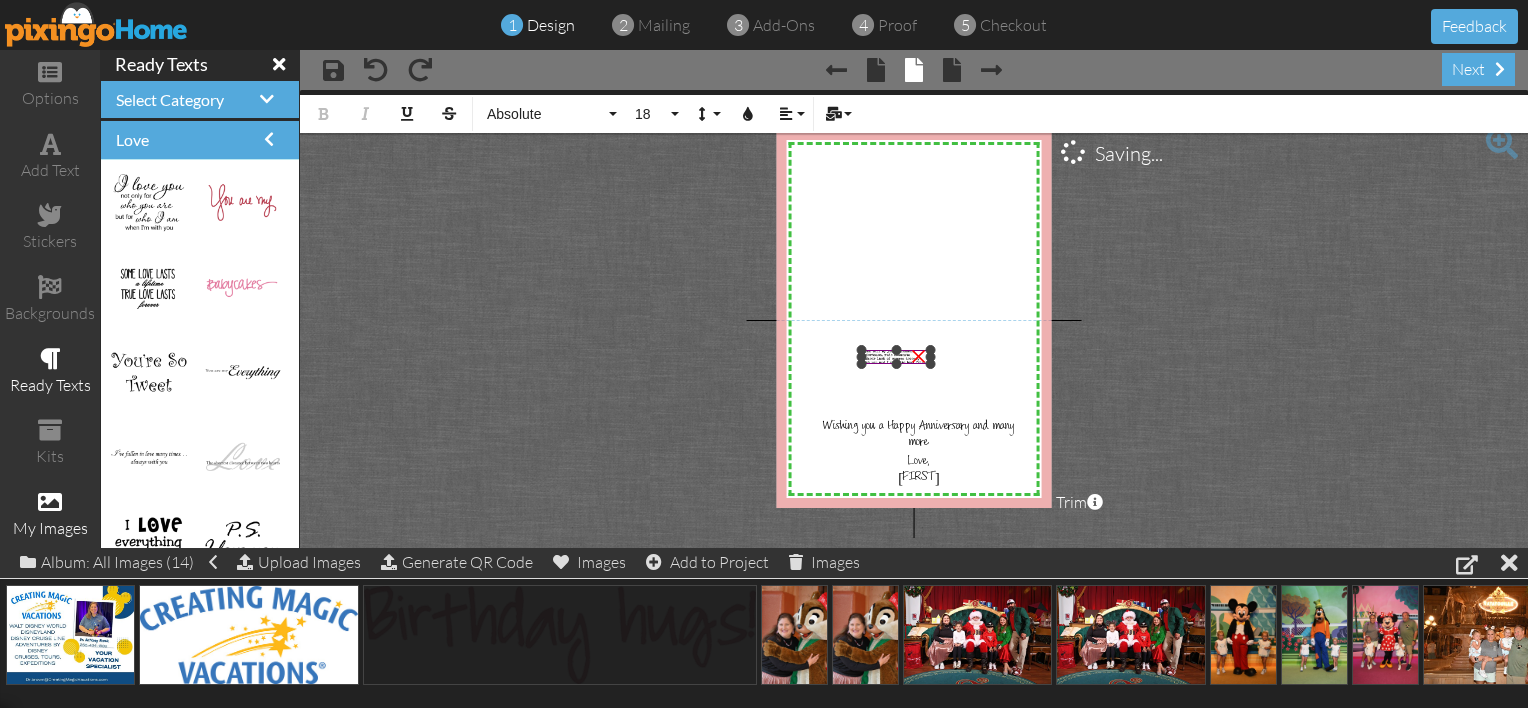 click at bounding box center (896, 357) 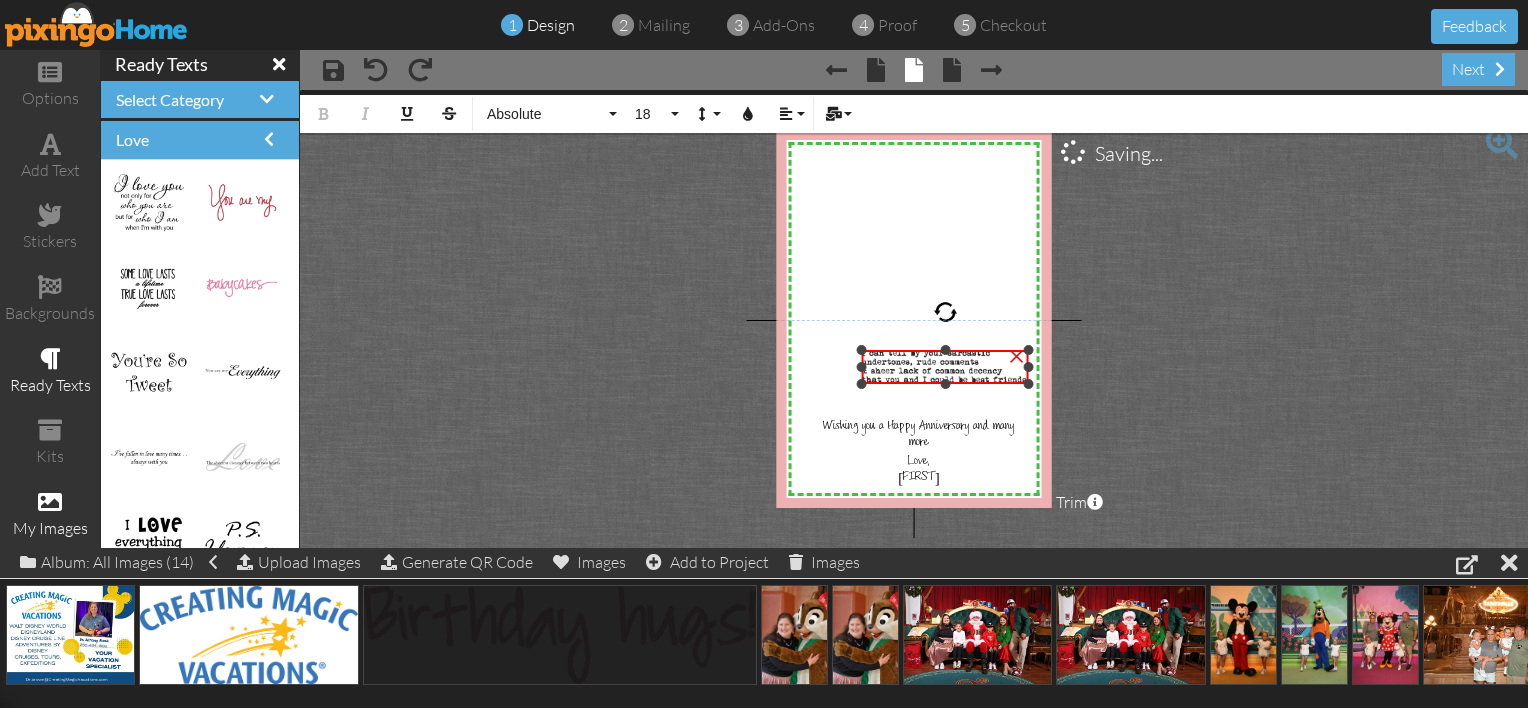 drag, startPoint x: 930, startPoint y: 365, endPoint x: 940, endPoint y: 385, distance: 22.36068 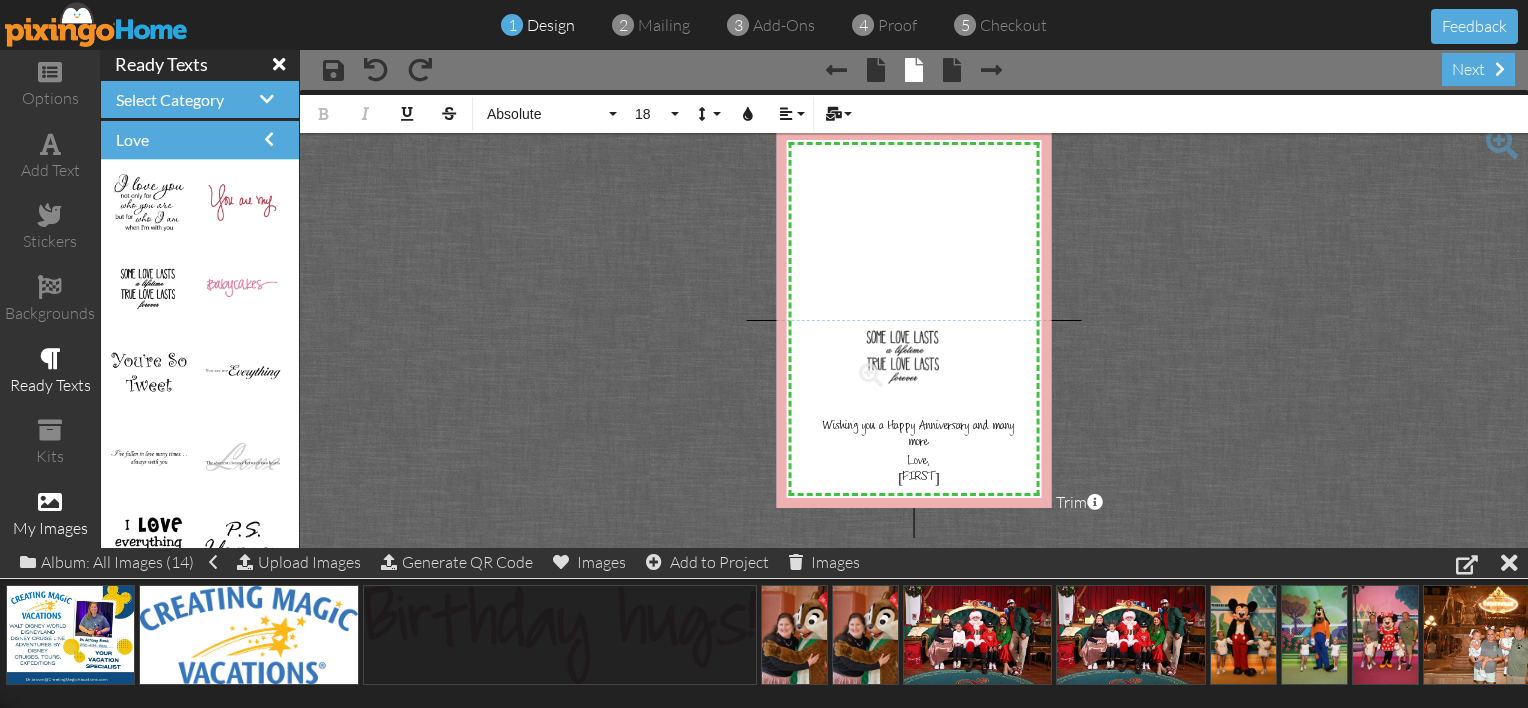 drag, startPoint x: 145, startPoint y: 283, endPoint x: 888, endPoint y: 351, distance: 746.1052 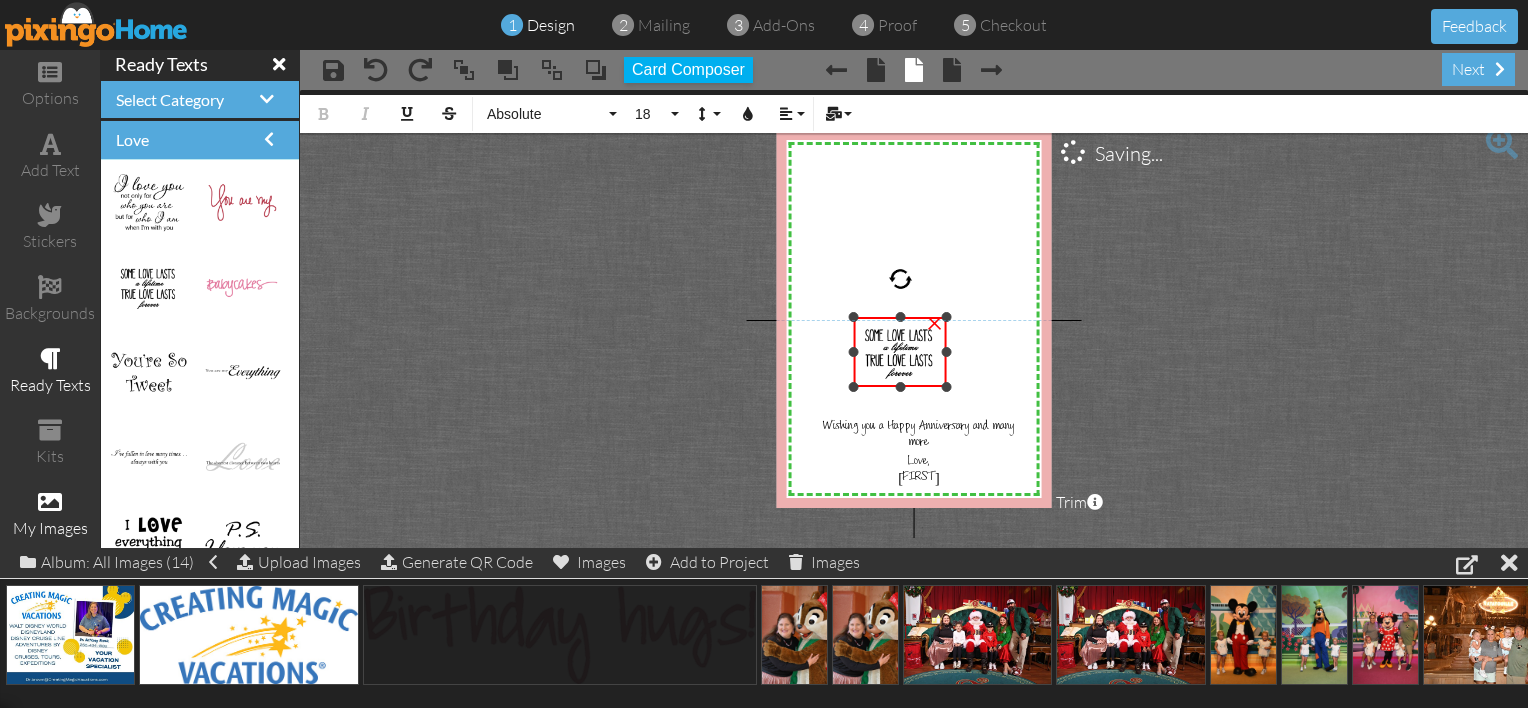 drag, startPoint x: 922, startPoint y: 371, endPoint x: 948, endPoint y: 389, distance: 31.622776 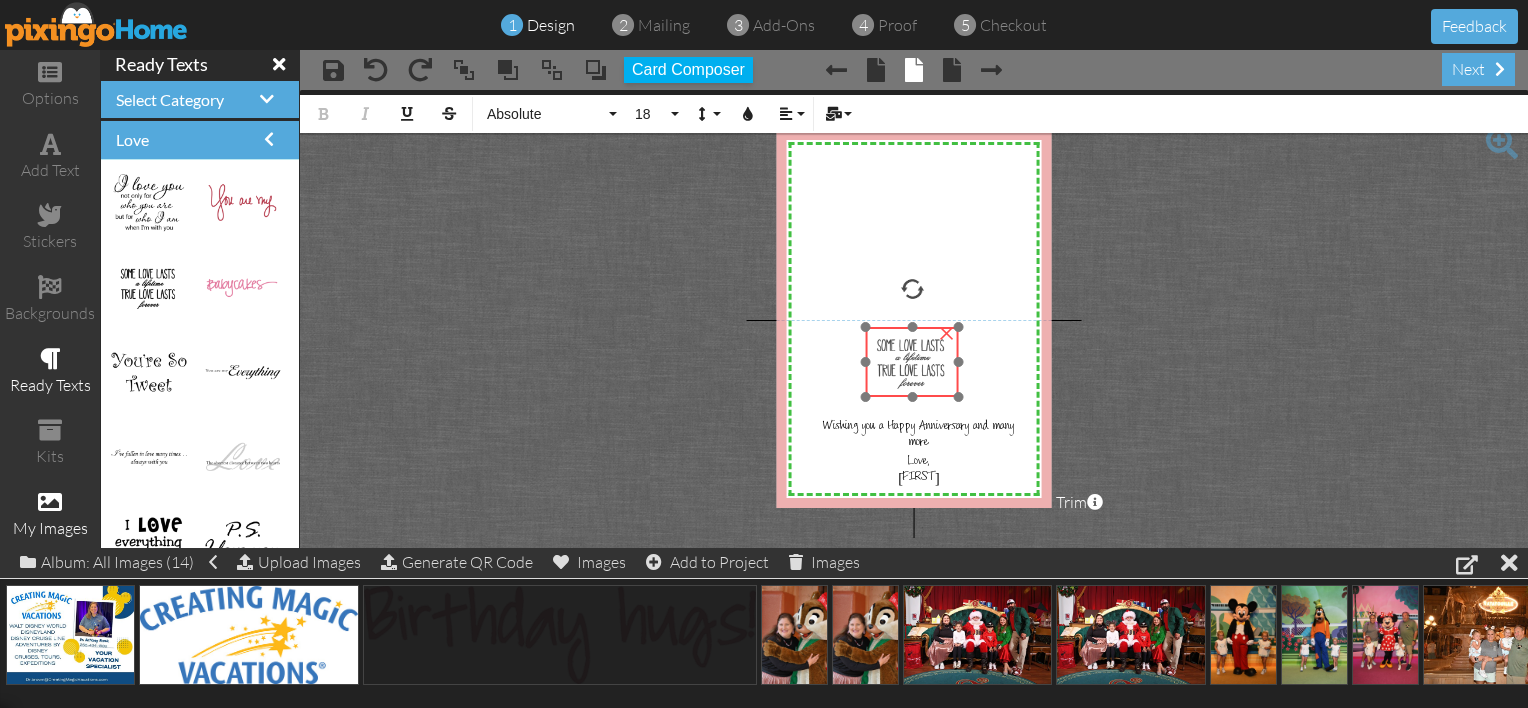 drag, startPoint x: 907, startPoint y: 358, endPoint x: 919, endPoint y: 368, distance: 15.6205 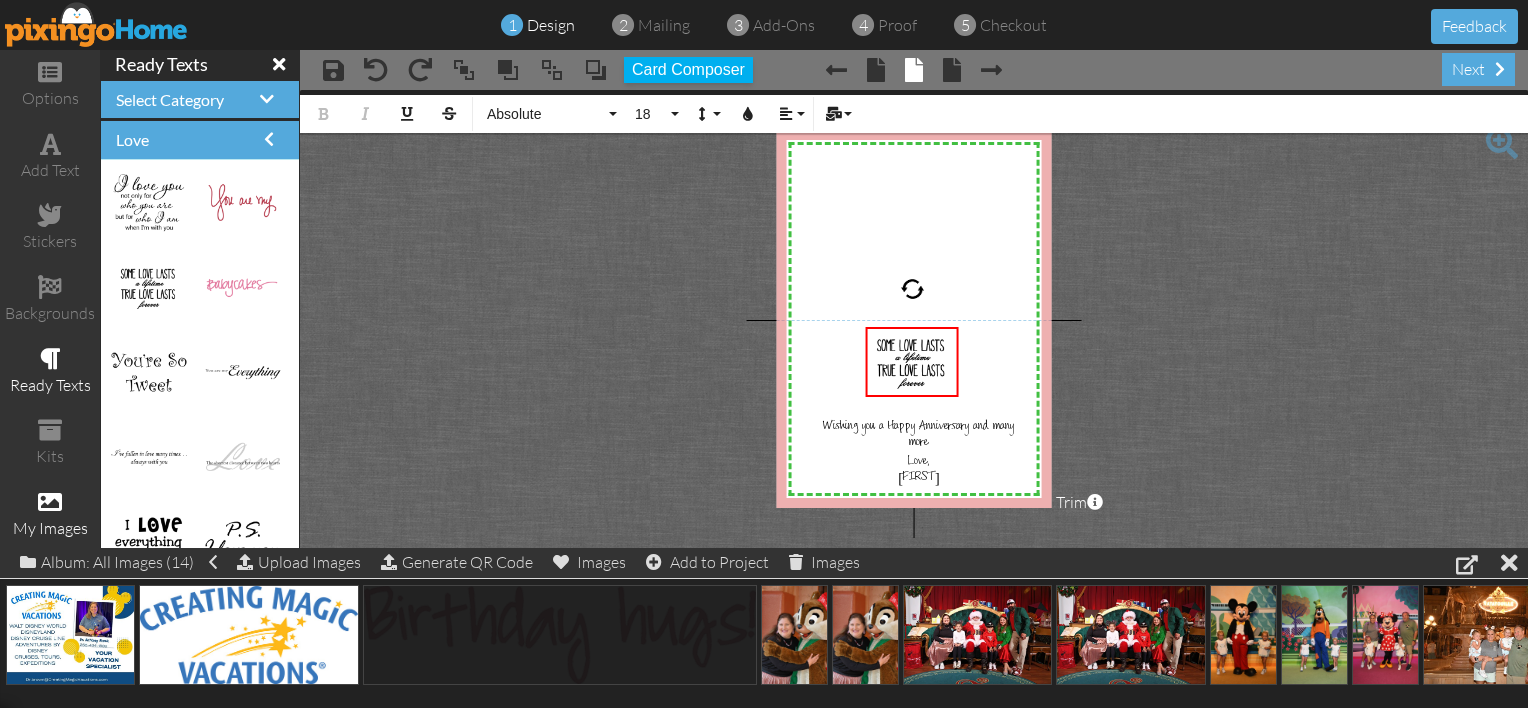click on "X X X X X X X X X X X X X X X X X X X X X X X X X X X X X X X X X X X X X X X X X X X X X X X X X X X X X X X X X X X X X X X X X X X X X X X X X X X X X X X X X X X X X × × × Wishing you a Happy Anniversary and many more Love, [FIRST]  × ×
Bold Italic Underline Strikethrough Absolute Absolute Adventure Aphrodite Bouquet Sky Breezy Broadway Cafe Casual Script Century Comic Sans Copper Courgette Curlz Delight First Hand Futura Gamer Gentoo Georgia Handmark Headliner Impact Isabell Jokerman Lato Lemon Sun Lobster Magical Marker Montserrat Open Sans Pacifico Papyrus Parachute Pixingo Proclamation Rain Bucket Raleway Roboto Sacramento Sketch Slim Sunshine Swift River Tahoma Times Upper Level Verdana Vintage Wonder 18 5 6 7 8 9 10 11 12 14 16 18 20 22 24 30 36 48 60 72 96 Line Height Default Single 1.15 1.5 Double Colors Align Align Left Align Center Align Right Mail Merge" at bounding box center (914, 319) 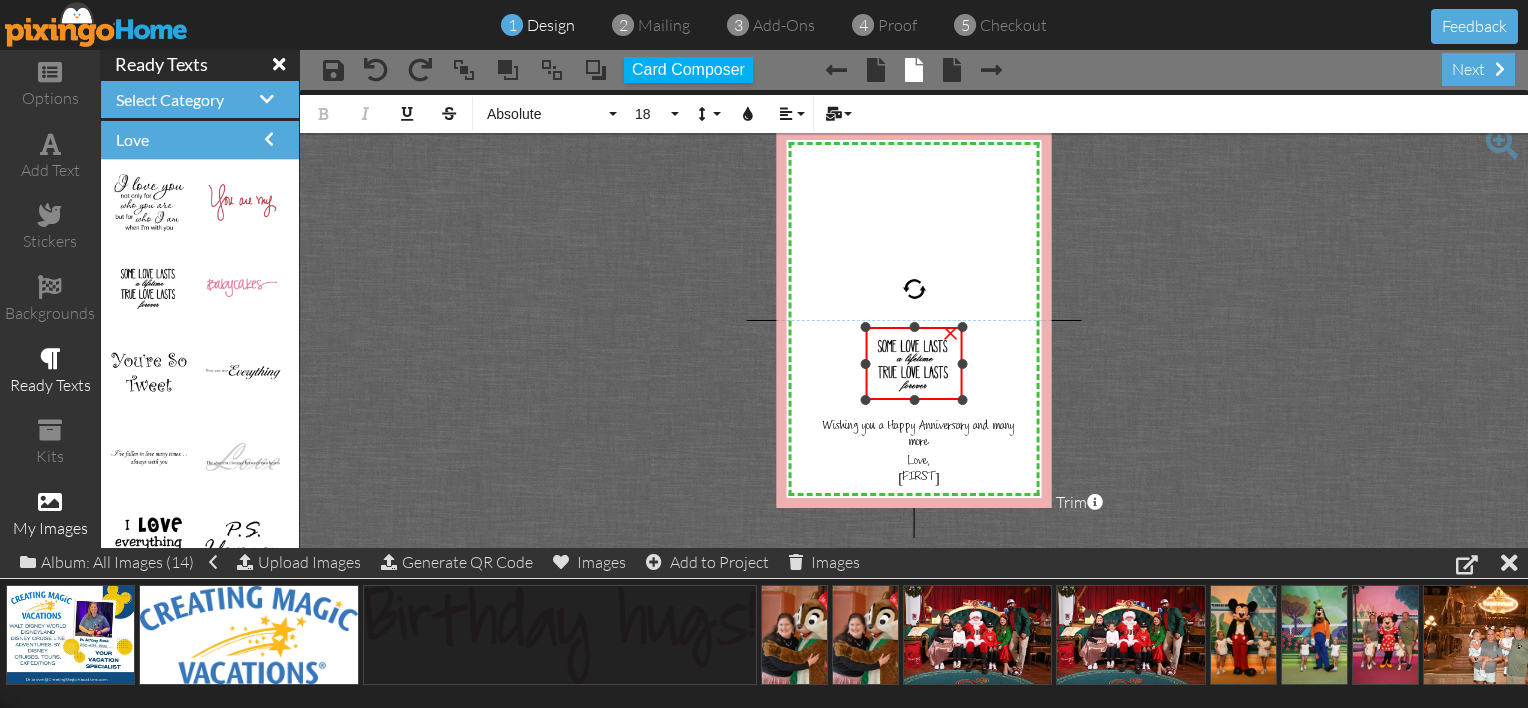 click at bounding box center [962, 400] 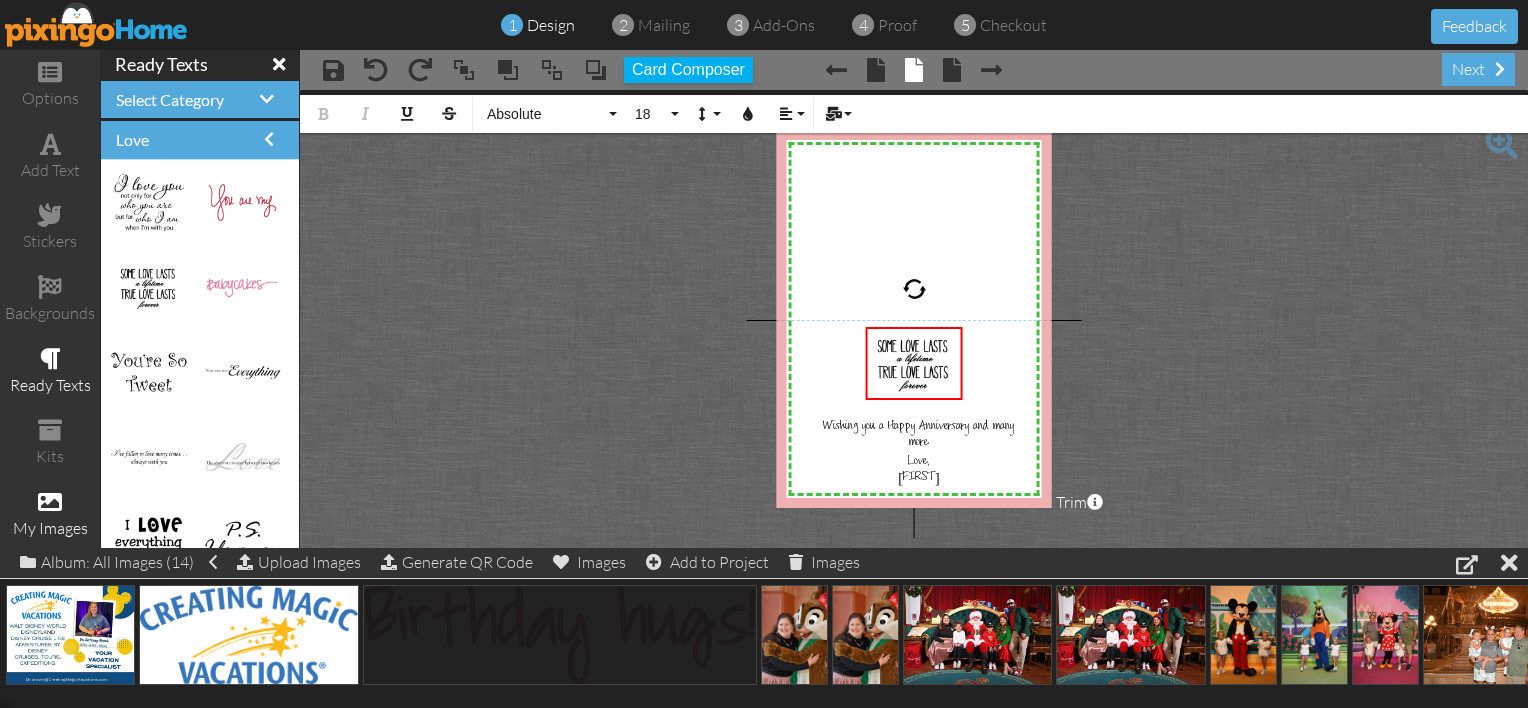 click on "X X X X X X X X X X X X X X X X X X X X X X X X X X X X X X X X X X X X X X X X X X X X X X X X X X X X X X X X X X X X X X X X X X X X X X X X X X X X X X X X X X X X X × × × Wishing you a Happy Anniversary and many more Love, [FIRST]  × ×
Bold Italic Underline Strikethrough Absolute Absolute Adventure Aphrodite Bouquet Sky Breezy Broadway Cafe Casual Script Century Comic Sans Copper Courgette Curlz Delight First Hand Futura Gamer Gentoo Georgia Handmark Headliner Impact Isabell Jokerman Lato Lemon Sun Lobster Magical Marker Montserrat Open Sans Pacifico Papyrus Parachute Pixingo Proclamation Rain Bucket Raleway Roboto Sacramento Sketch Slim Sunshine Swift River Tahoma Times Upper Level Verdana Vintage Wonder 18 5 6 7 8 9 10 11 12 14 16 18 20 22 24 30 36 48 60 72 96 Line Height Default Single 1.15 1.5 Double Colors Align Align Left Align Center Align Right Mail Merge" at bounding box center [914, 319] 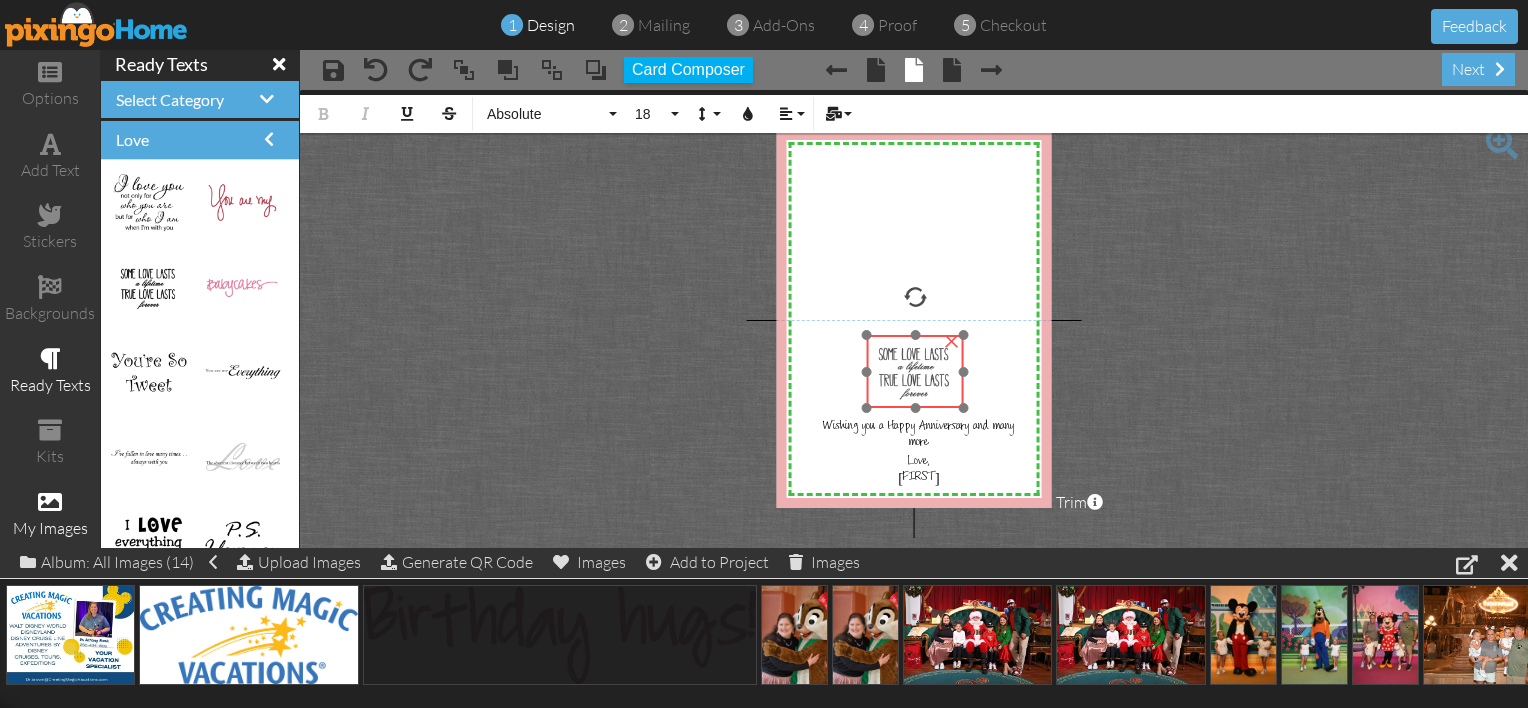 click at bounding box center [915, 371] 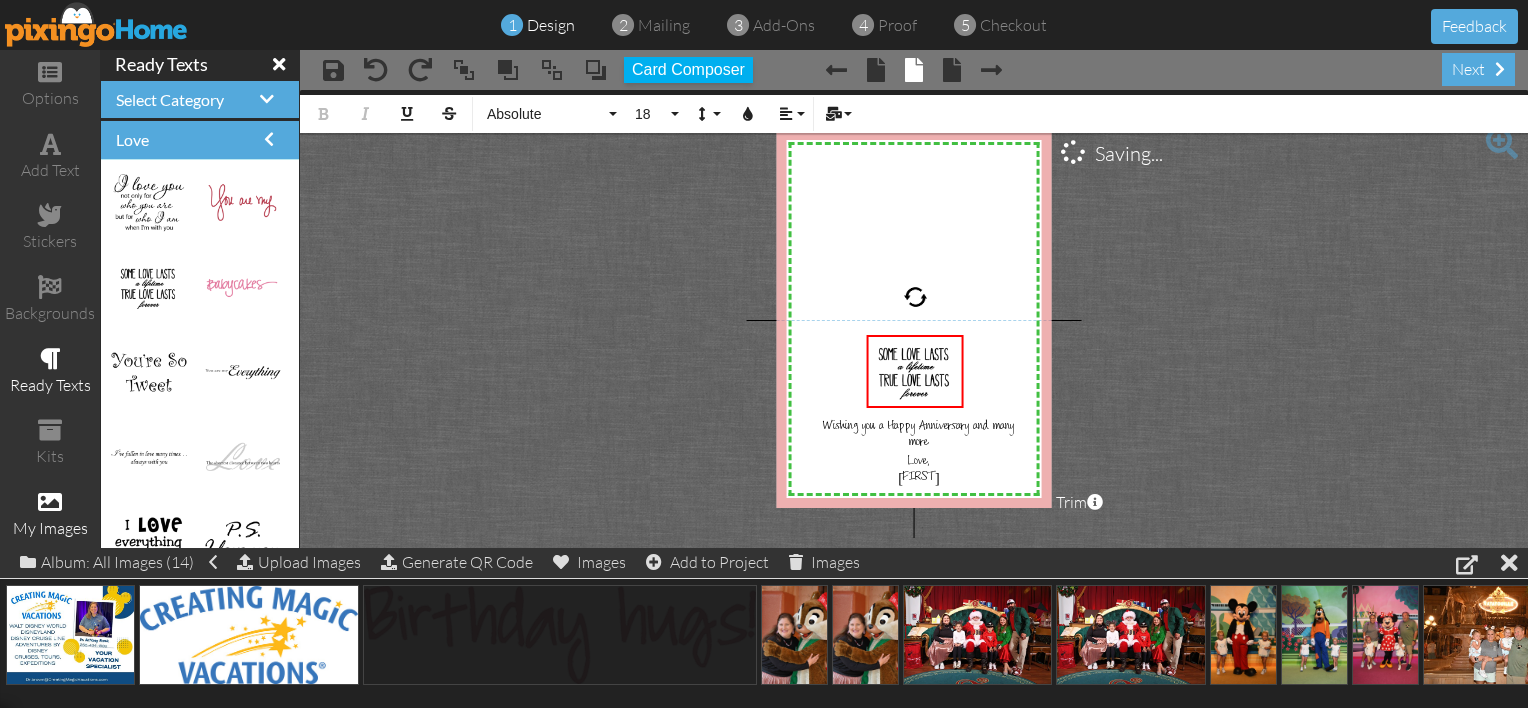 click on "X X X X X X X X X X X X X X X X X X X X X X X X X X X X X X X X X X X X X X X X X X X X X X X X X X X X X X X X X X X X X X X X X X X X X X X X X X X X X X X X X X X X X × × × Wishing you a Happy Anniversary and many more Love, [FIRST]  × ×
Saving...
Bold Italic Underline Strikethrough Absolute Absolute Adventure Aphrodite Bouquet Sky Breezy Broadway Cafe Casual Script Century Comic Sans Copper Courgette Curlz Delight First Hand Futura Gamer Gentoo Georgia Handmark Headliner Impact Isabell Jokerman Lato Lemon Sun Lobster Magical Marker Montserrat Open Sans Pacifico Papyrus Parachute Pixingo Proclamation Rain Bucket Raleway Roboto Sacramento Sketch Slim Sunshine Swift River Tahoma Times Upper Level Verdana Vintage Wonder 18 5 6 7 8 9 10 11 12 14 16 18 20 22 24 30 36 48 60 72 96 Line Height Default Single 1.15 1.5 Double Colors Align Align Left Align Center Align Right" at bounding box center [914, 319] 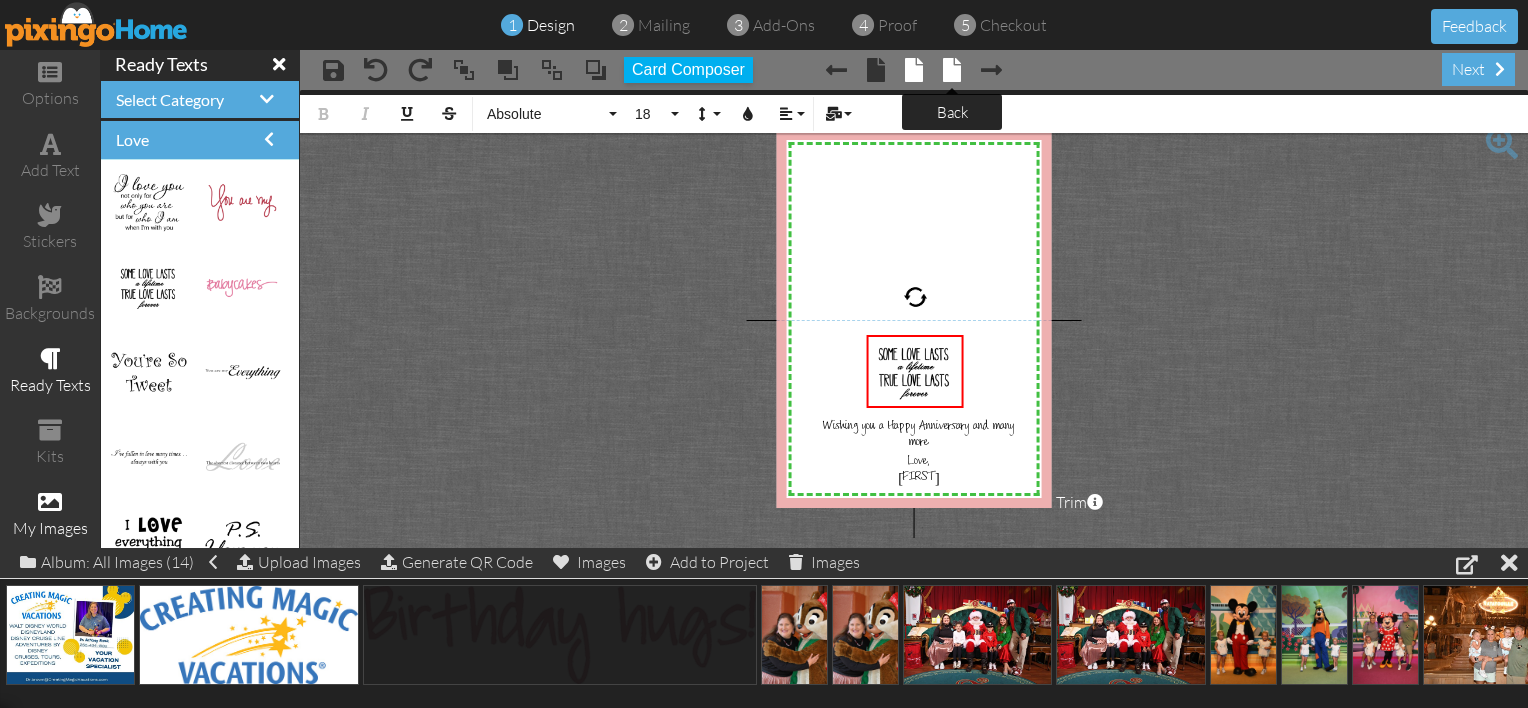 click at bounding box center [952, 70] 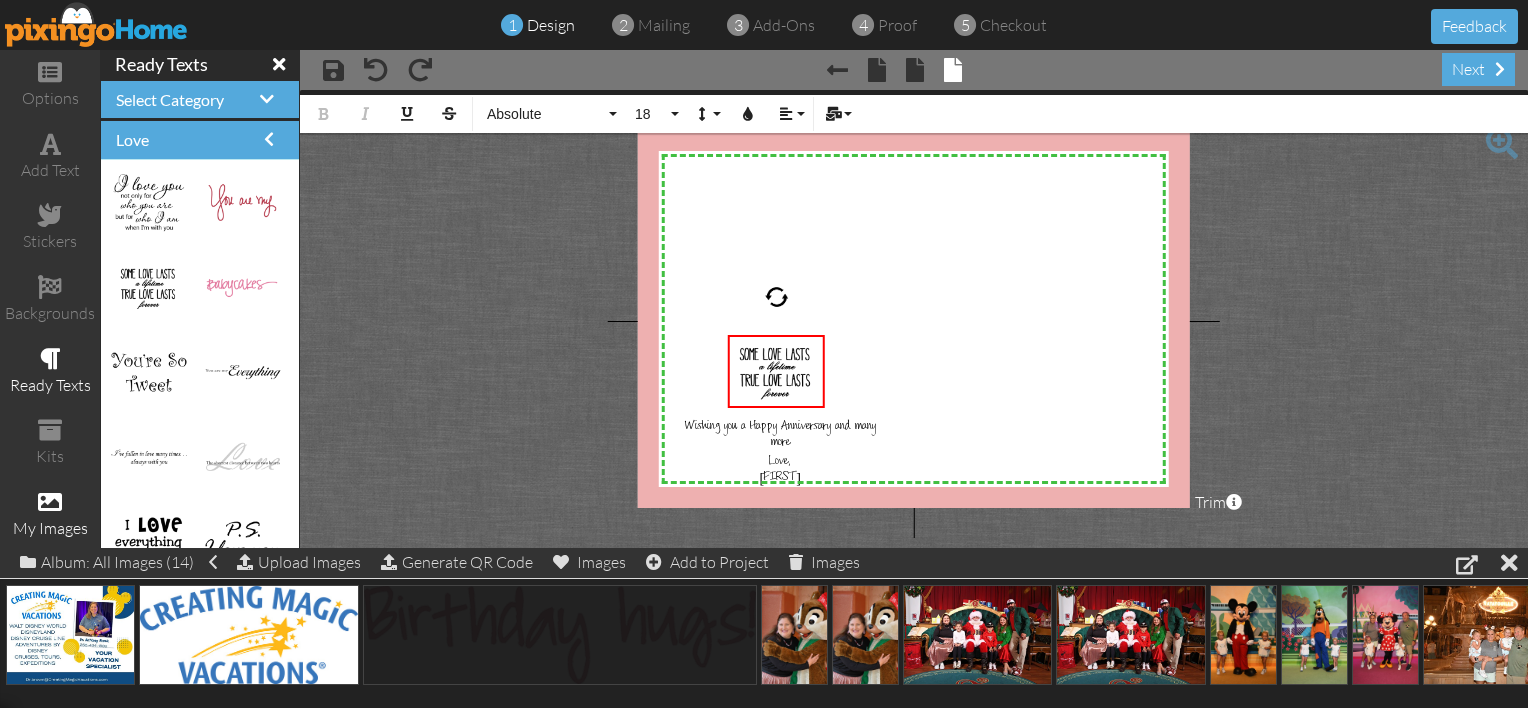 select on "object:1387" 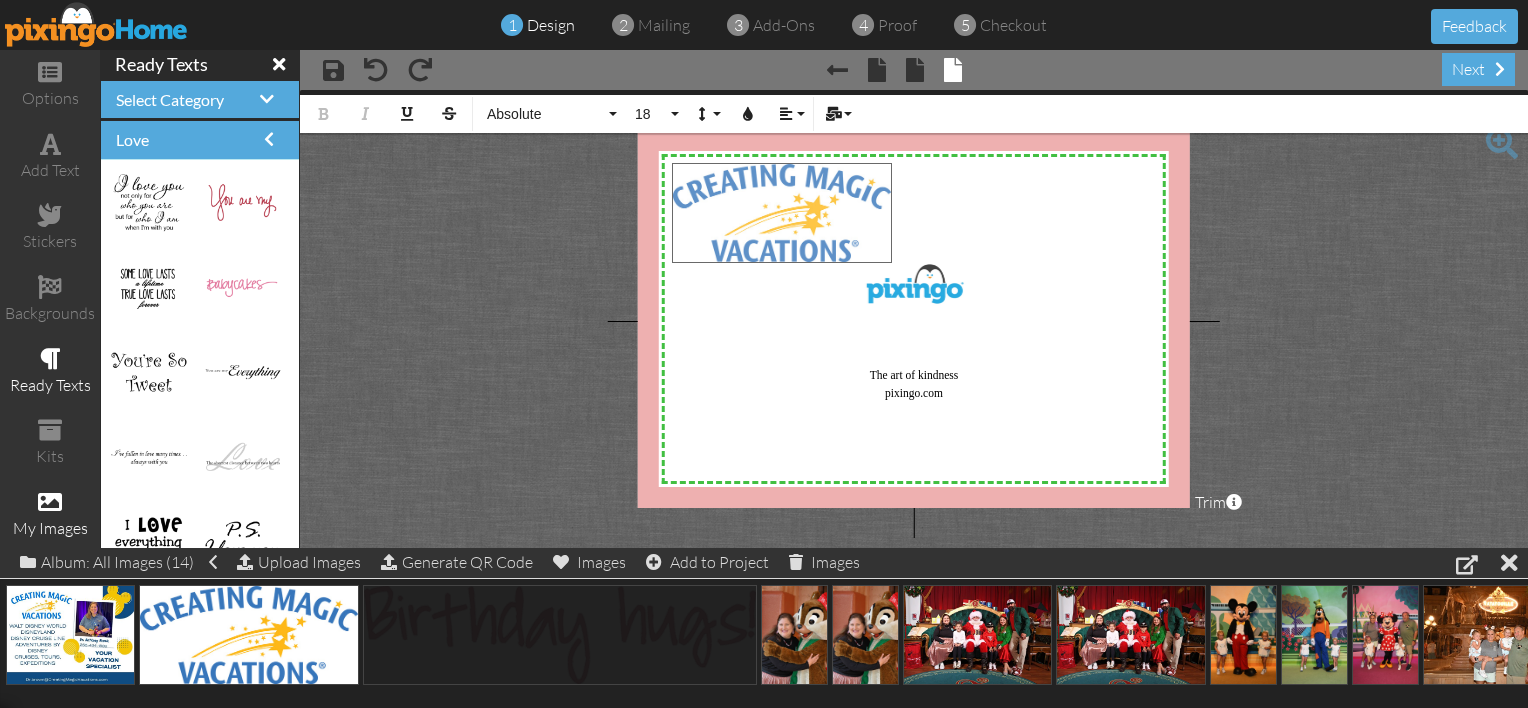 drag, startPoint x: 205, startPoint y: 640, endPoint x: 738, endPoint y: 219, distance: 679.21277 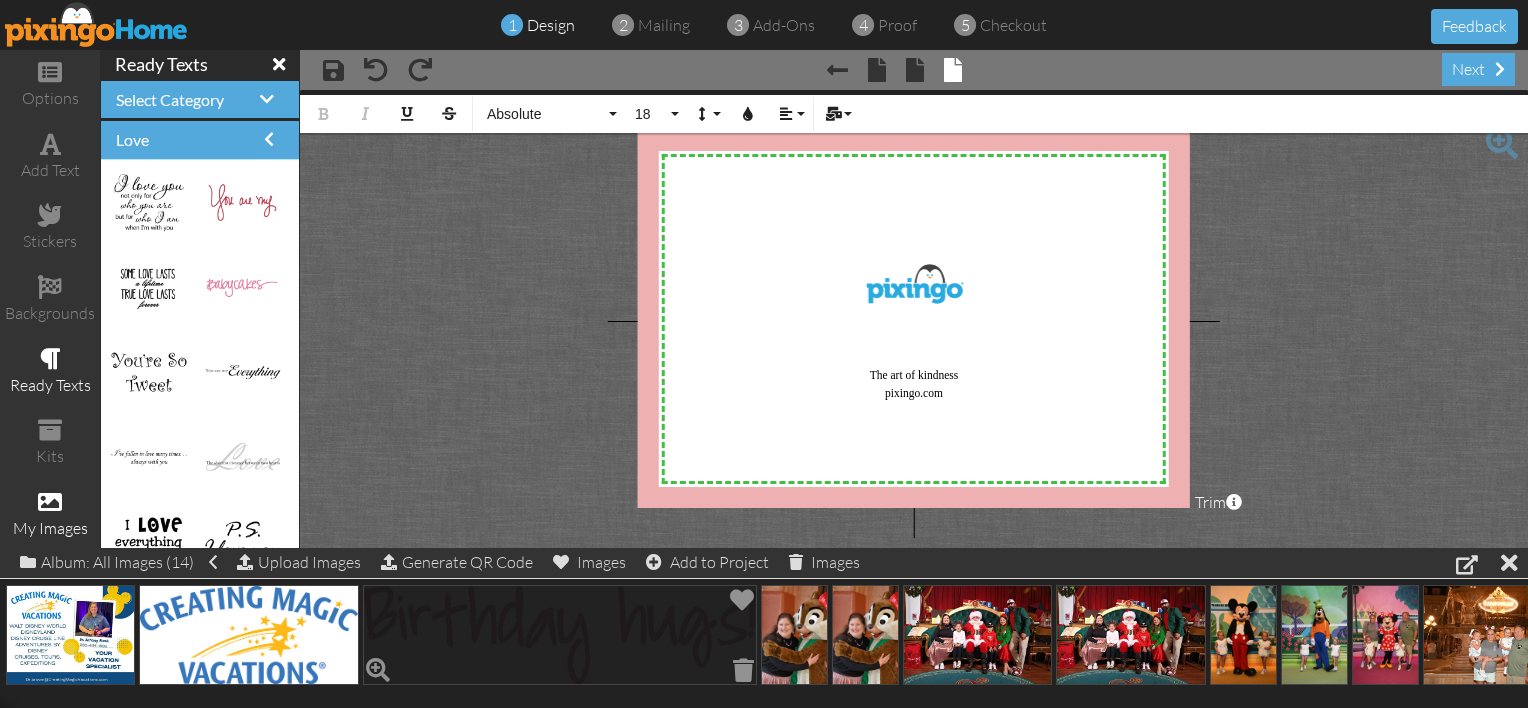 click 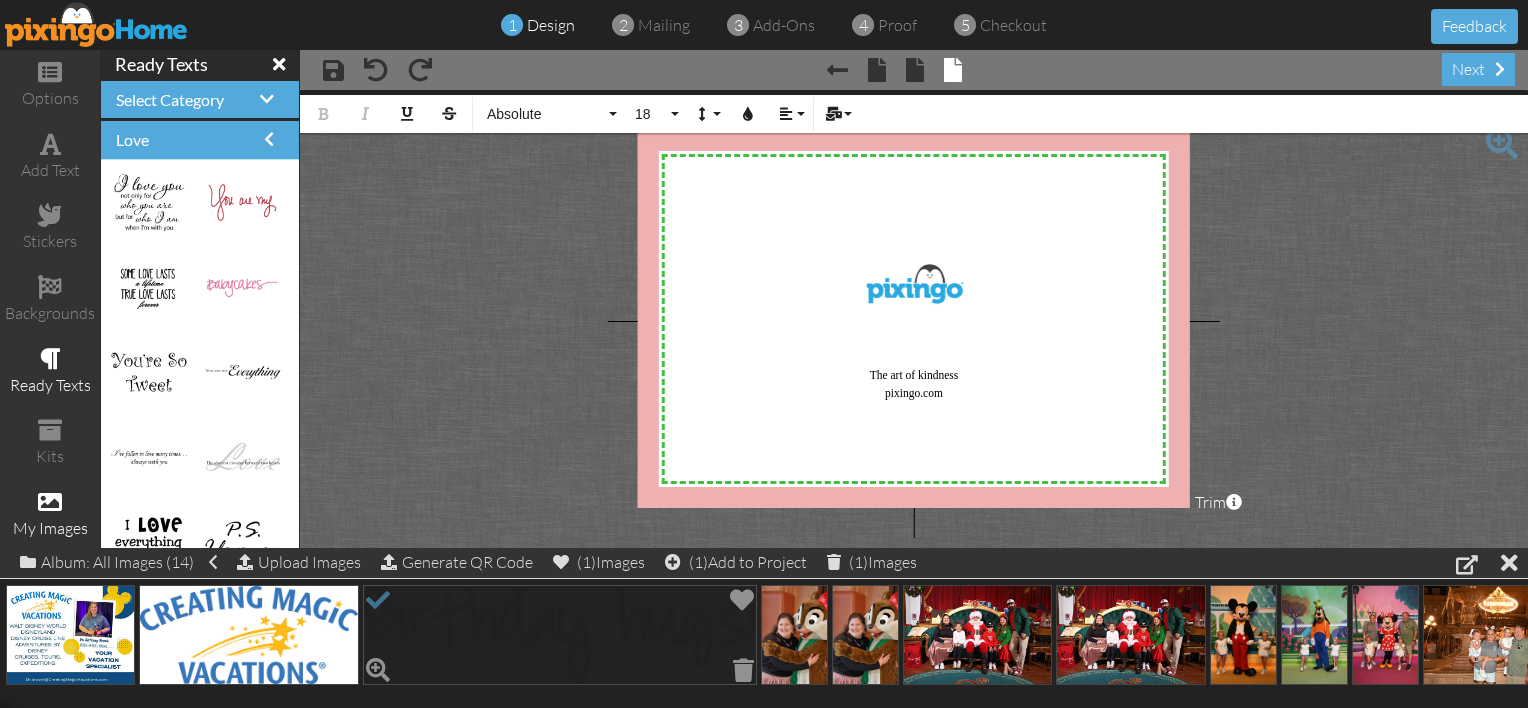 click 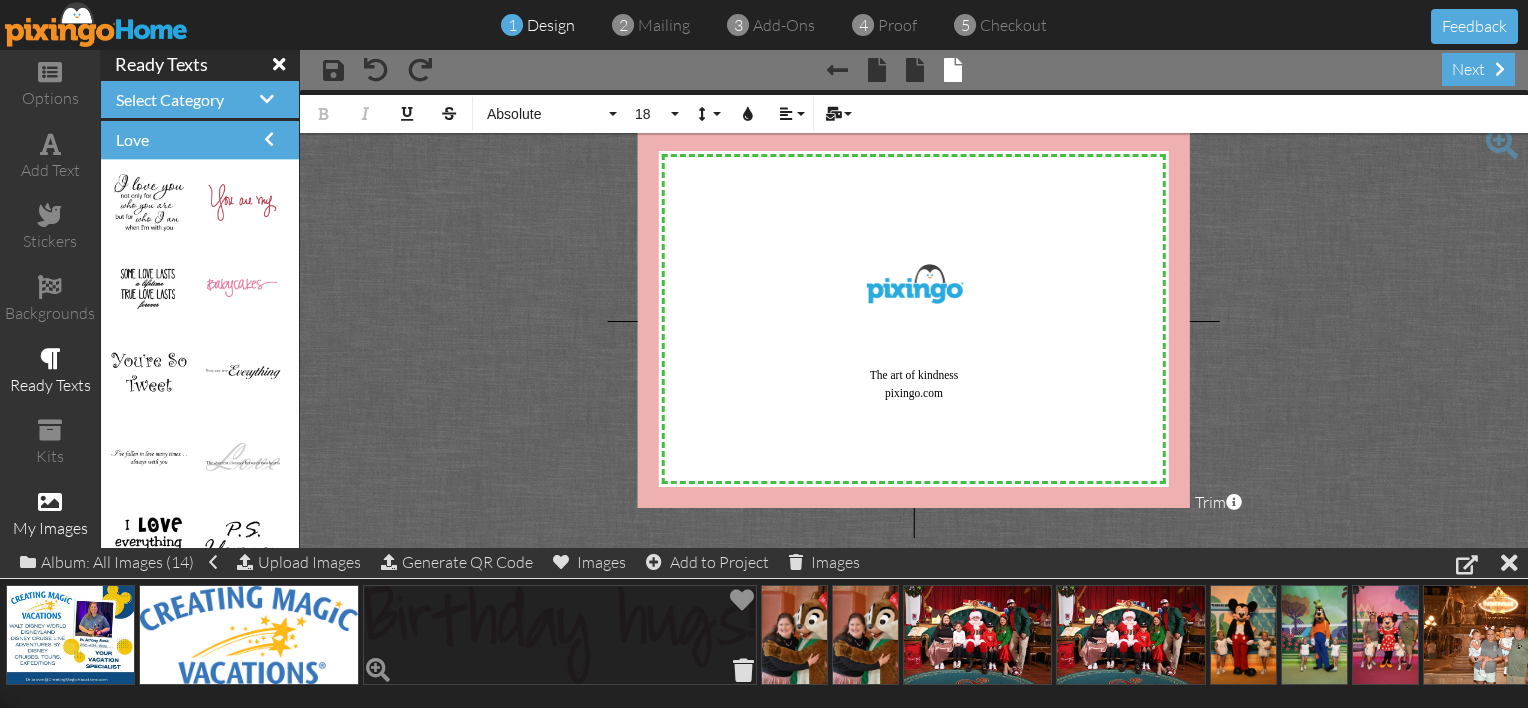 click 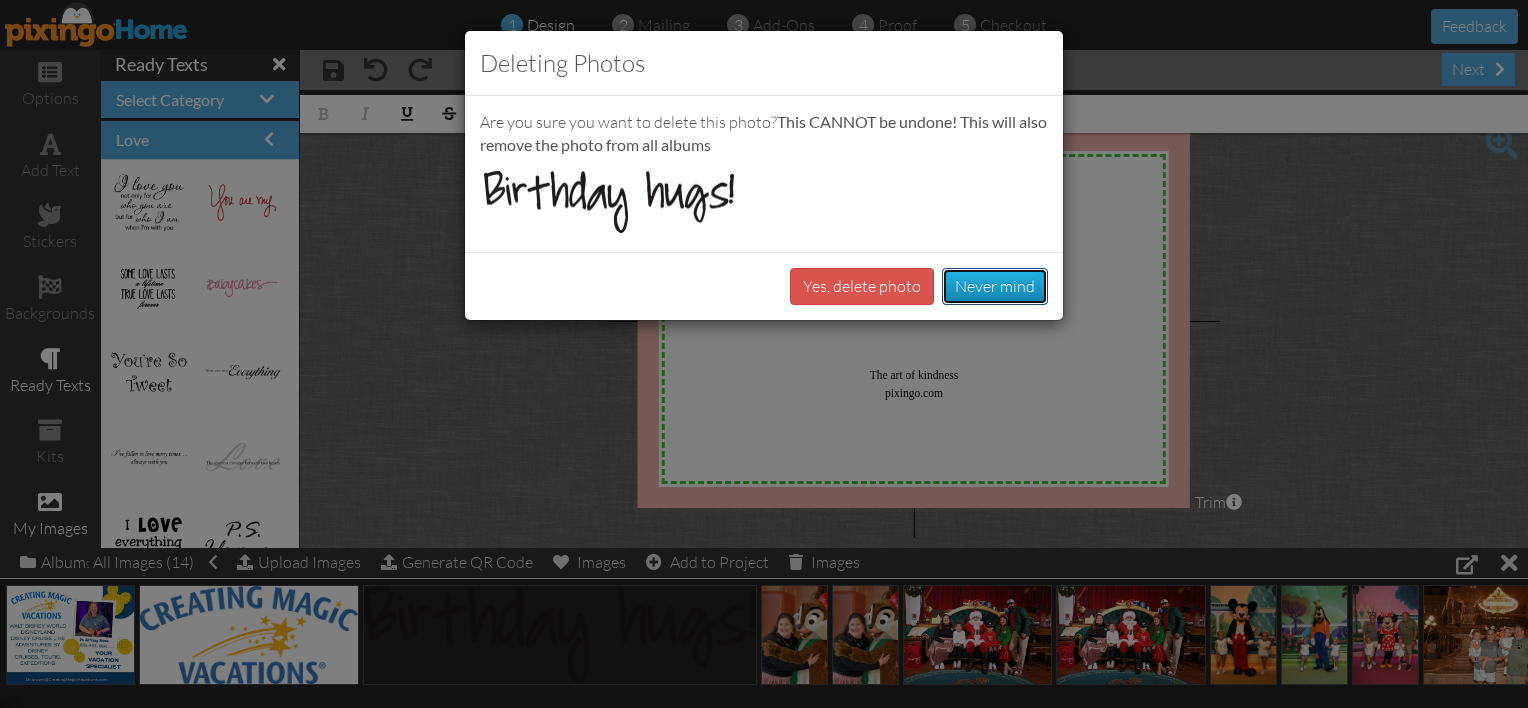 click on "Never mind" at bounding box center [995, 286] 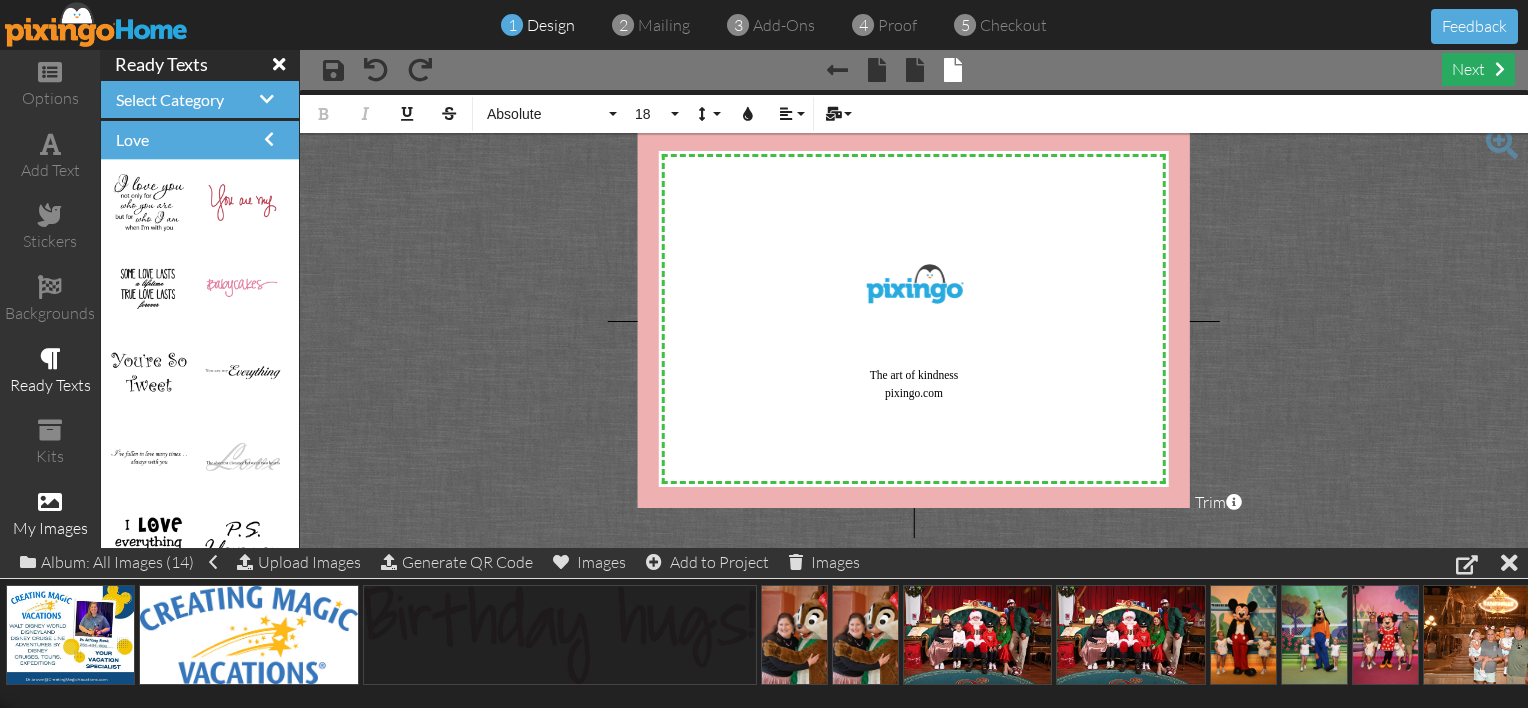 click on "next" at bounding box center [1478, 69] 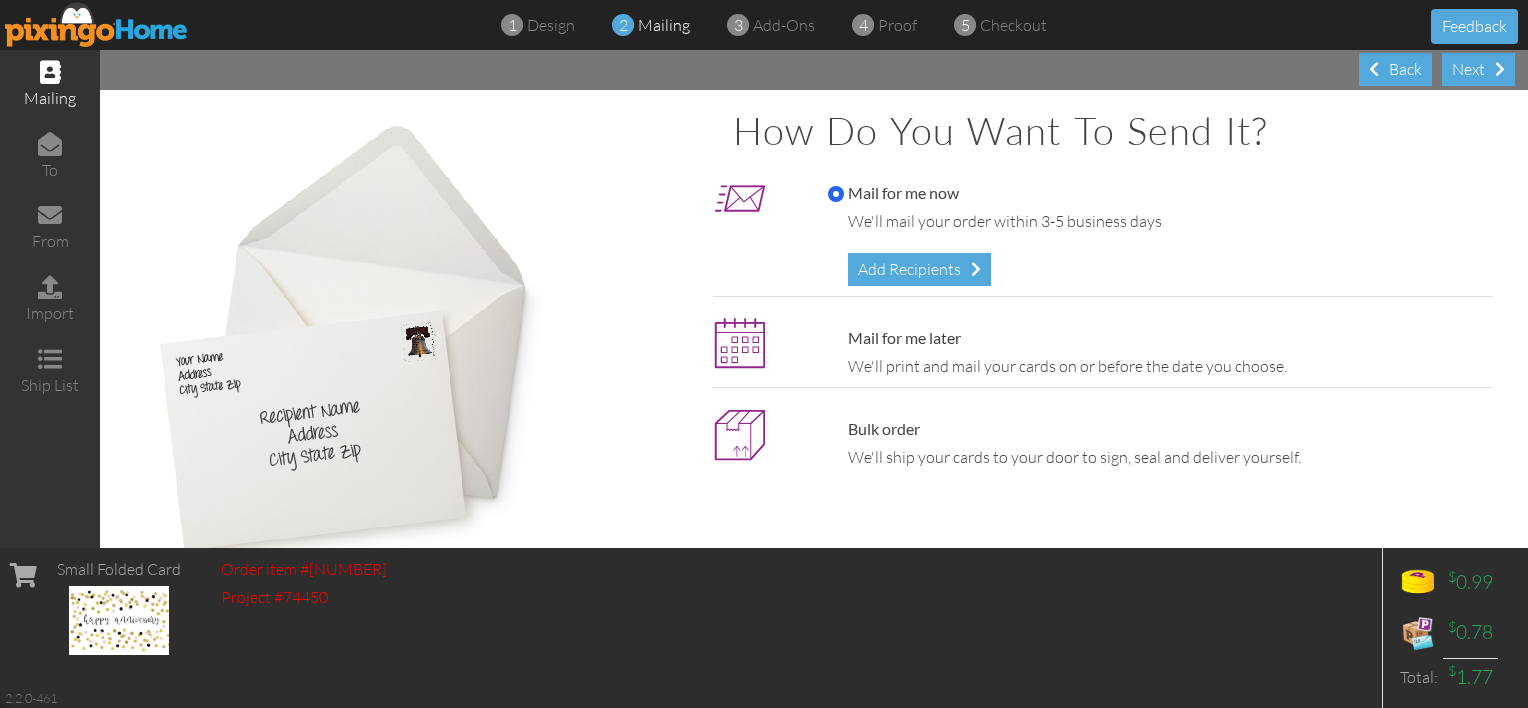click on "Add Recipients" at bounding box center [919, 269] 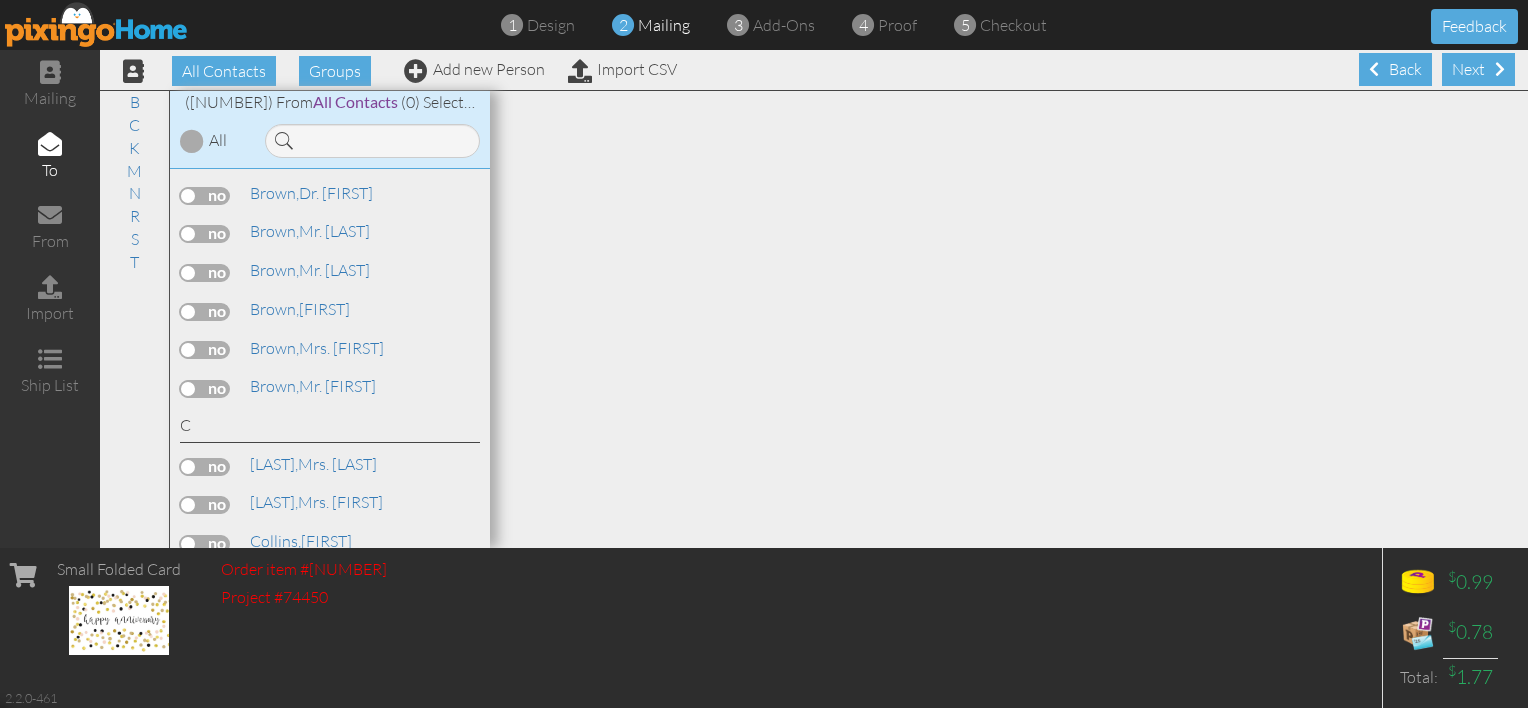 scroll, scrollTop: 200, scrollLeft: 0, axis: vertical 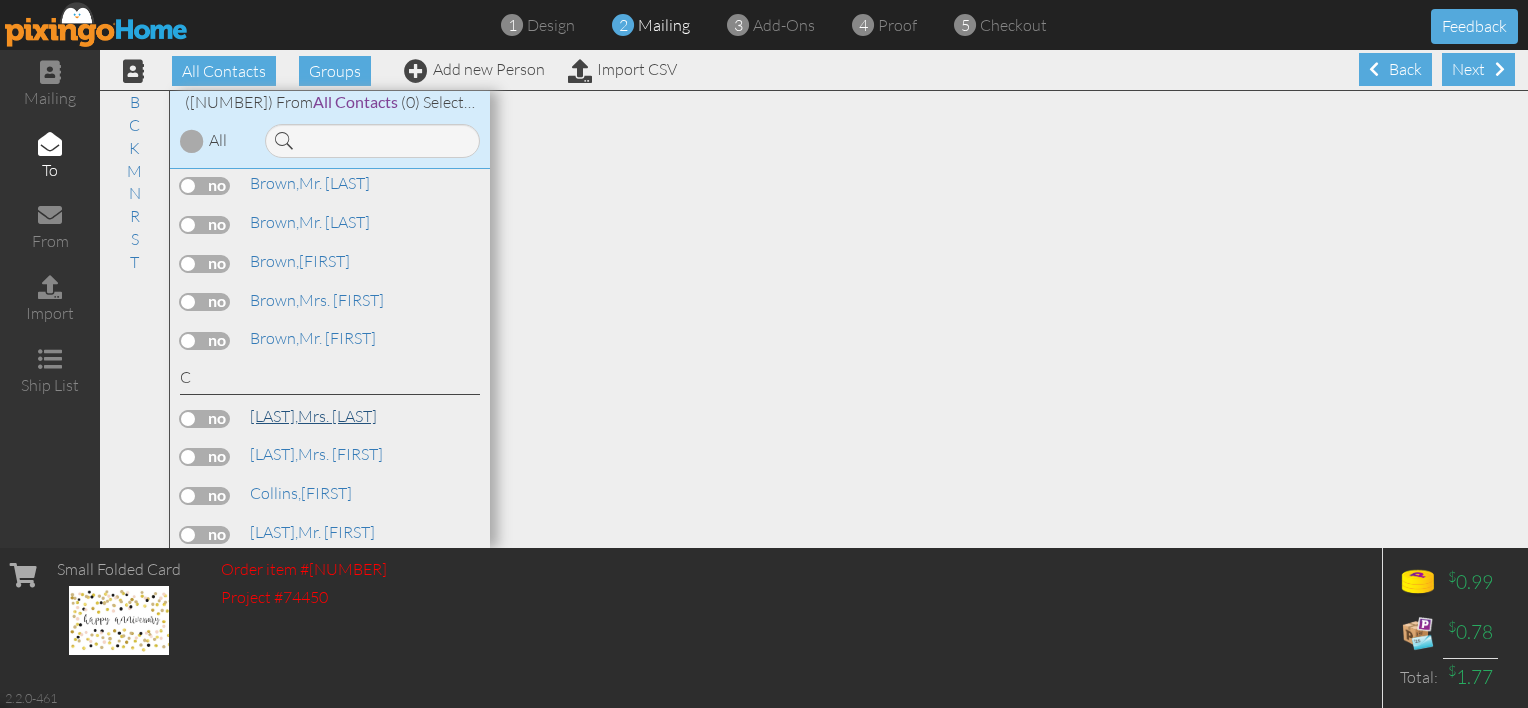 click on "[LAST],
Mrs. [LAST]" at bounding box center [313, 416] 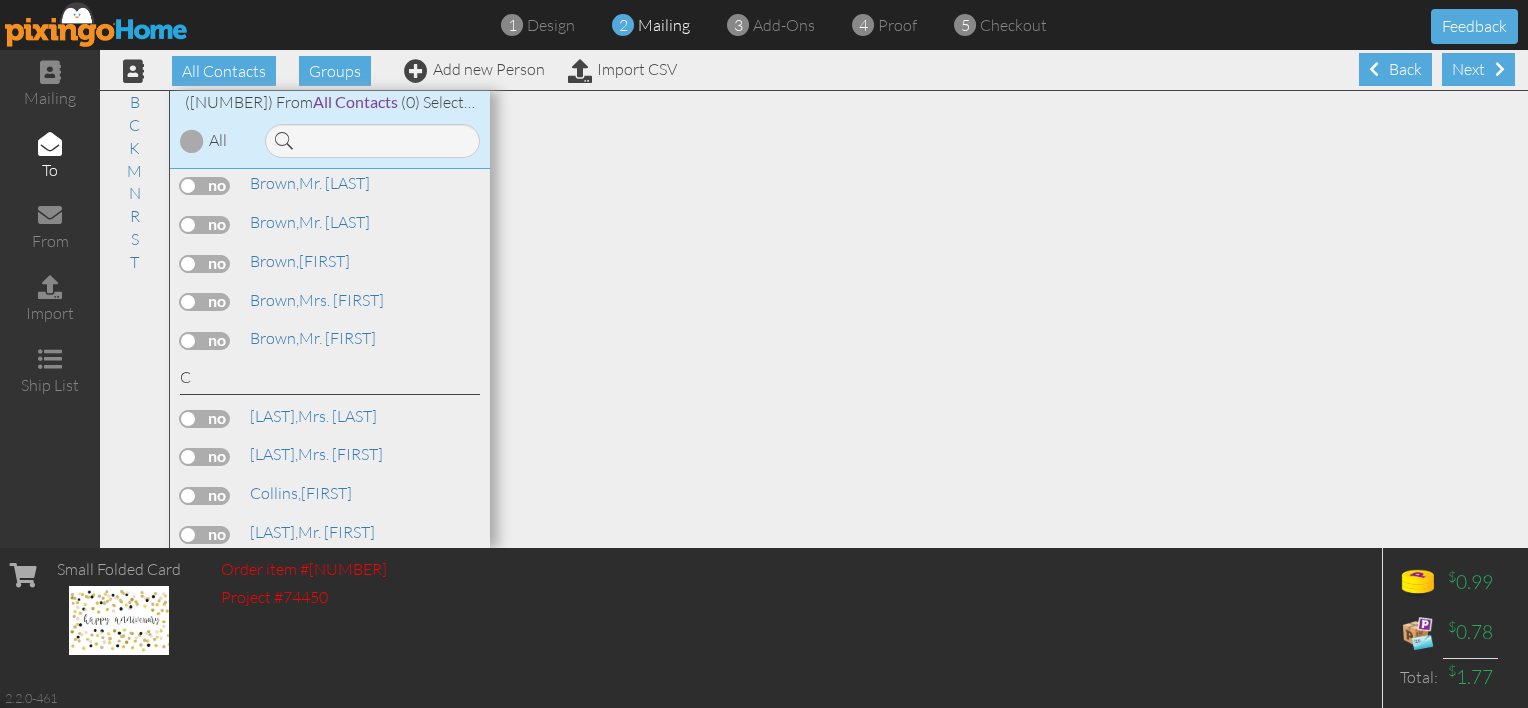 click at bounding box center (205, 419) 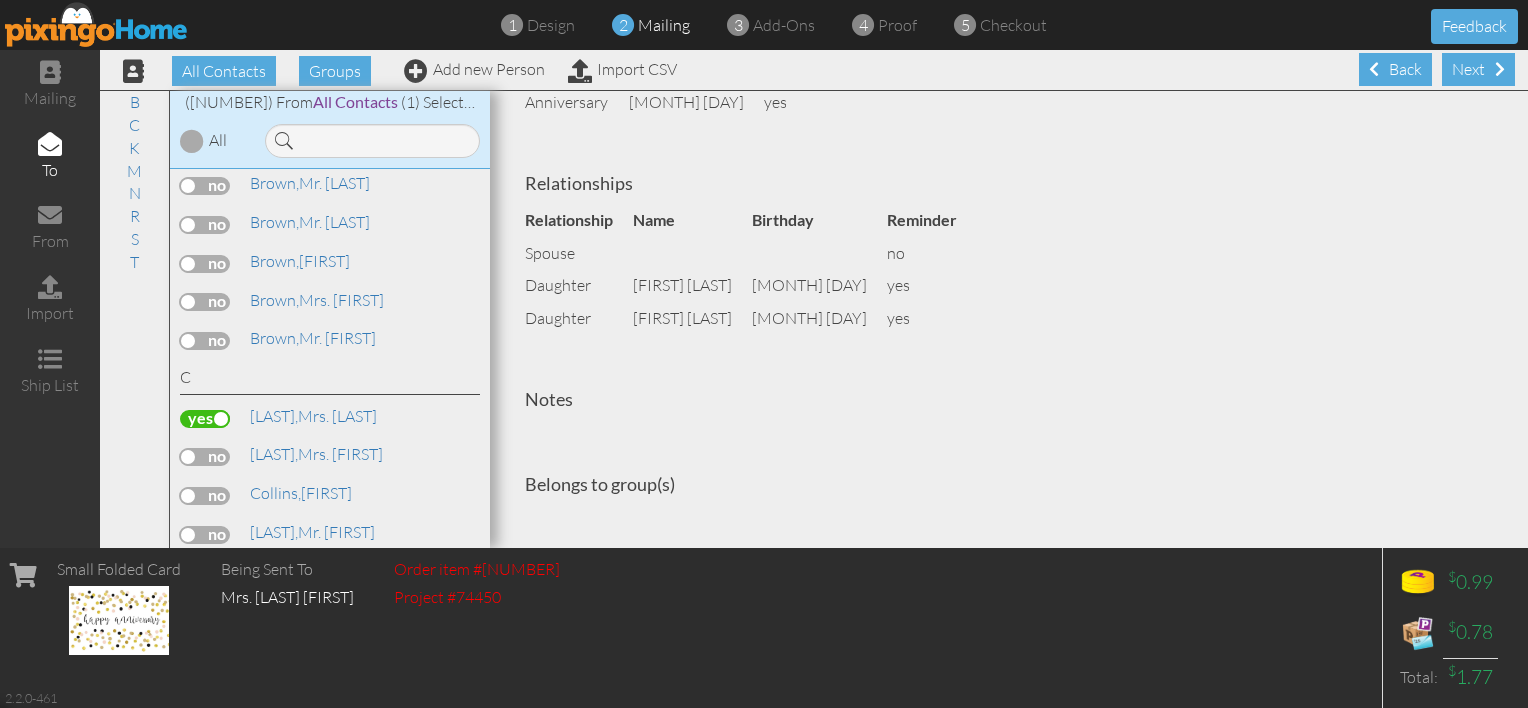 scroll, scrollTop: 744, scrollLeft: 0, axis: vertical 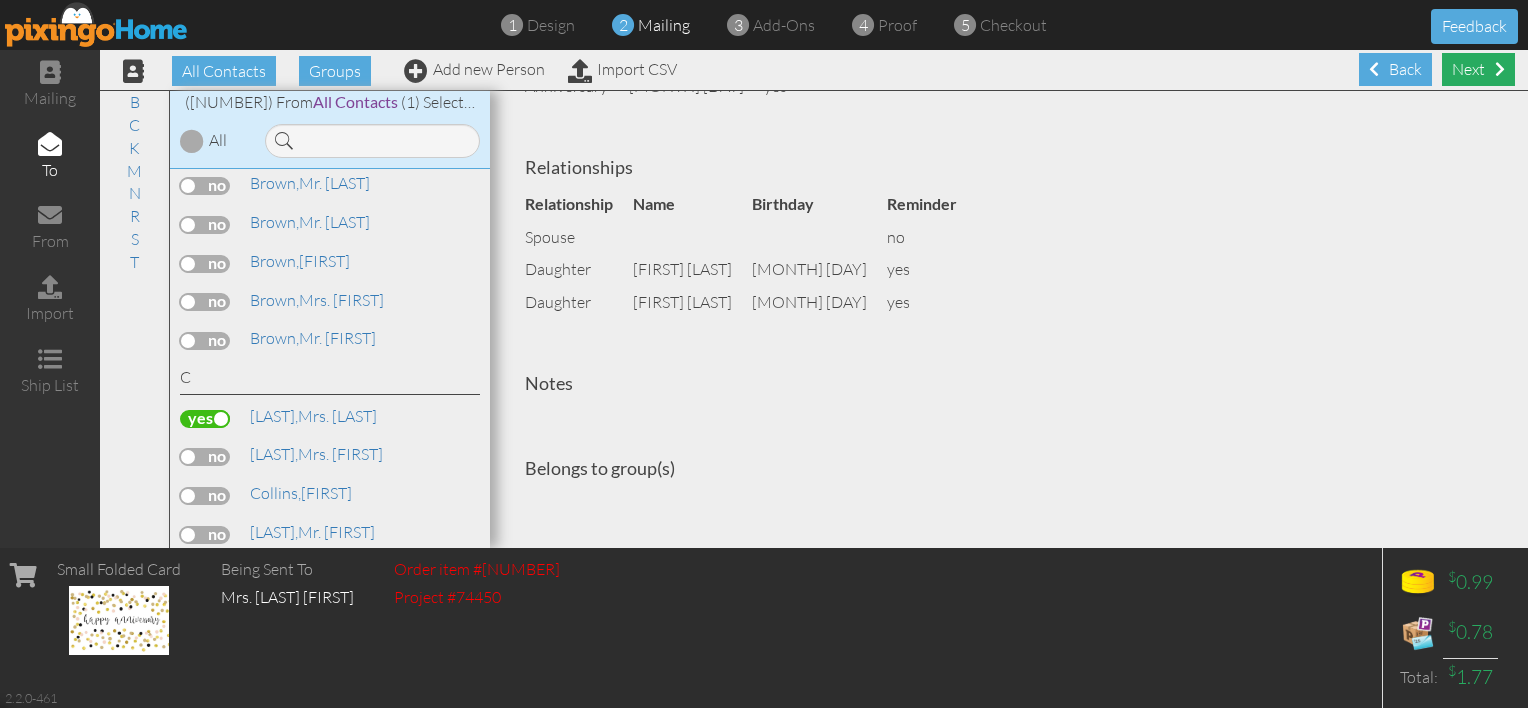 click on "Next" at bounding box center [1478, 69] 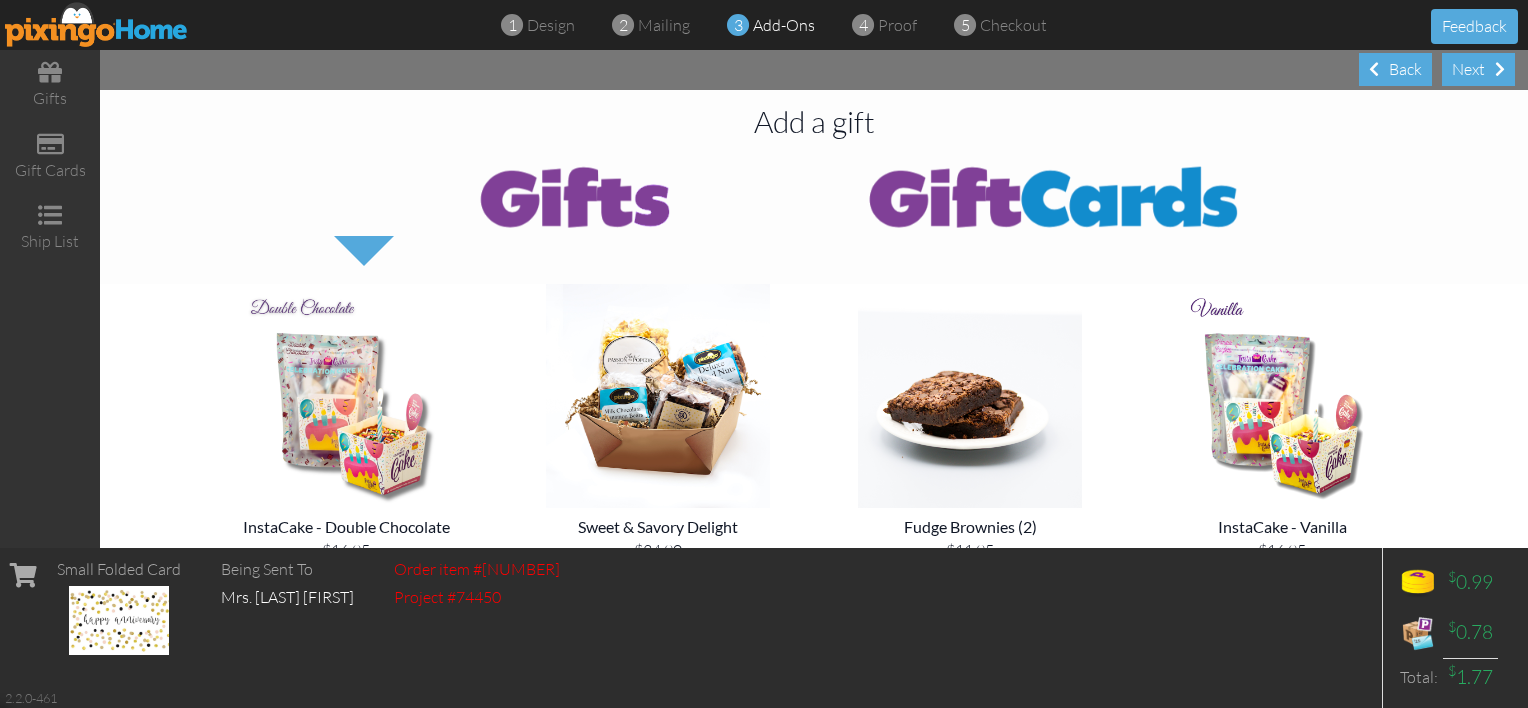 scroll, scrollTop: 0, scrollLeft: 0, axis: both 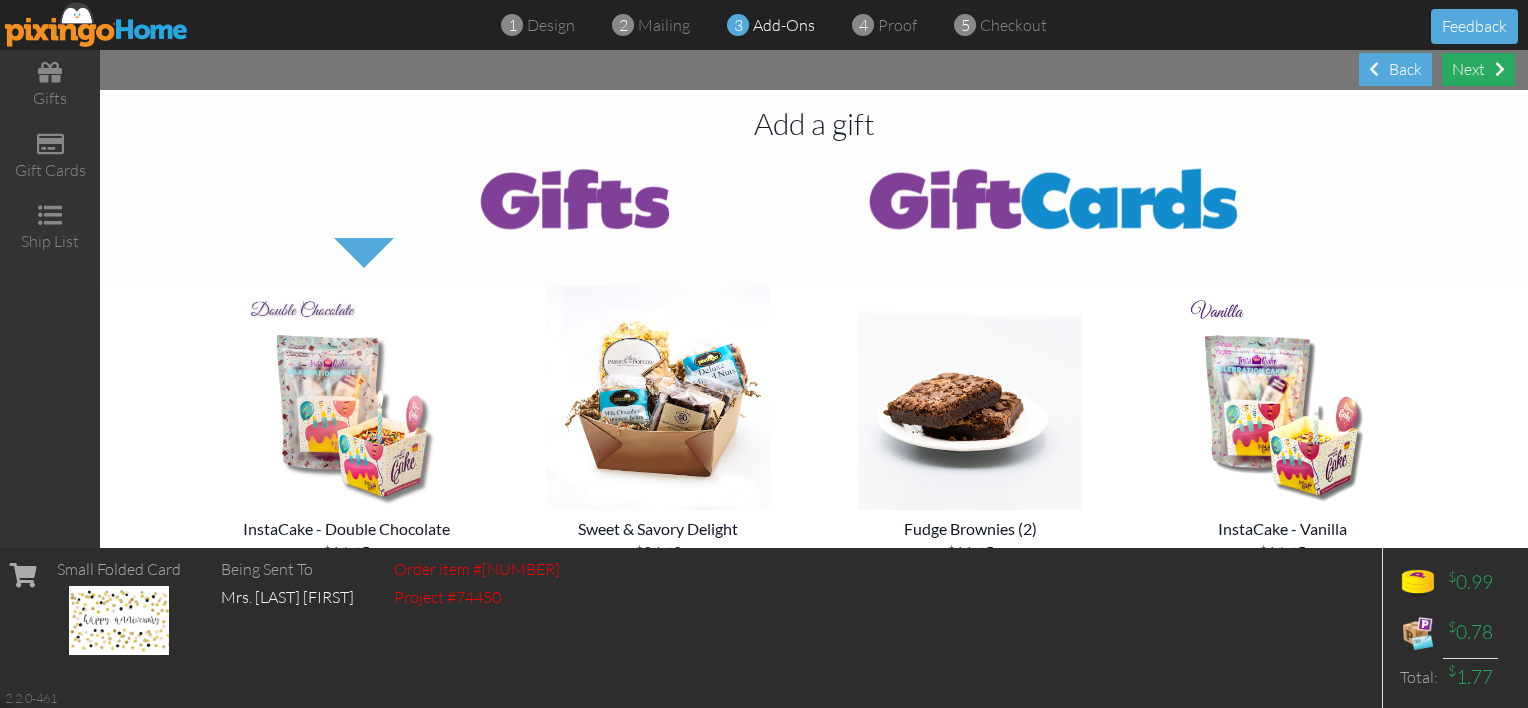 click on "Next" at bounding box center (1478, 69) 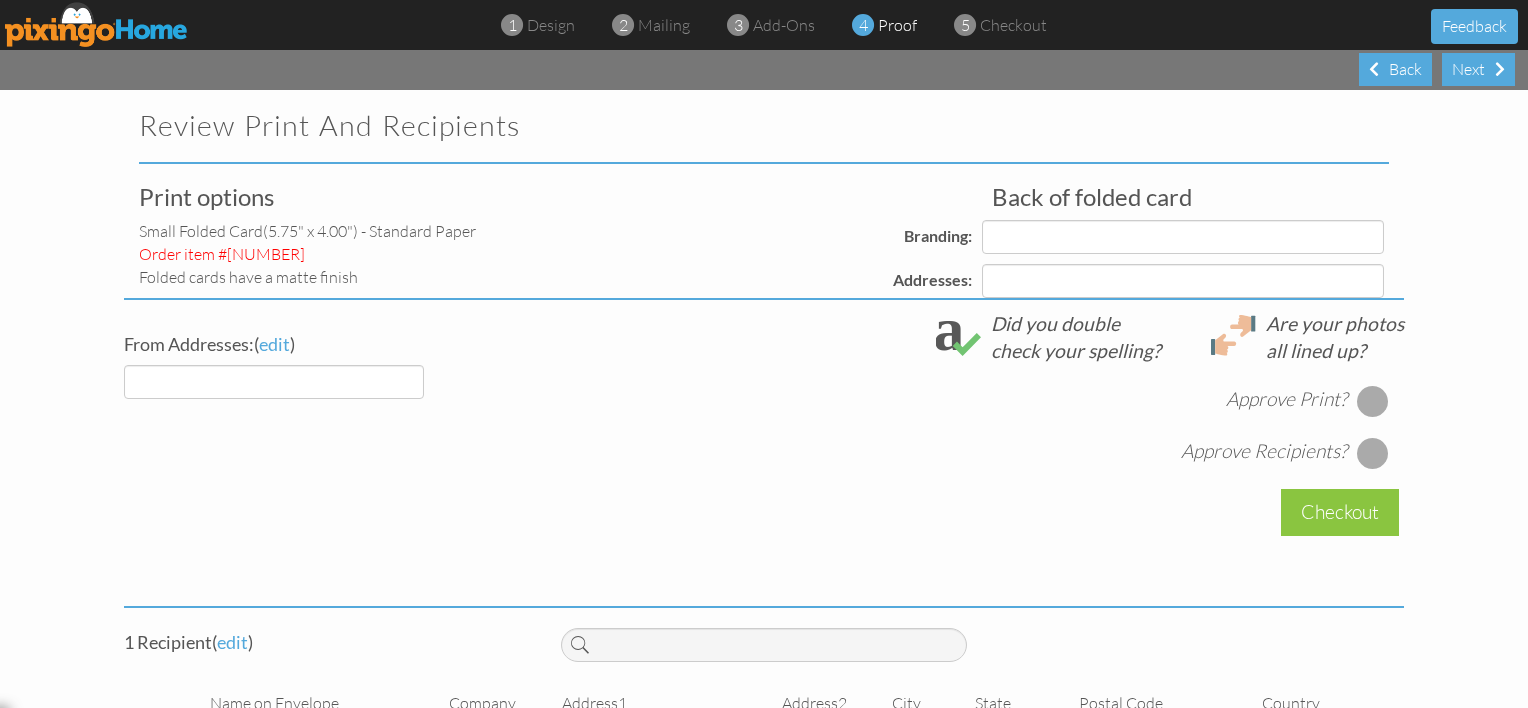 select on "object:1710" 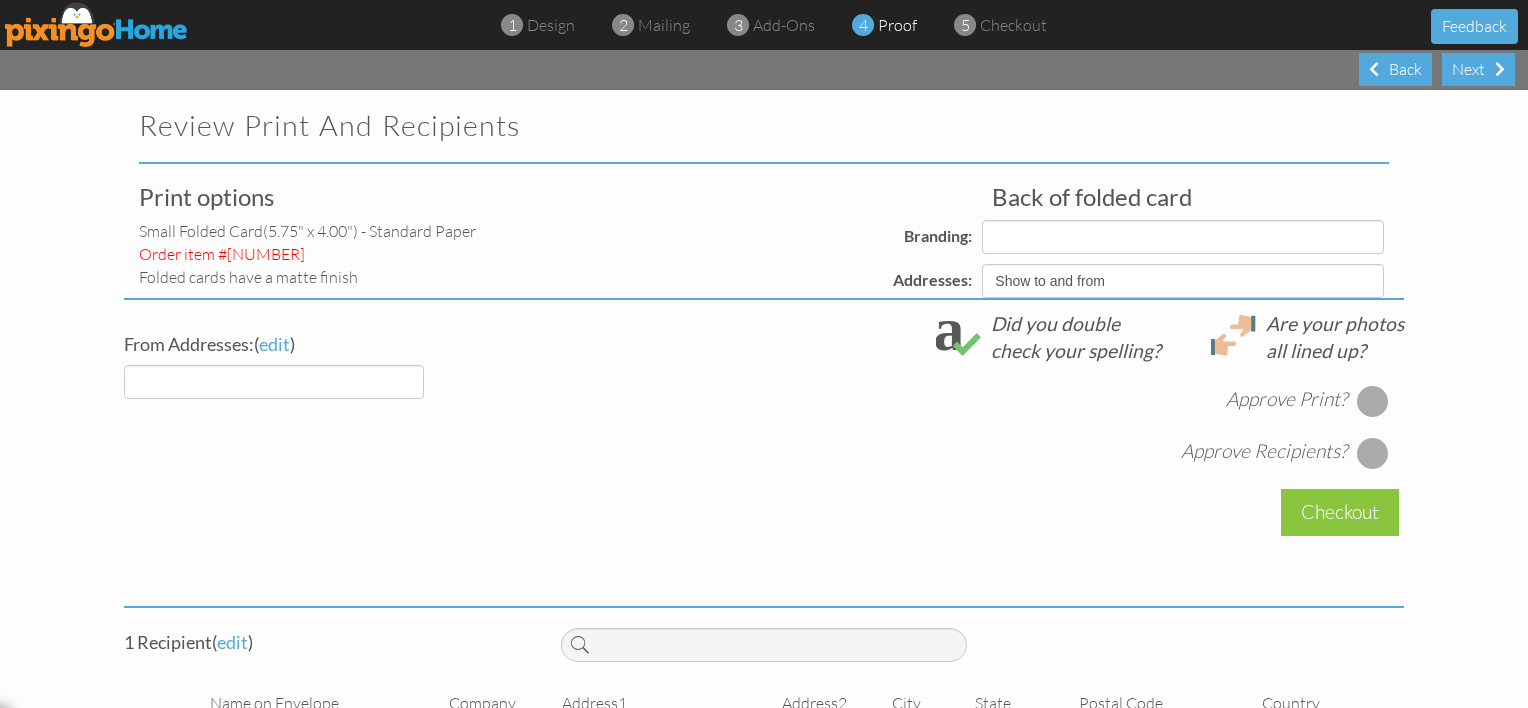 select on "object:1714" 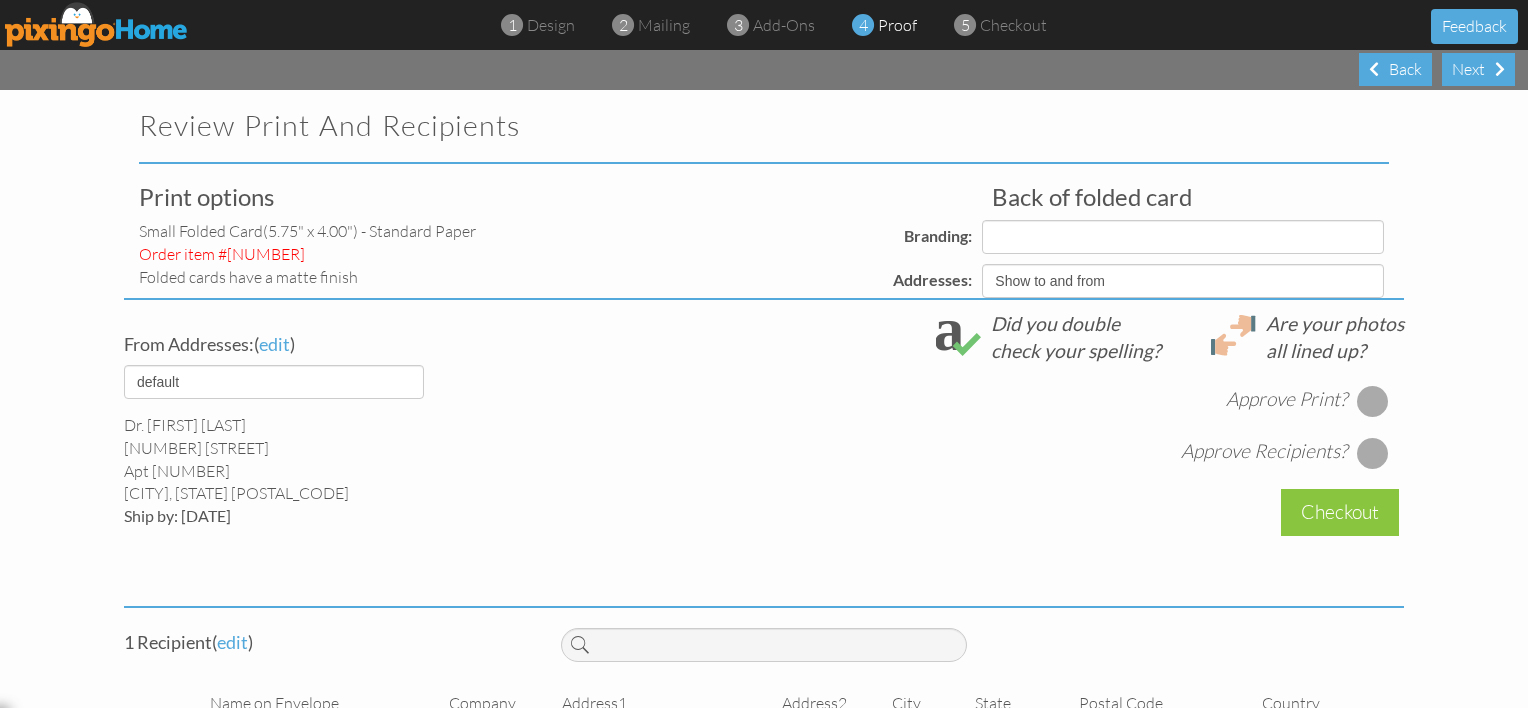 select on "object:1716" 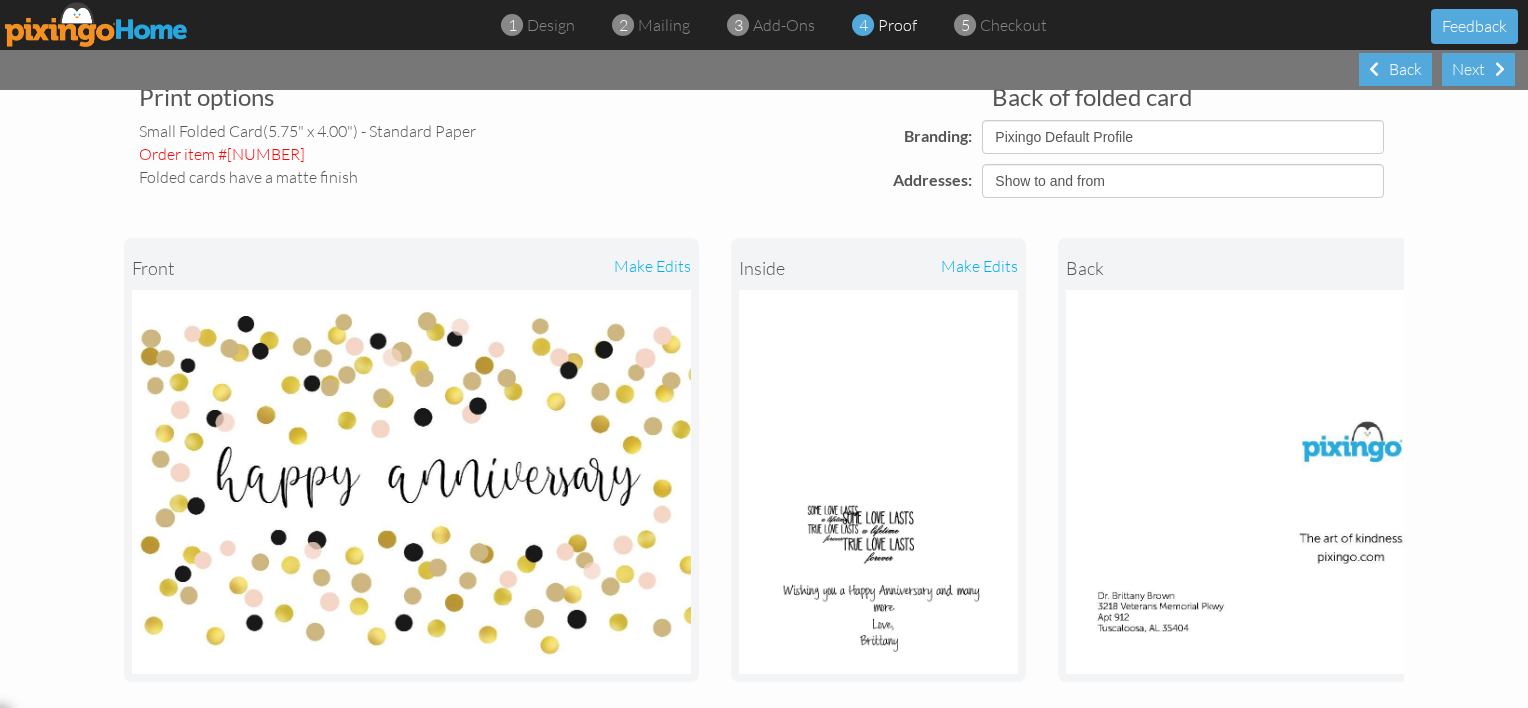 scroll, scrollTop: 200, scrollLeft: 0, axis: vertical 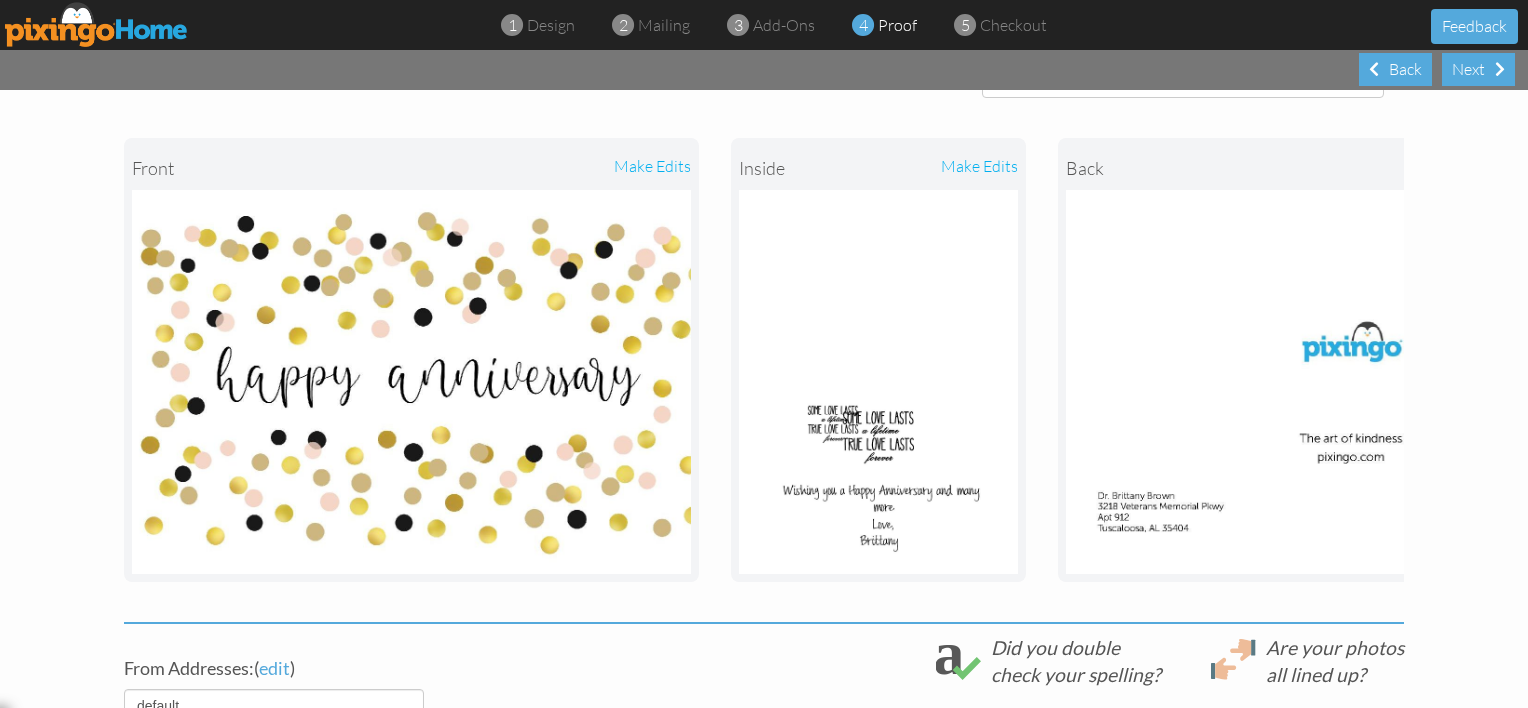click at bounding box center (878, 382) 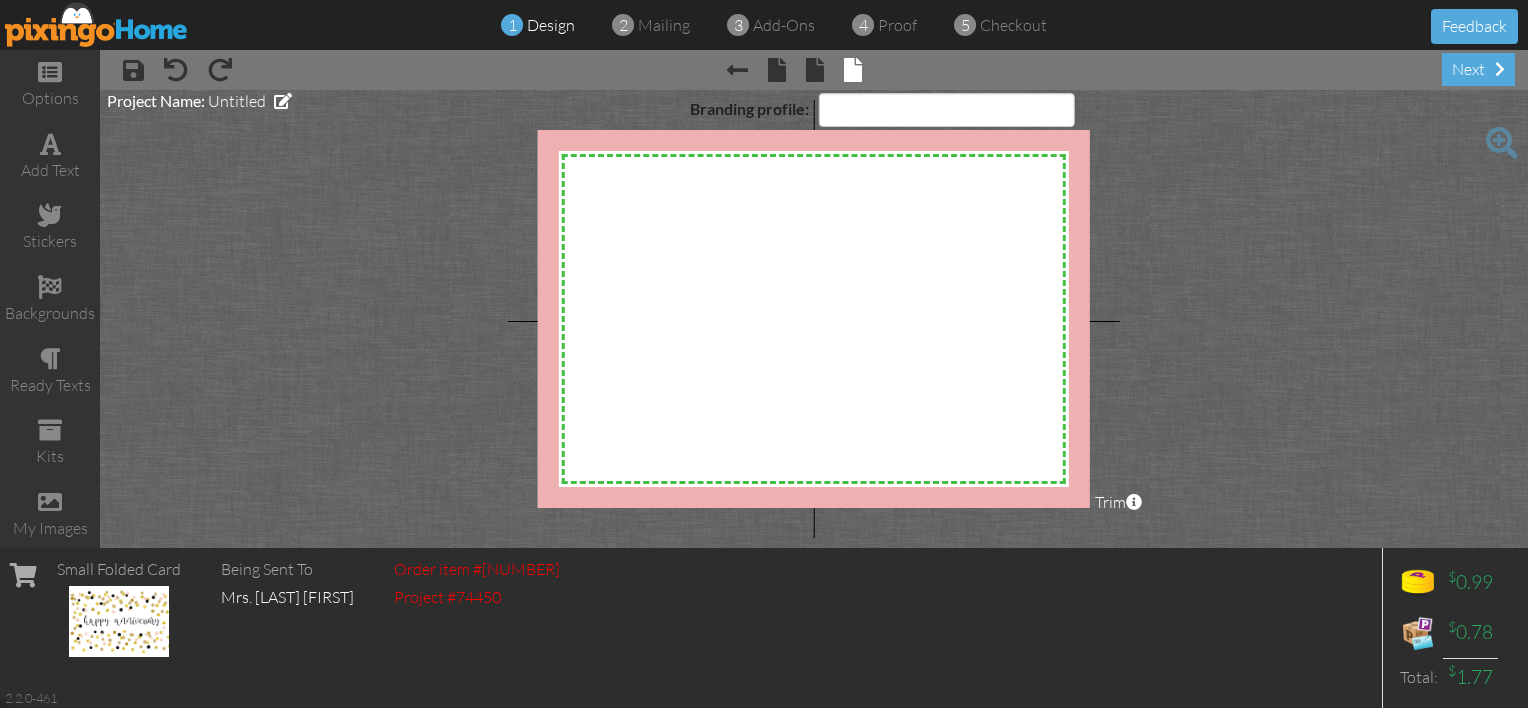 select on "object:1787" 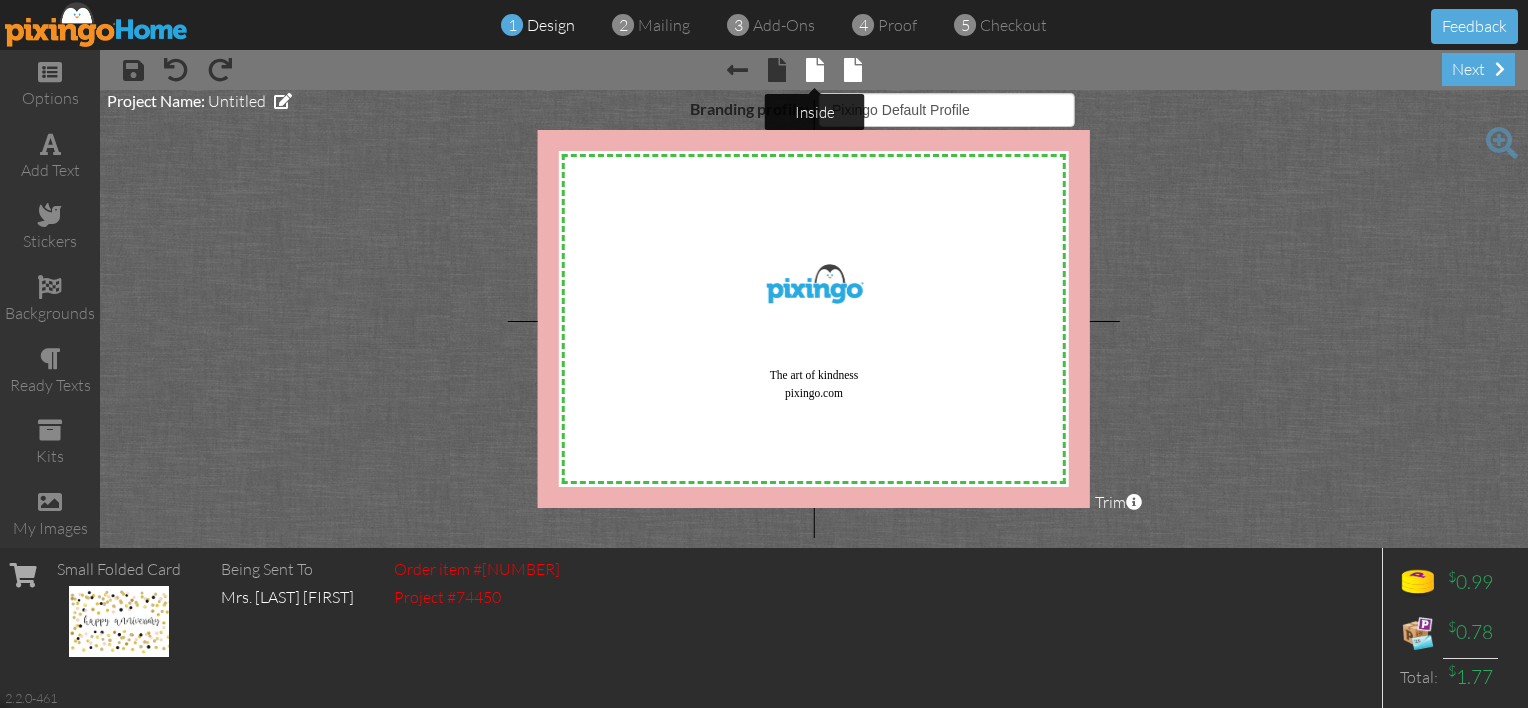 click at bounding box center (815, 70) 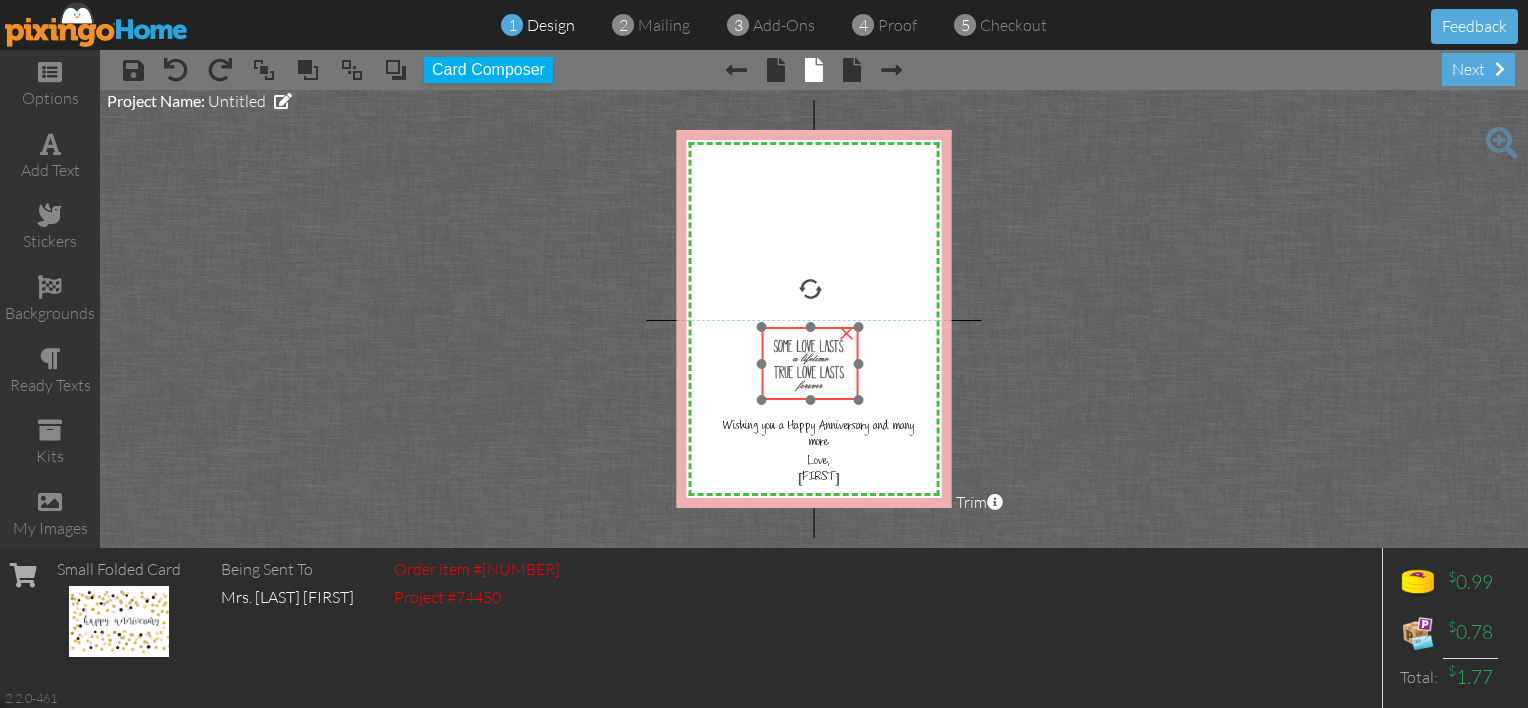 click at bounding box center (810, 363) 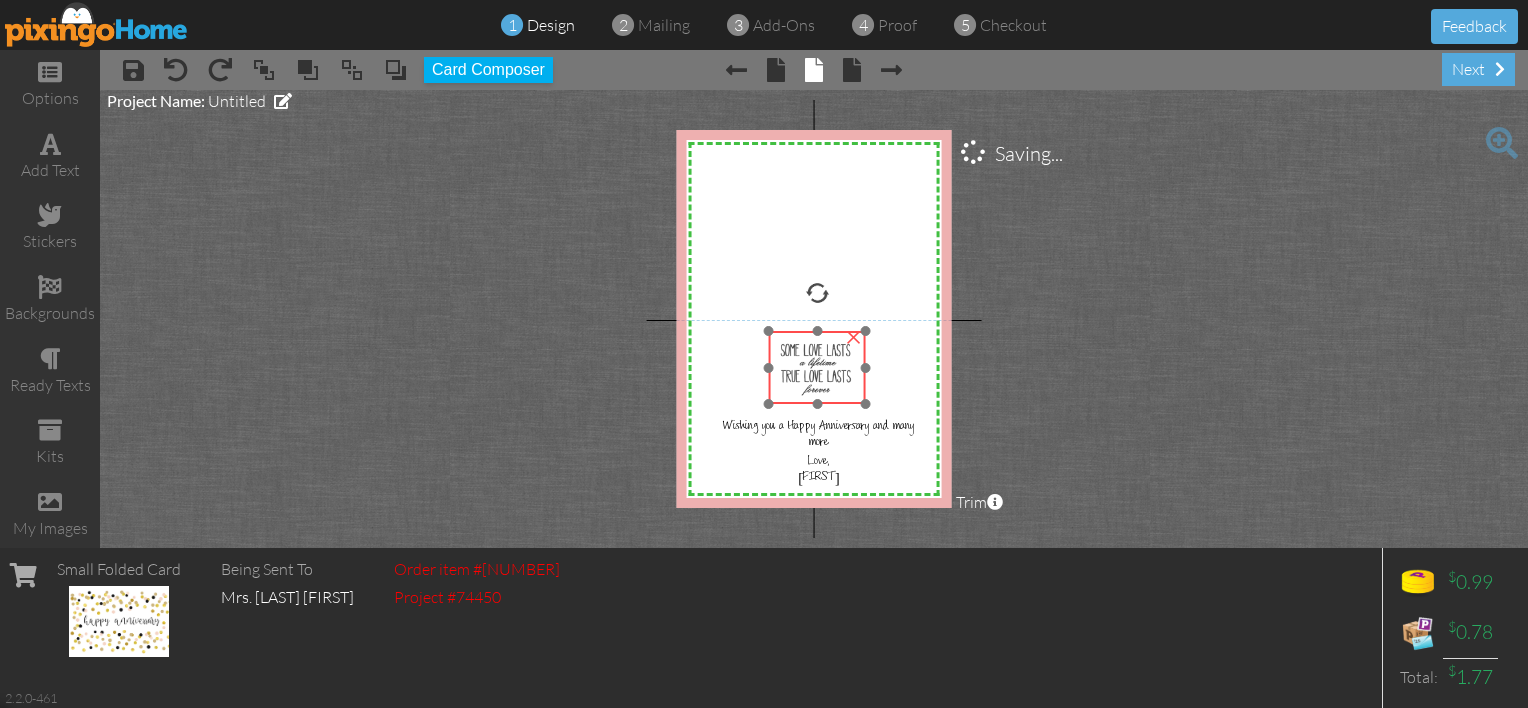 click at bounding box center [817, 367] 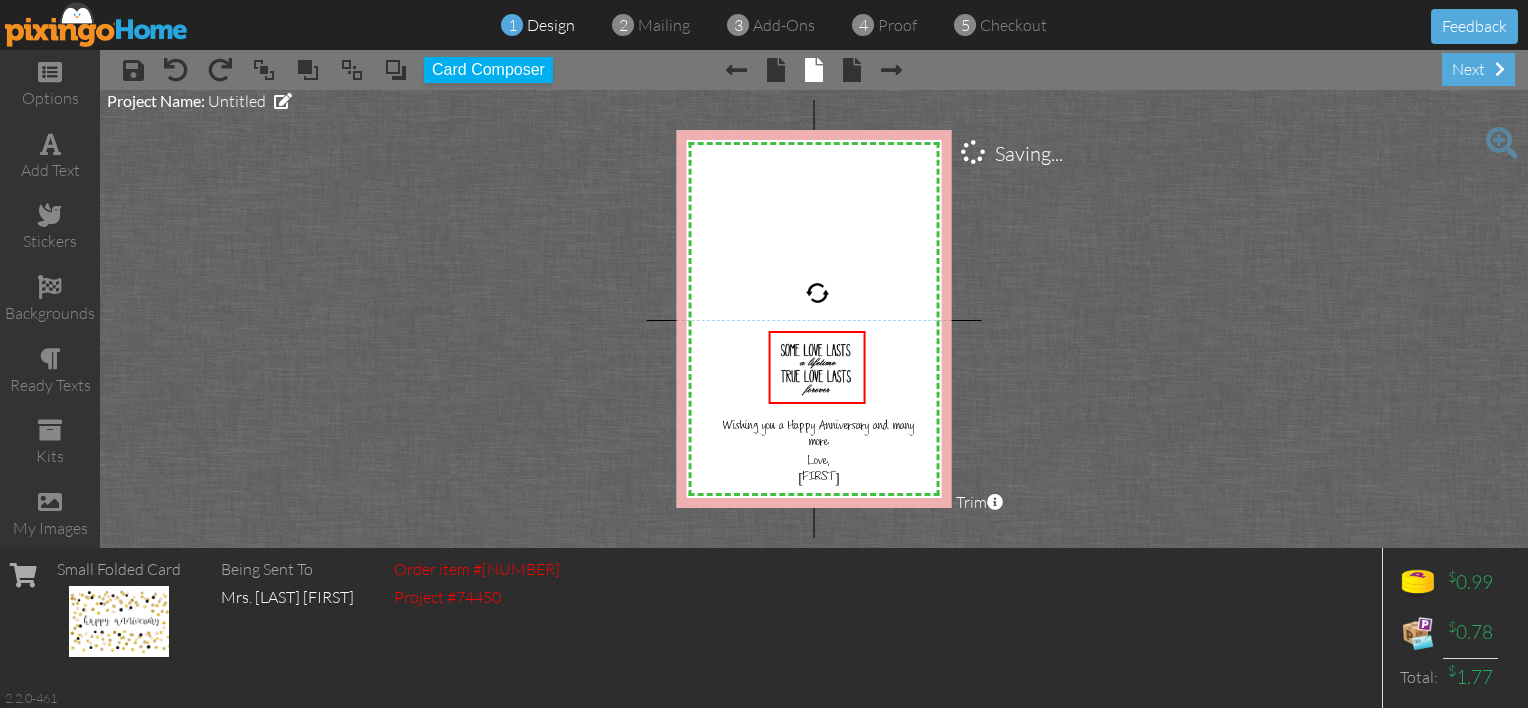 click on "X X X X X X X X X X X X X X X X X X X X X X X X X X X X X X X X X X X X X X X X X X X X X X X X X X X X X X X X X X X X X X X X X X X X X X X X X X X X X X X X X X X X X Wishing you a Happy Anniversary and many more Love, [FIRST]   × ×
Saving...
Project Name:
Untitled
Trim
×
About the red and green reference lines
Area inside the
green dashed line
represents a safe zone where all work will be visible on the final
print.
The
red trim zone   represents where the print
is expected to be cut." at bounding box center [814, 319] 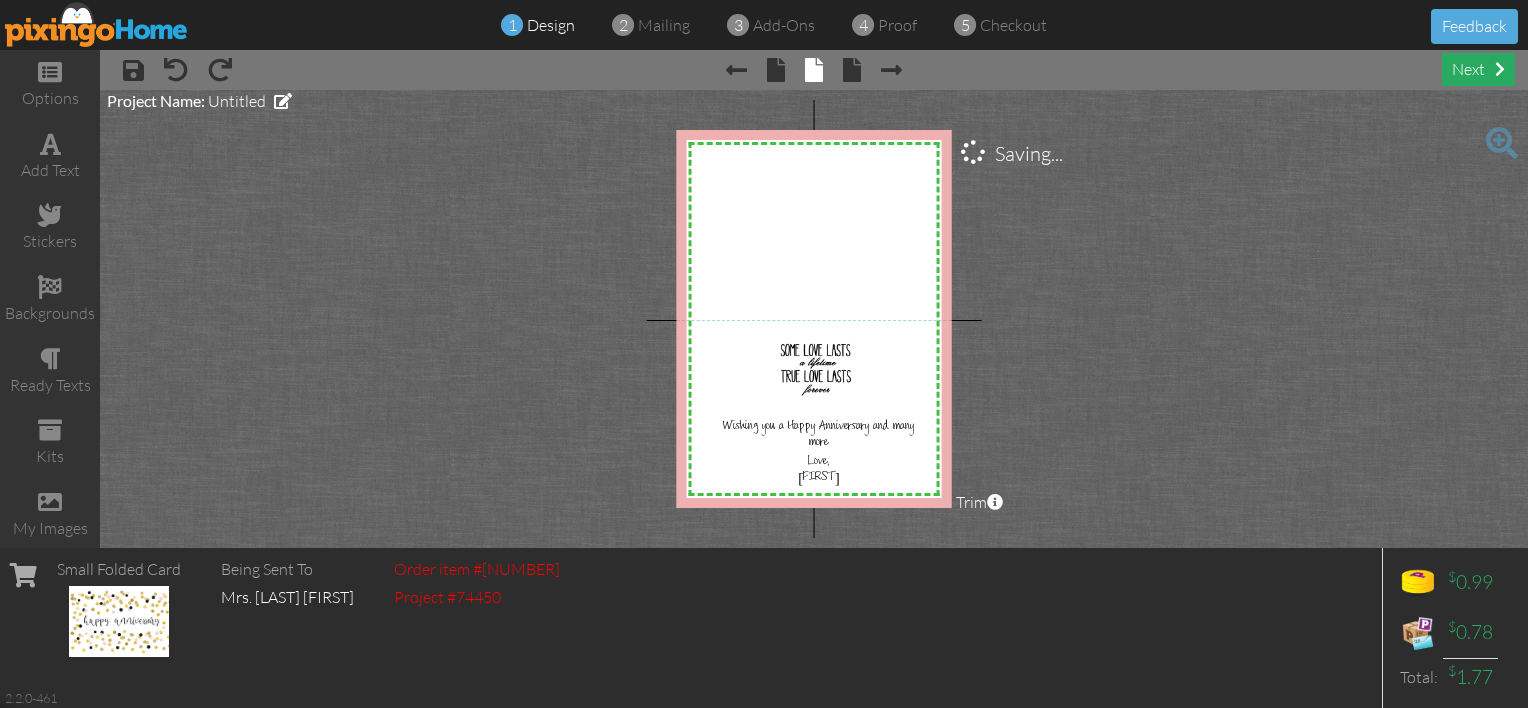 click on "next" at bounding box center (1478, 69) 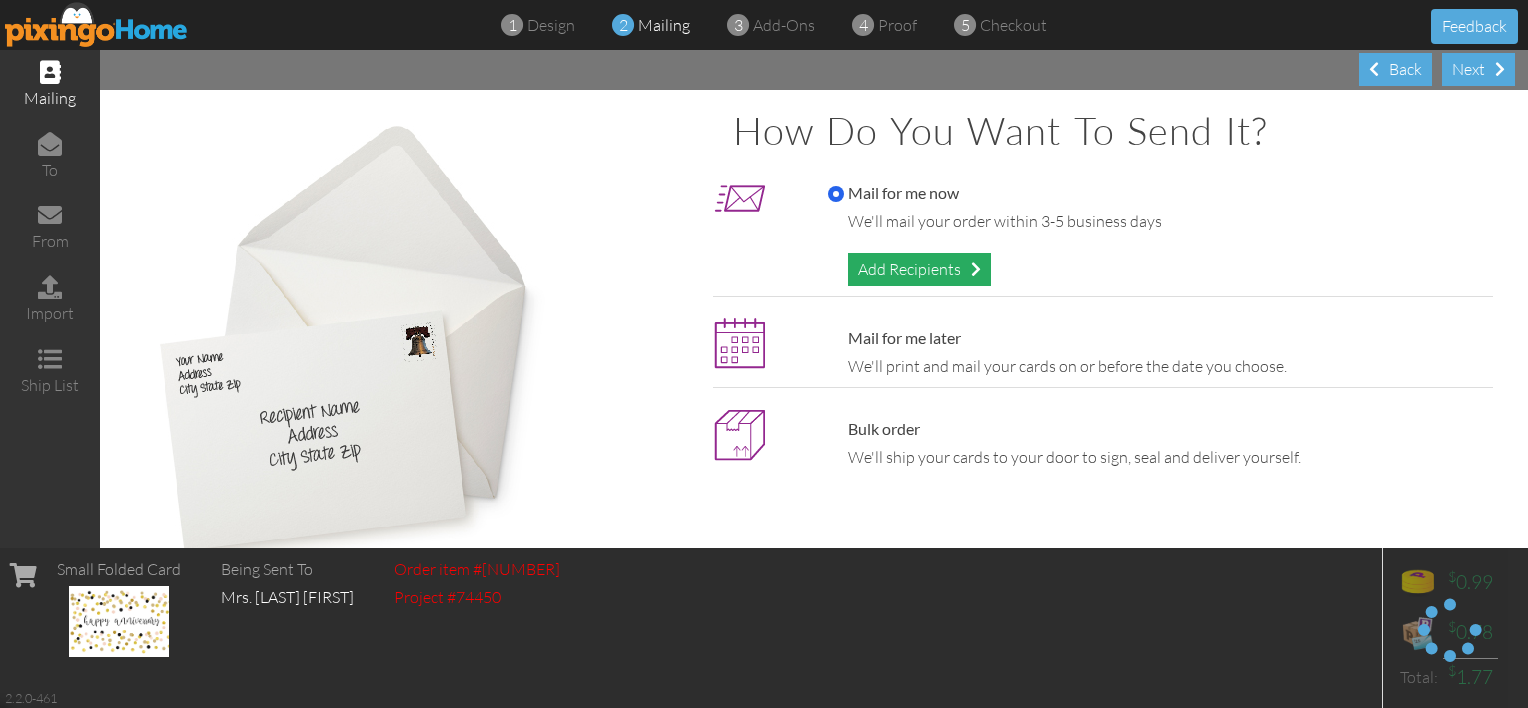 click on "Add Recipients" at bounding box center [919, 269] 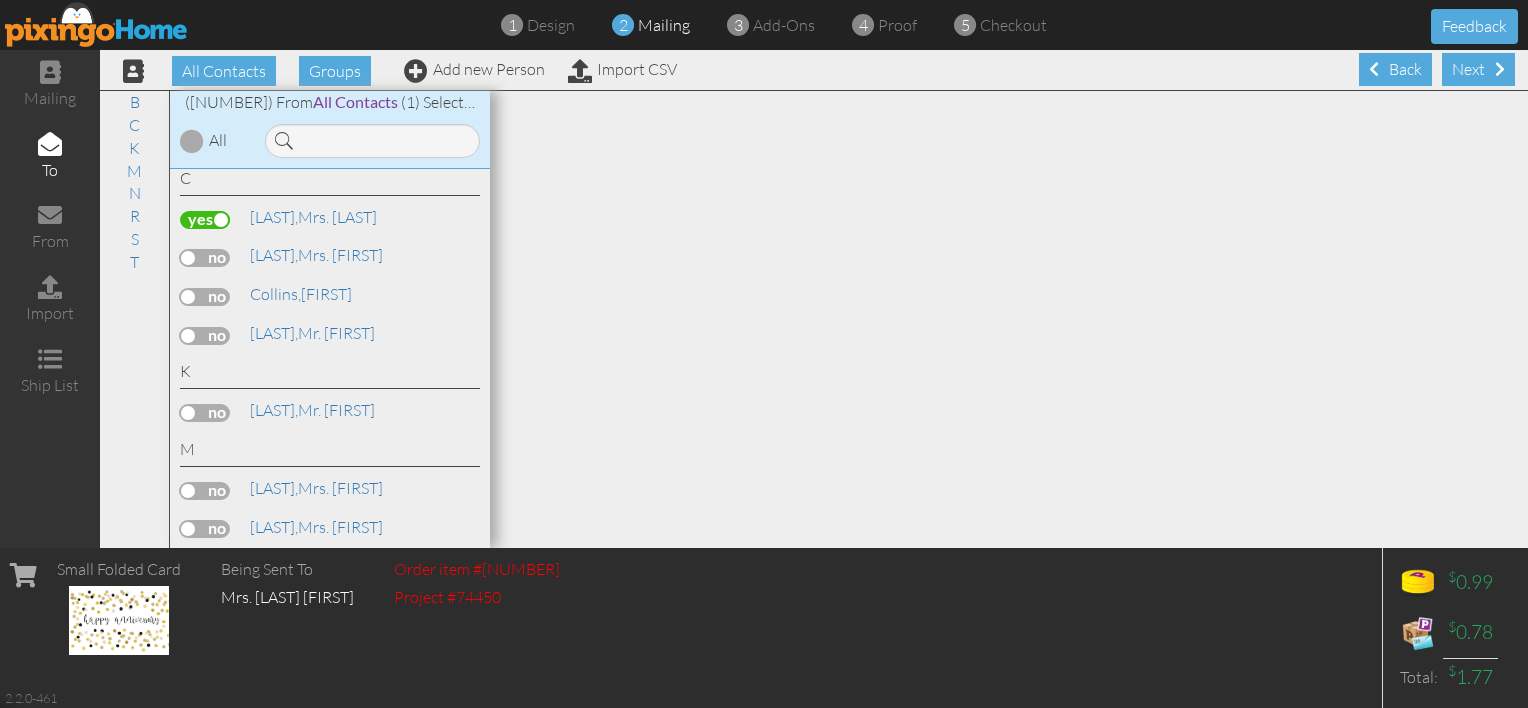 scroll, scrollTop: 400, scrollLeft: 0, axis: vertical 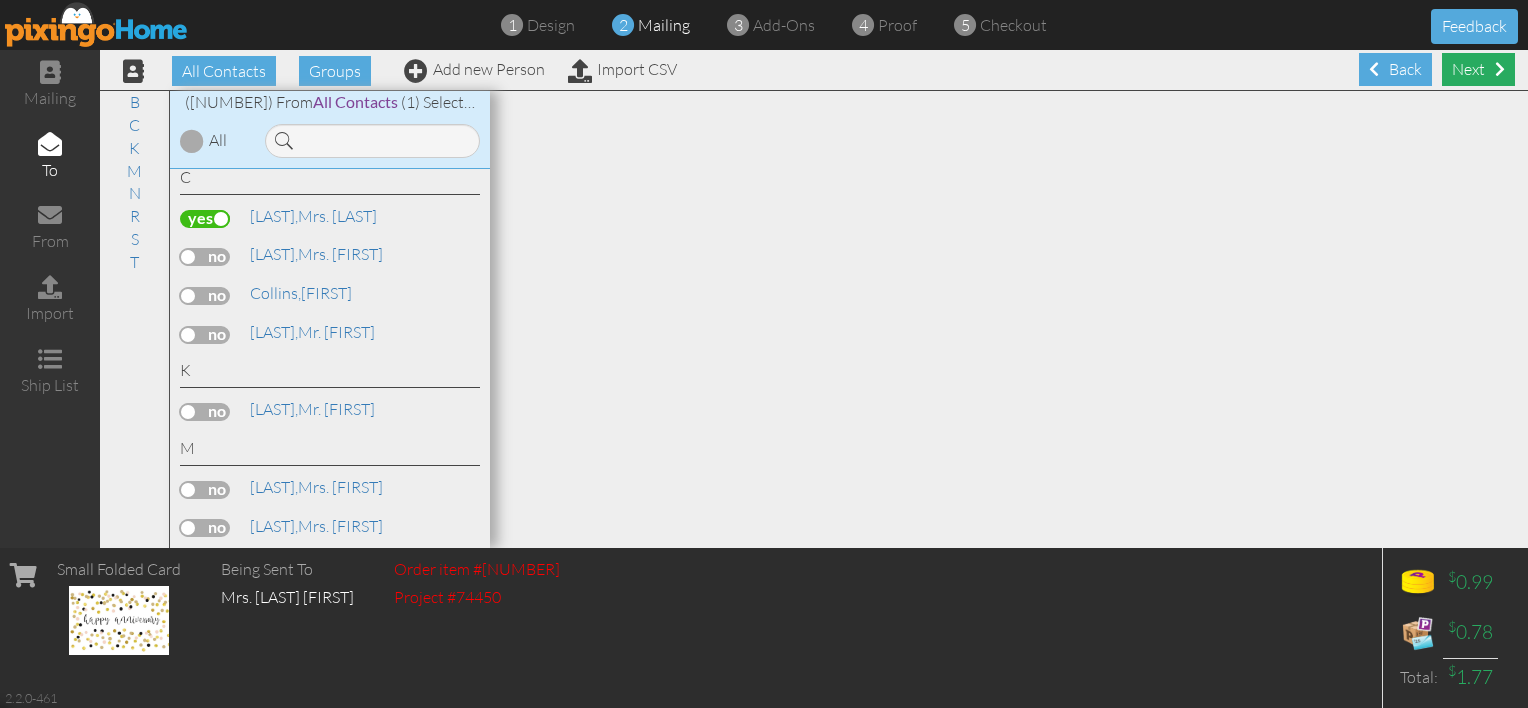 click on "Next" at bounding box center (1478, 69) 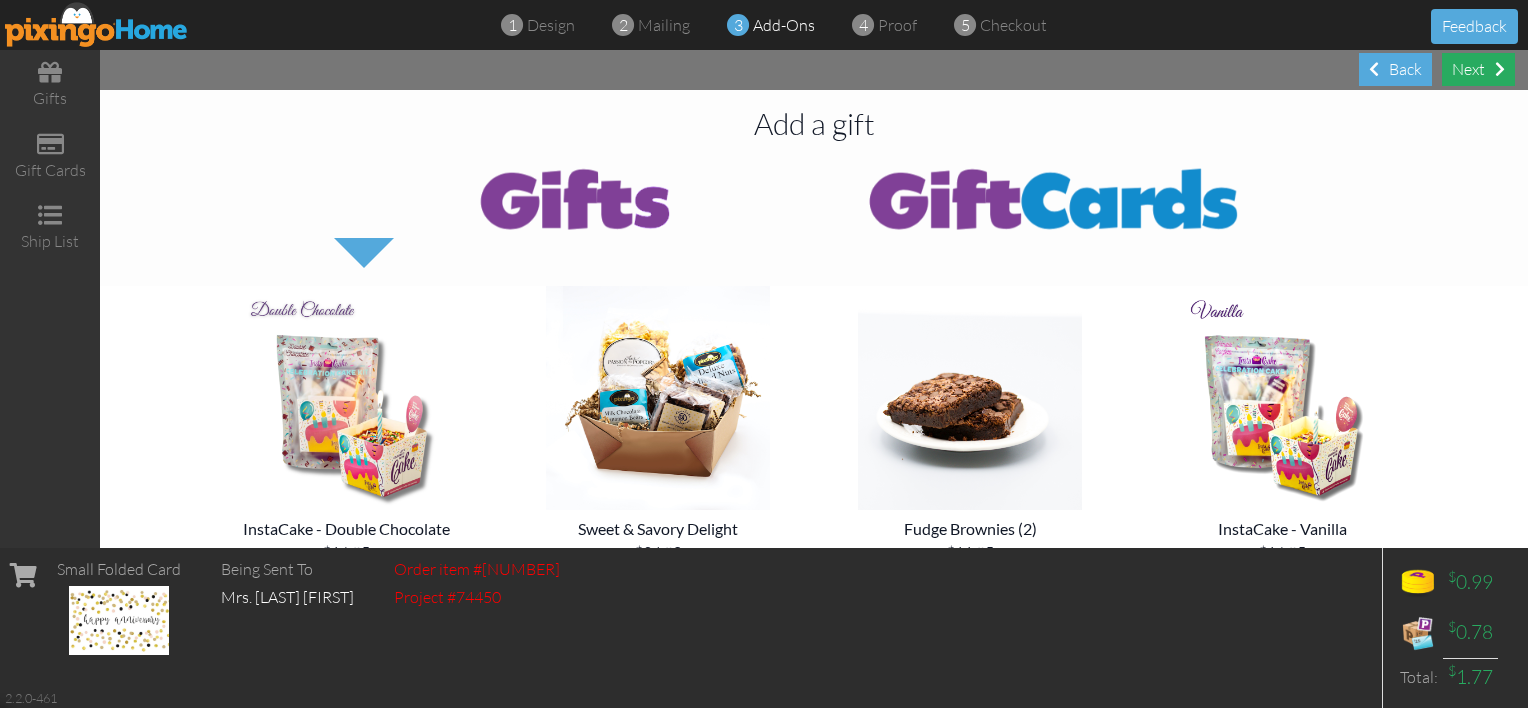 click on "Next" at bounding box center (1478, 69) 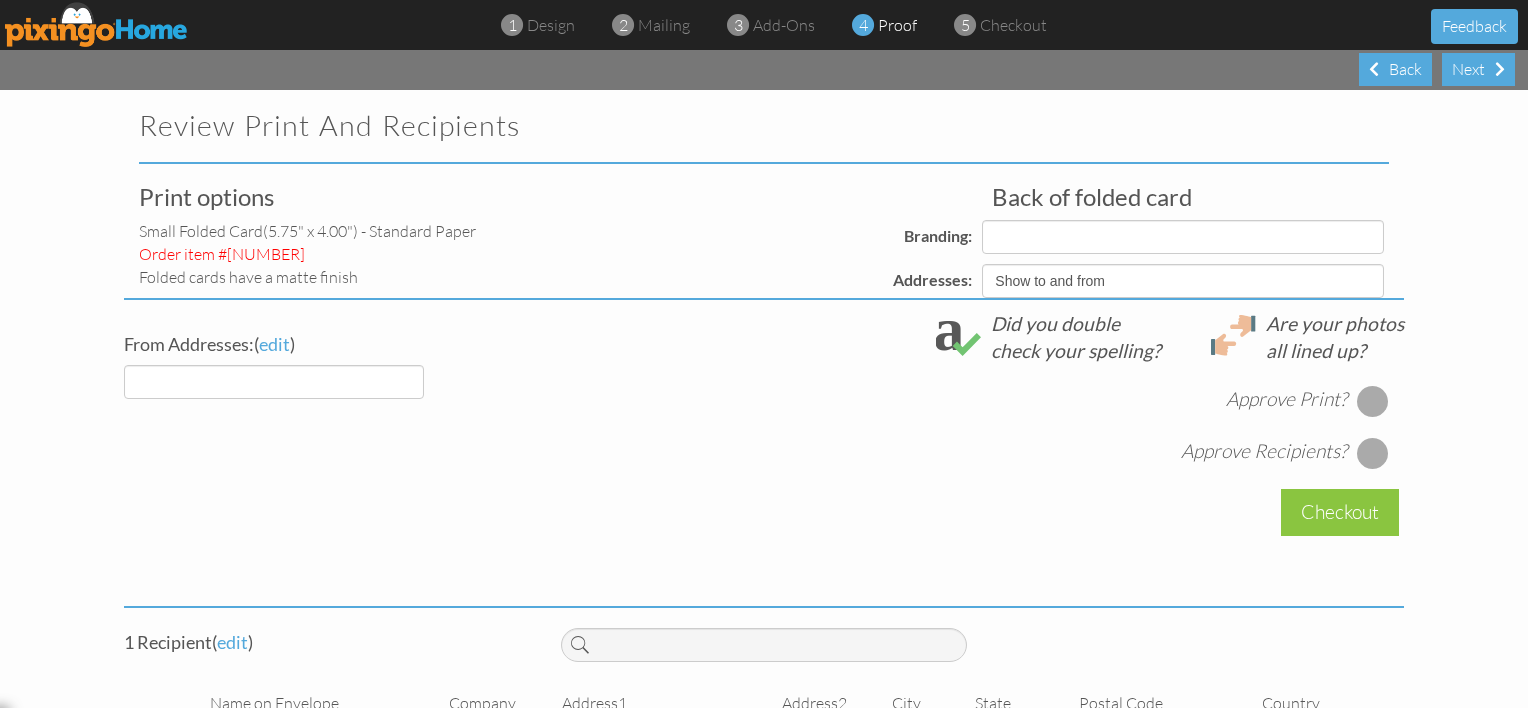 select on "object:2019" 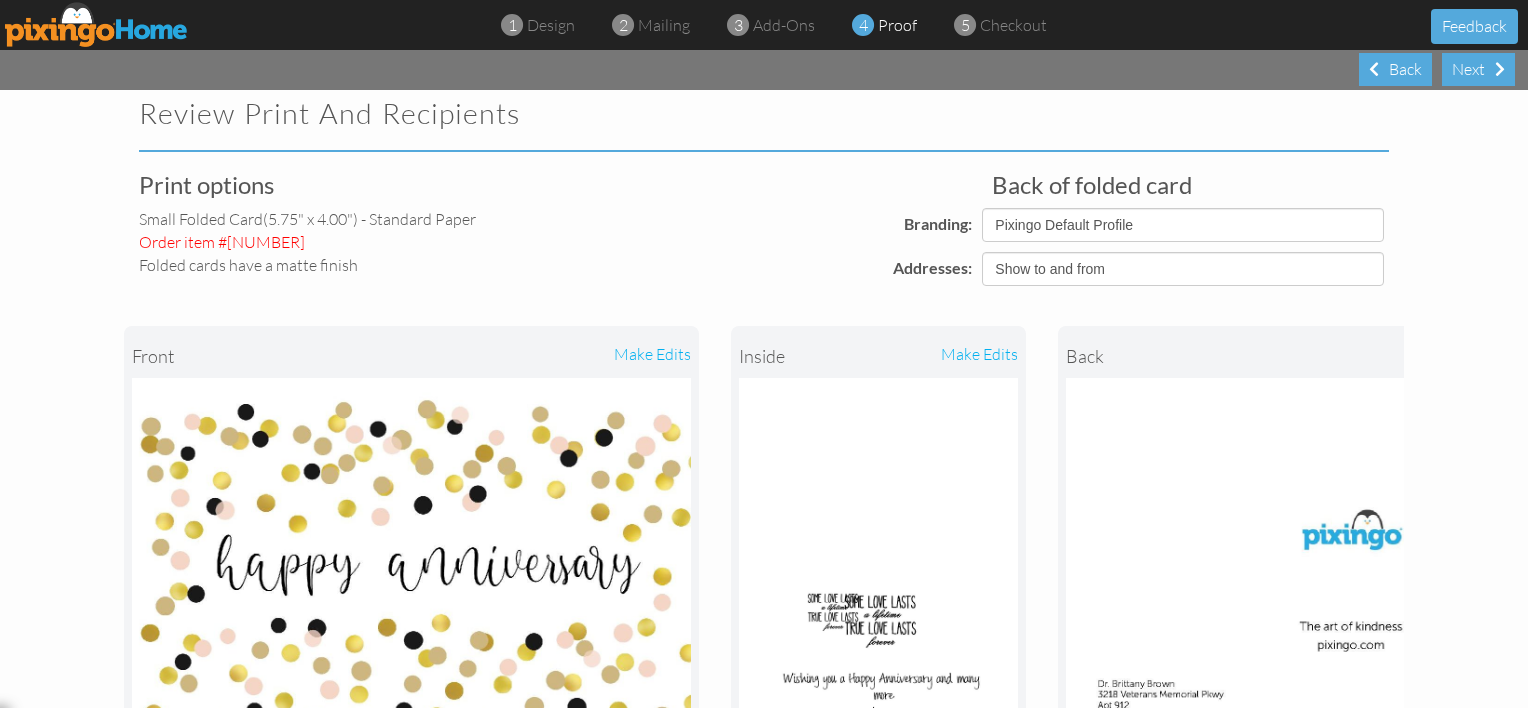 scroll, scrollTop: 0, scrollLeft: 0, axis: both 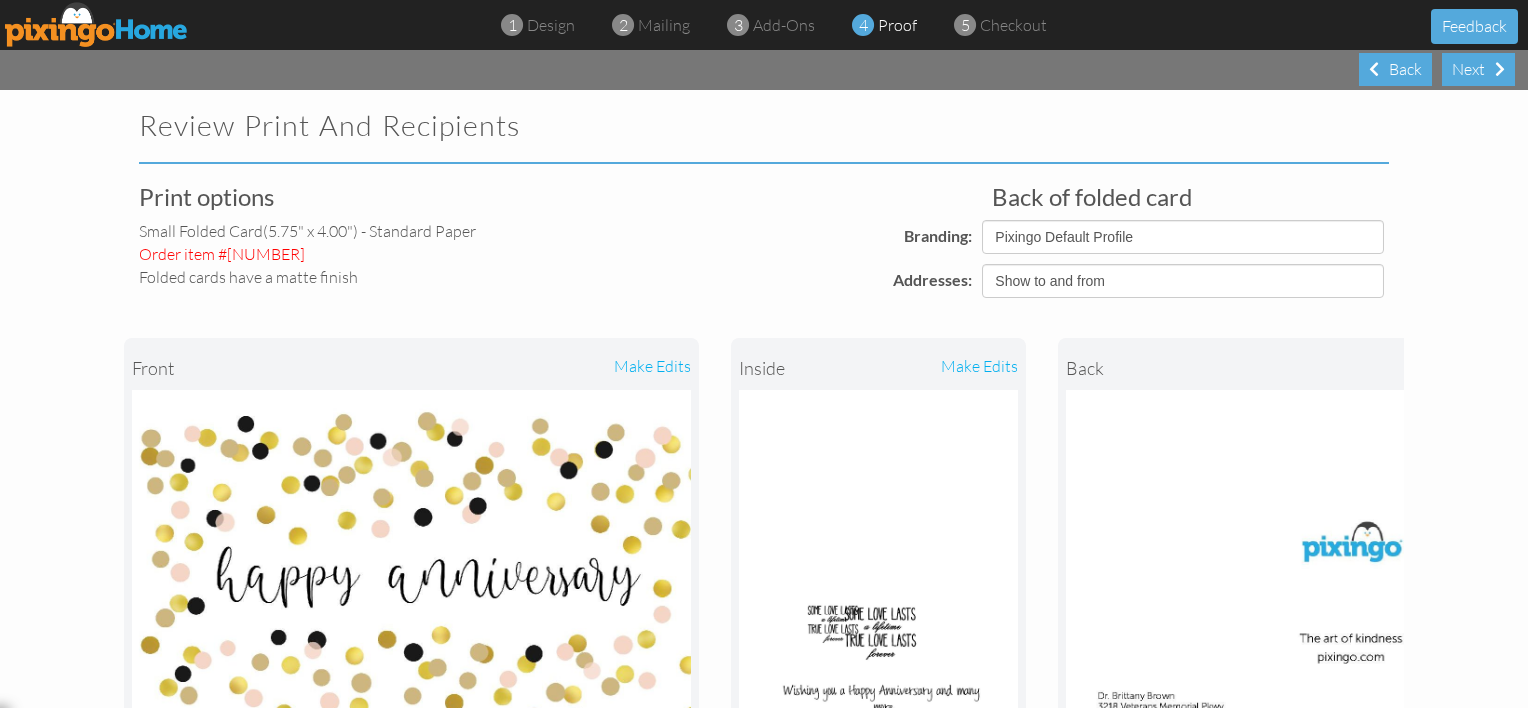 click at bounding box center [878, 582] 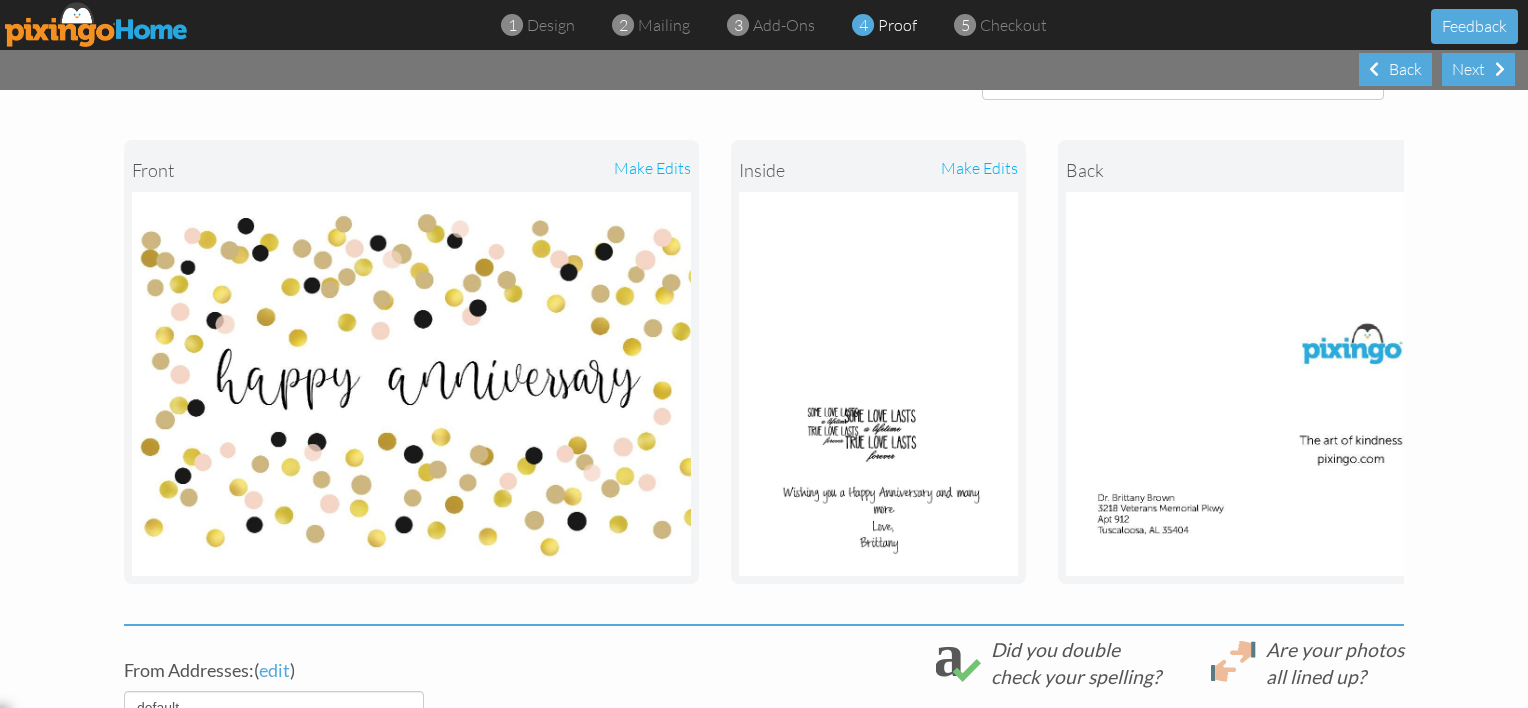 scroll, scrollTop: 200, scrollLeft: 0, axis: vertical 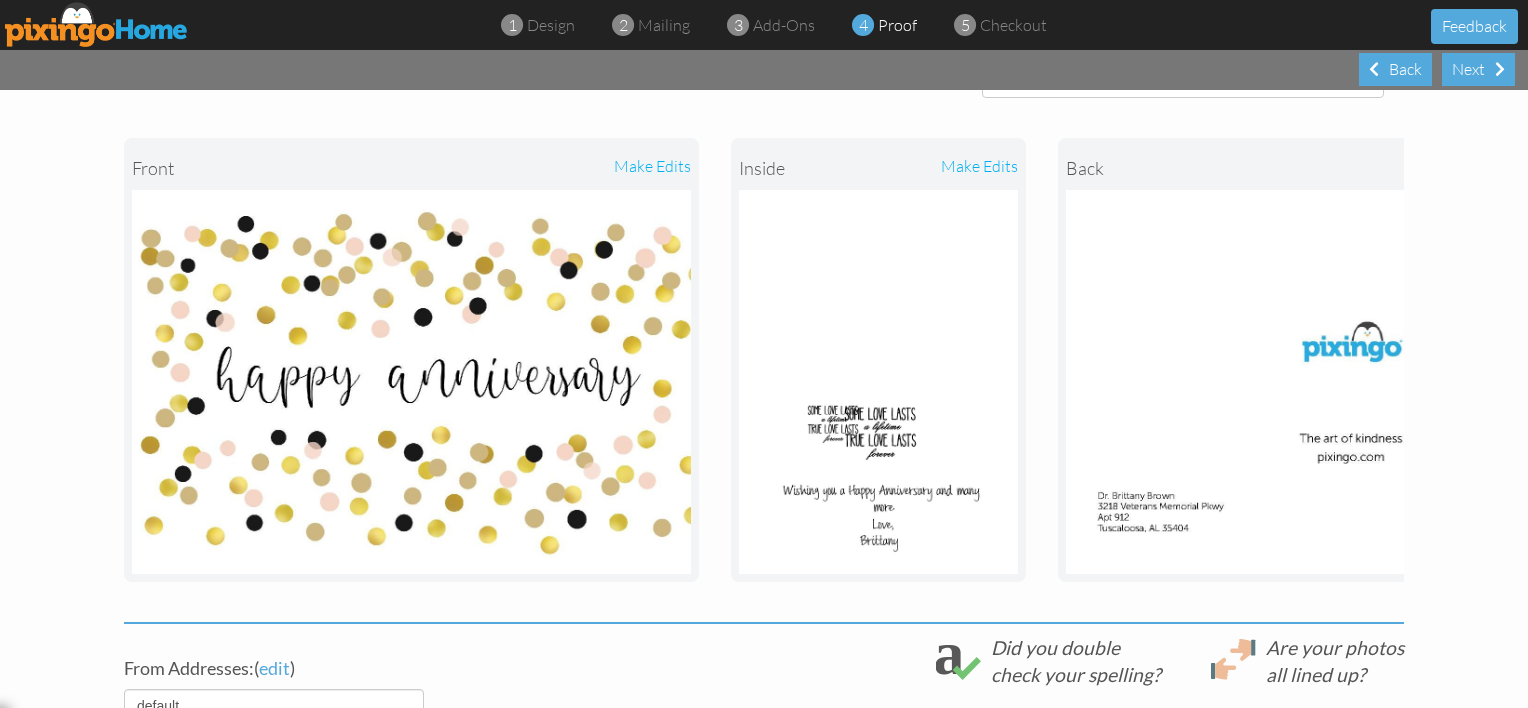 click on "make edits" at bounding box center [948, 168] 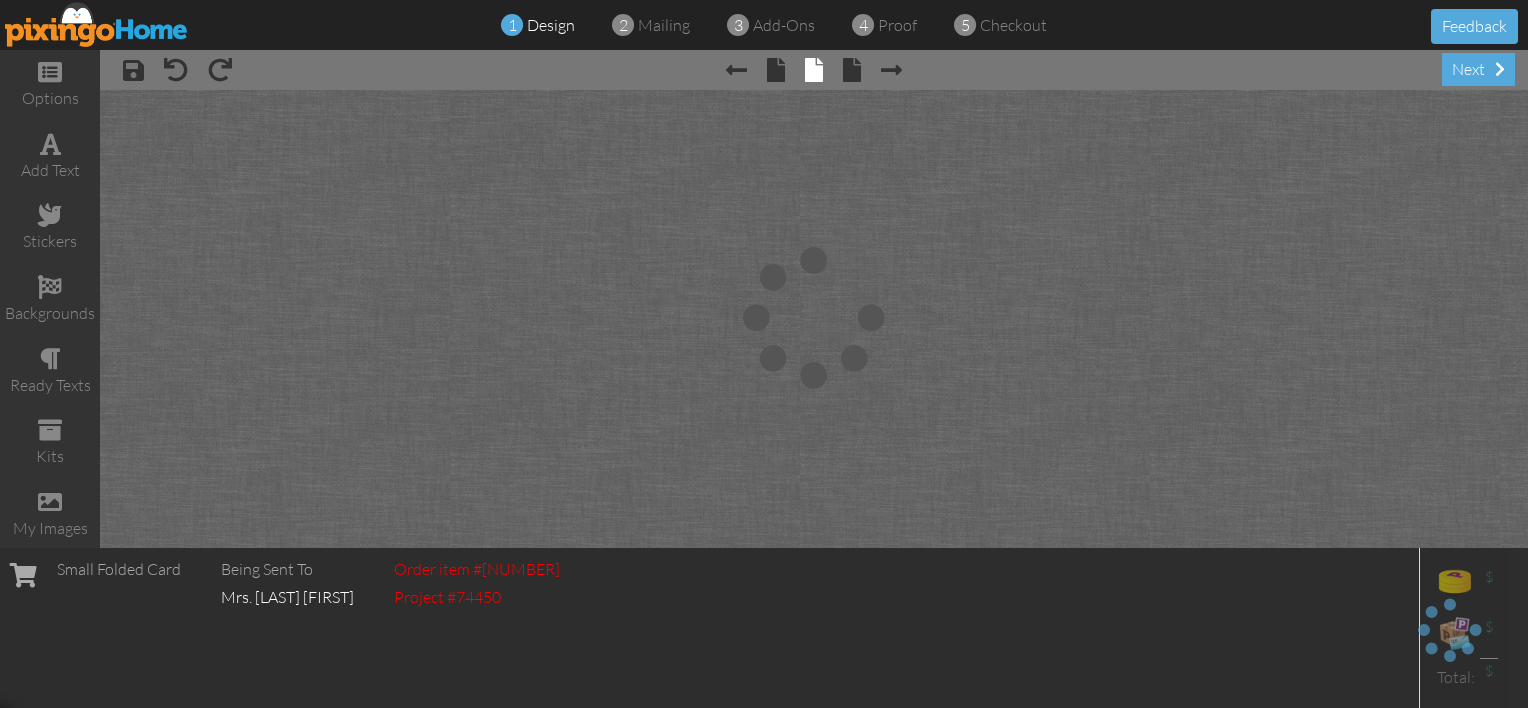 scroll, scrollTop: 0, scrollLeft: 0, axis: both 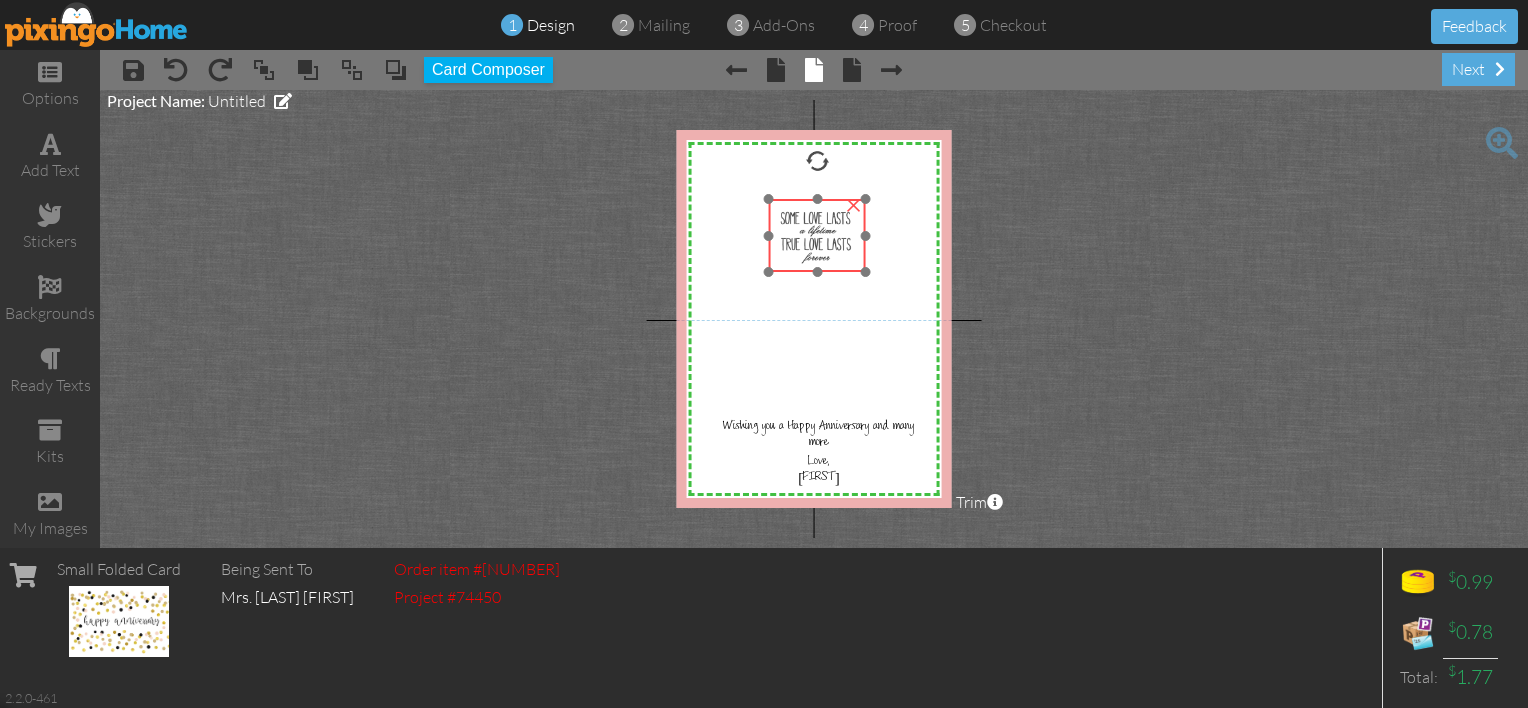 drag, startPoint x: 815, startPoint y: 355, endPoint x: 803, endPoint y: 236, distance: 119.60351 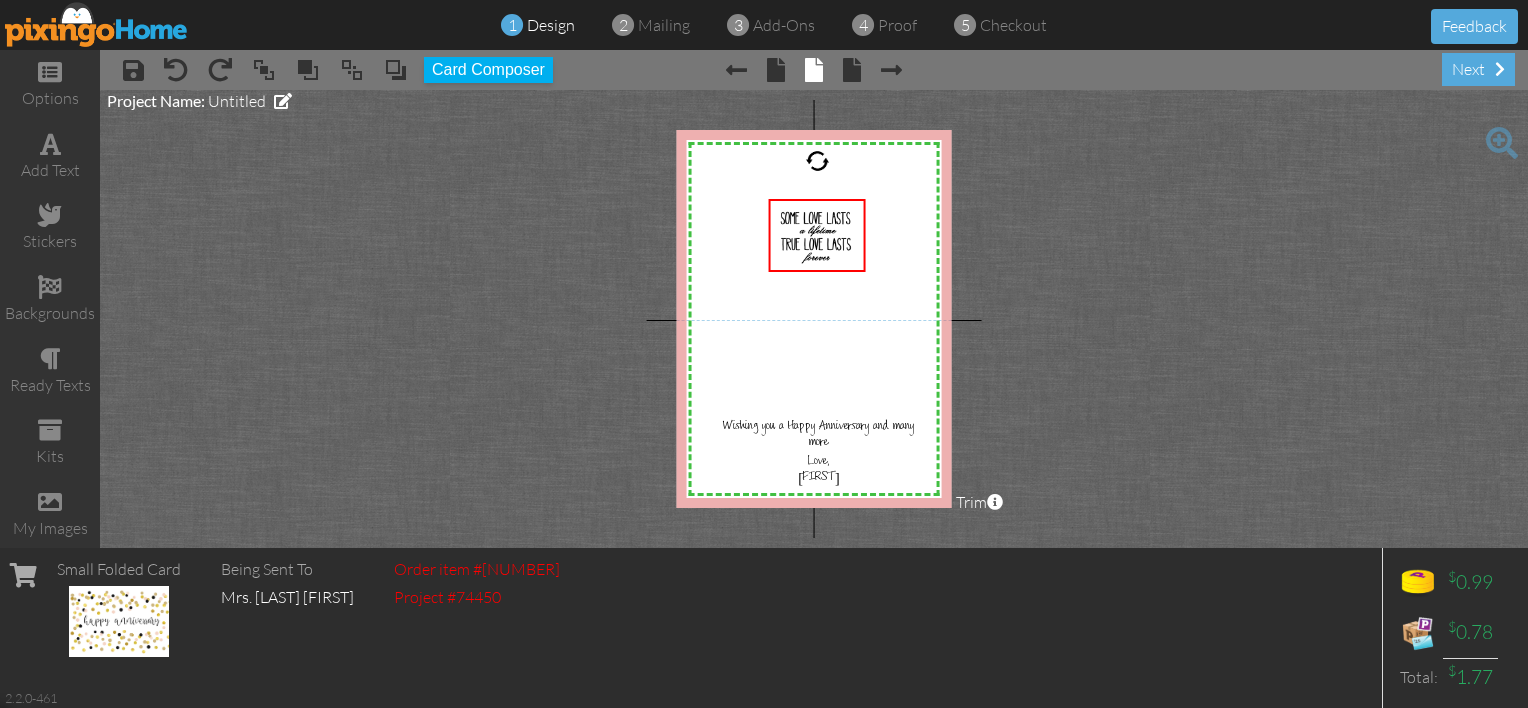 click on "X X X X X X X X X X X X X X X X X X X X X X X X X X X X X X X X X X X X X X X X X X X X X X X X X X X X X X X X X X X X X X X X X X X X X X X X X X X X X X X X X X X X X Wishing you a Happy Anniversary and many more Love, [FIRST]  × ×
Project Name:
Untitled
Trim
×
About the red and green reference lines
Area inside the
green dashed line
represents a safe zone where all work will be visible on the final
print.
The
red trim zone   represents where the print
is expected to be cut." at bounding box center [814, 319] 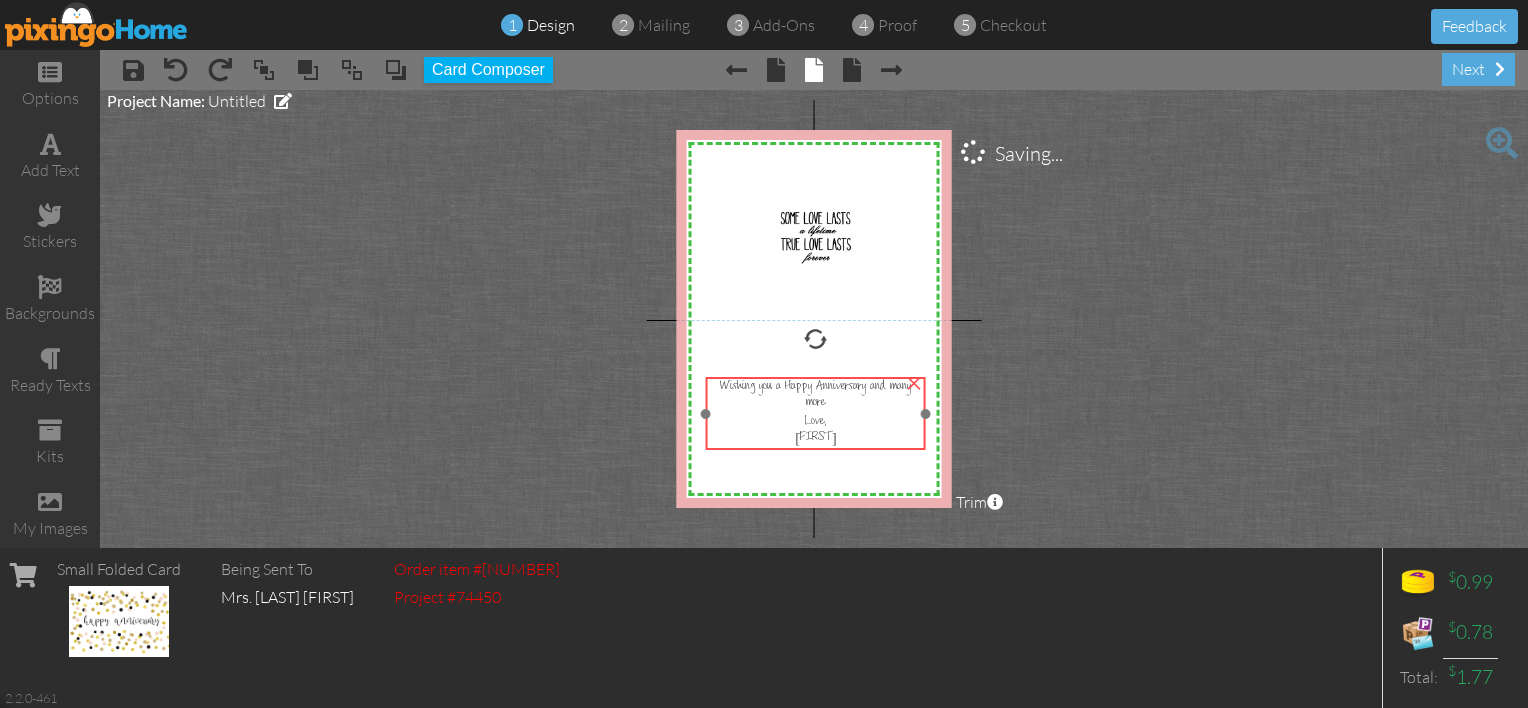 drag, startPoint x: 820, startPoint y: 436, endPoint x: 817, endPoint y: 396, distance: 40.112343 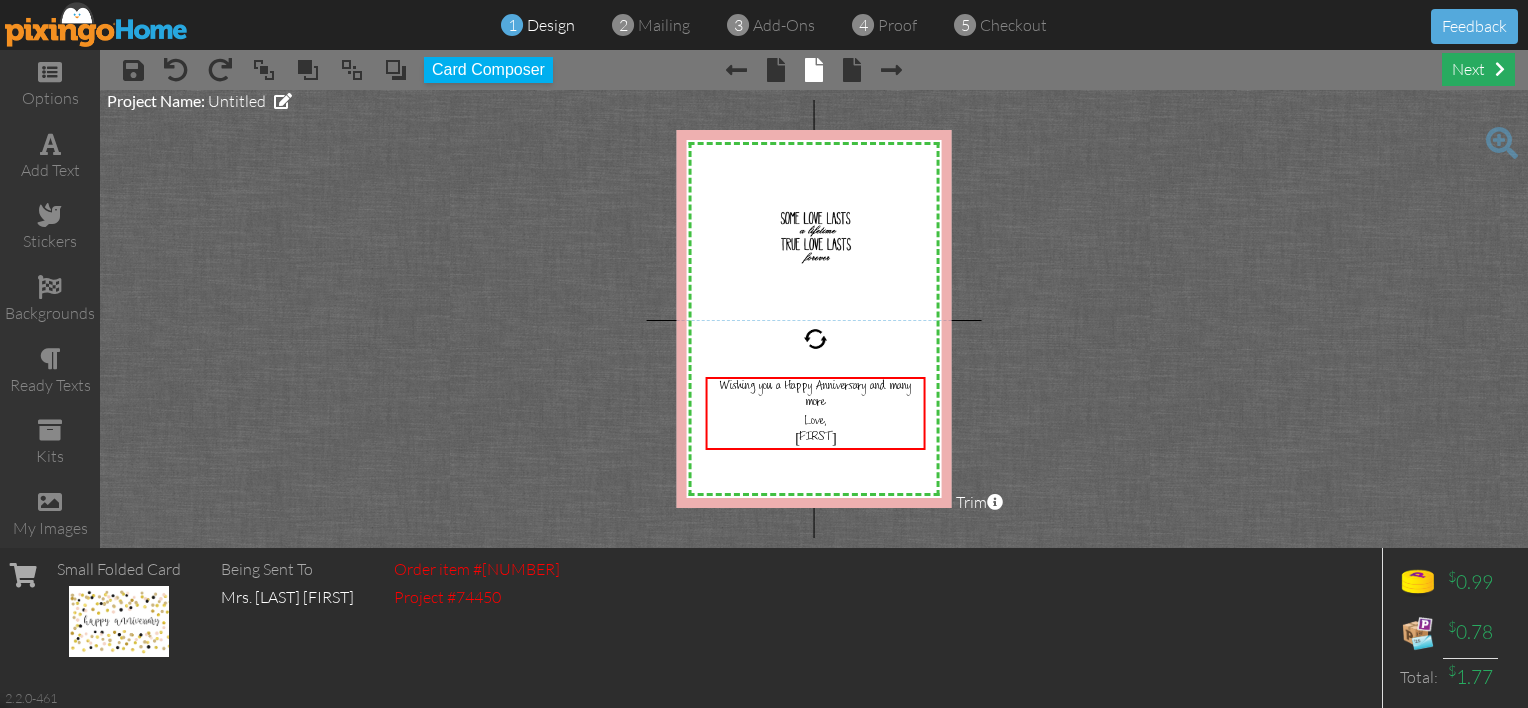 click on "next" at bounding box center (1478, 69) 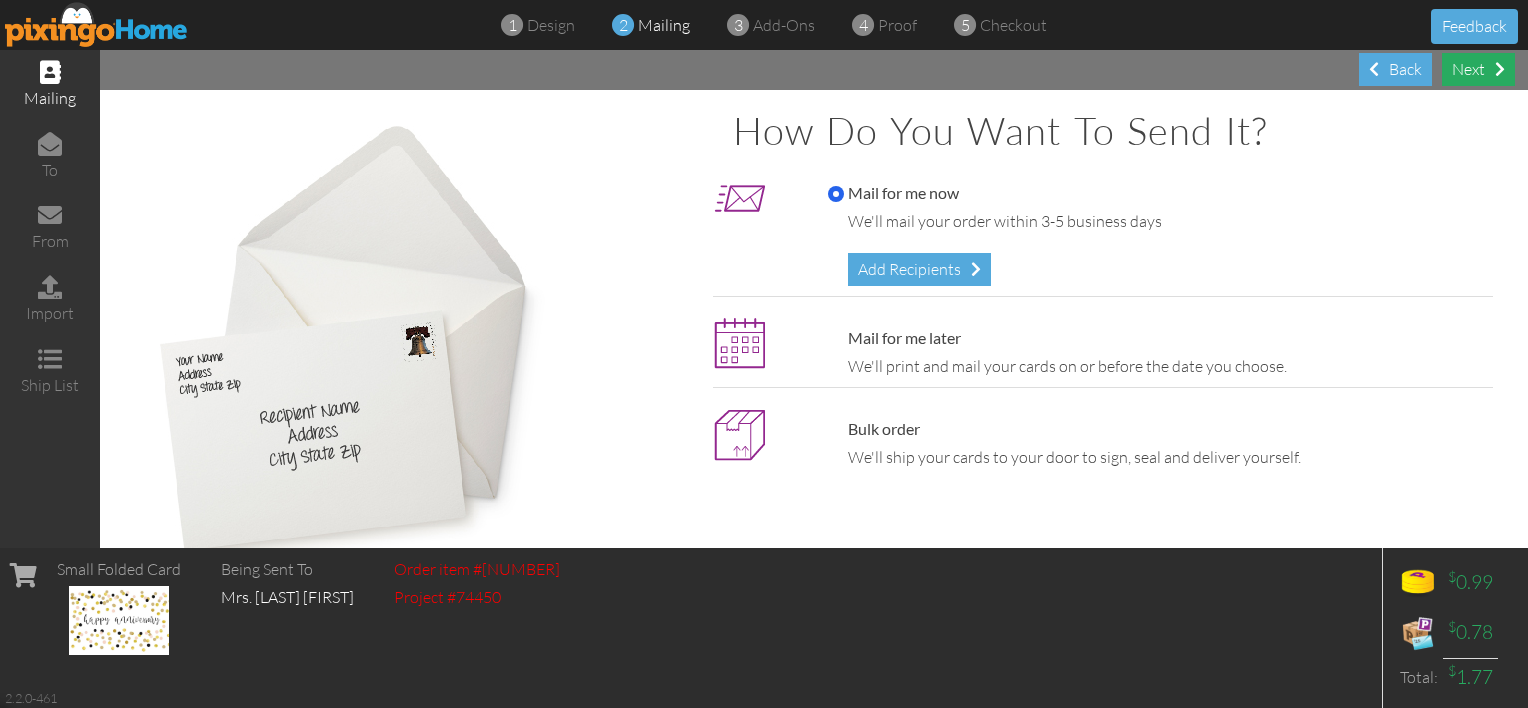 click on "Next" at bounding box center (1478, 69) 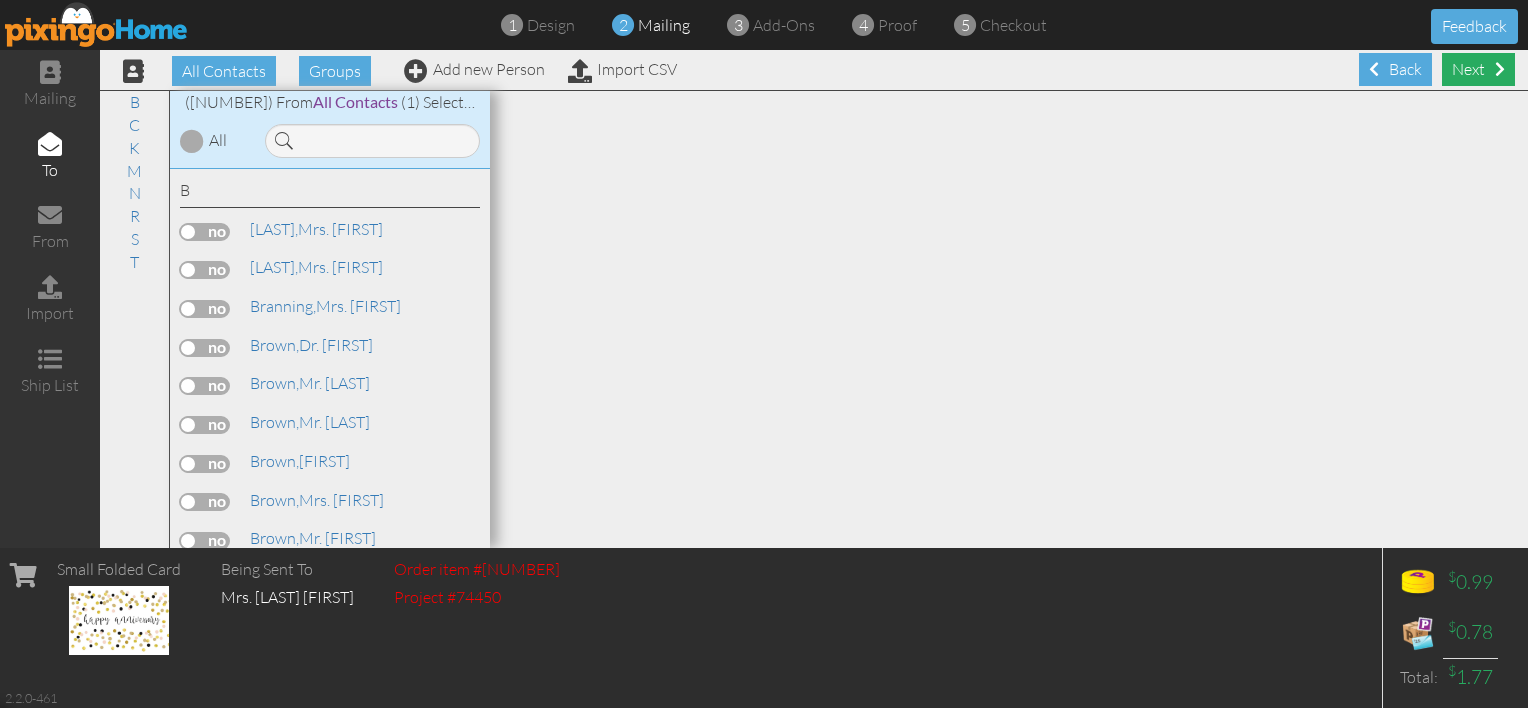 click on "Next" at bounding box center (1478, 69) 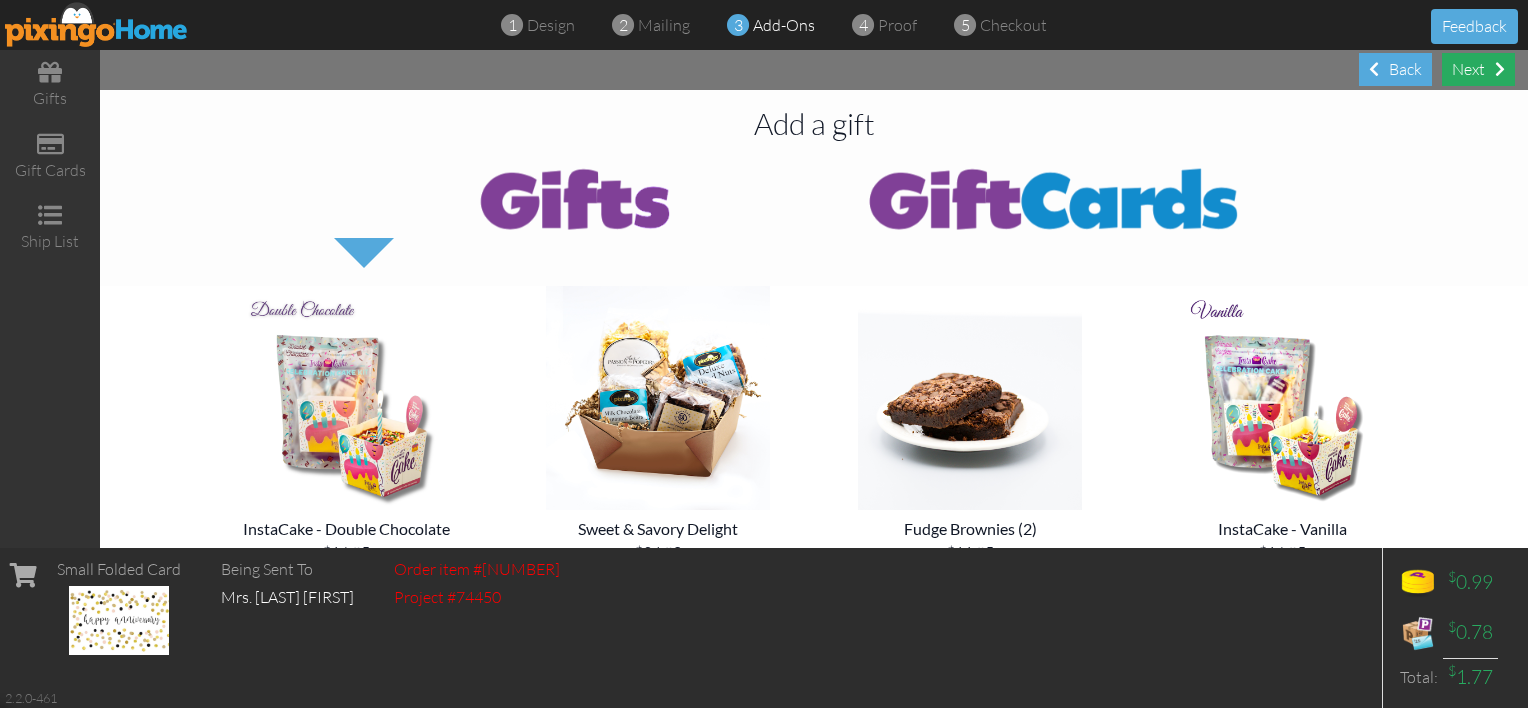 click on "Next" at bounding box center (1478, 69) 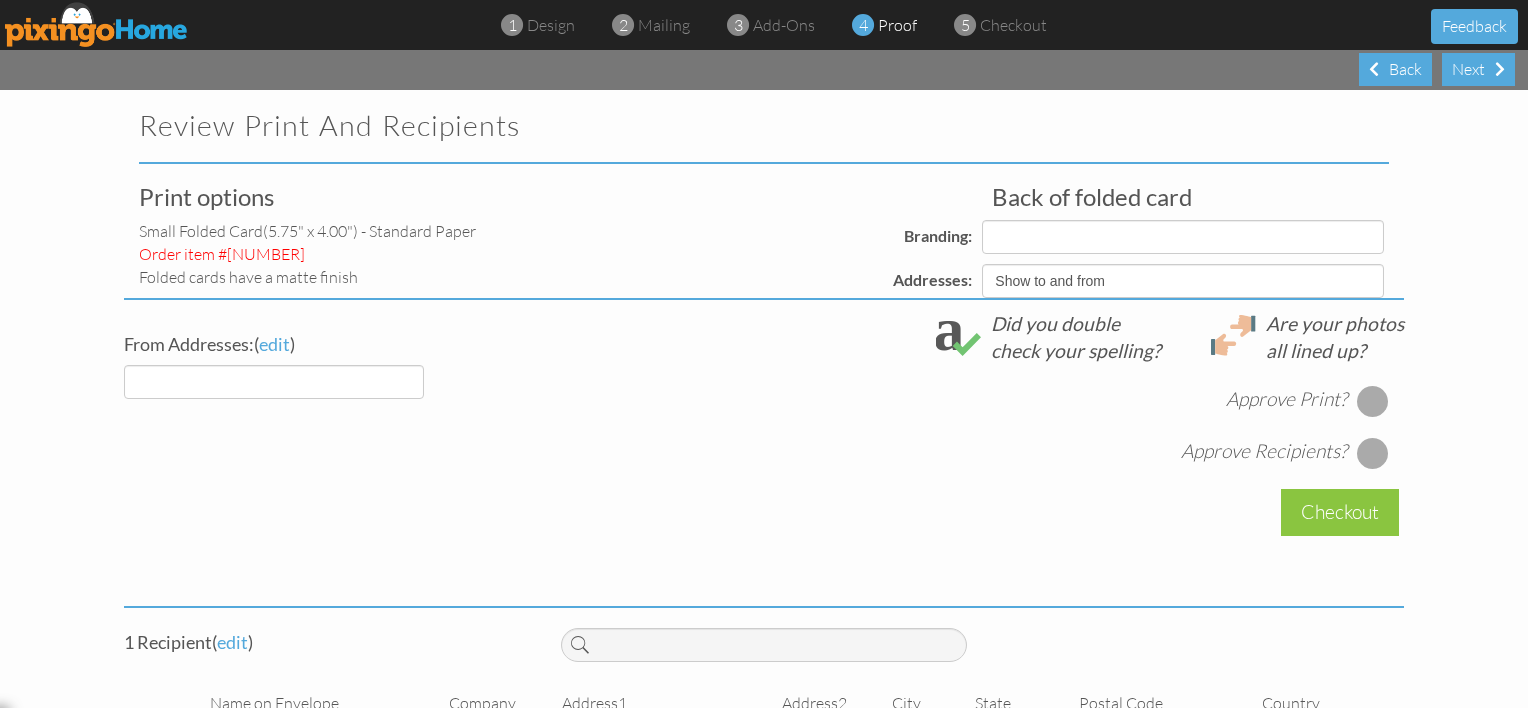 select on "Wishing you a Happy A! Love" 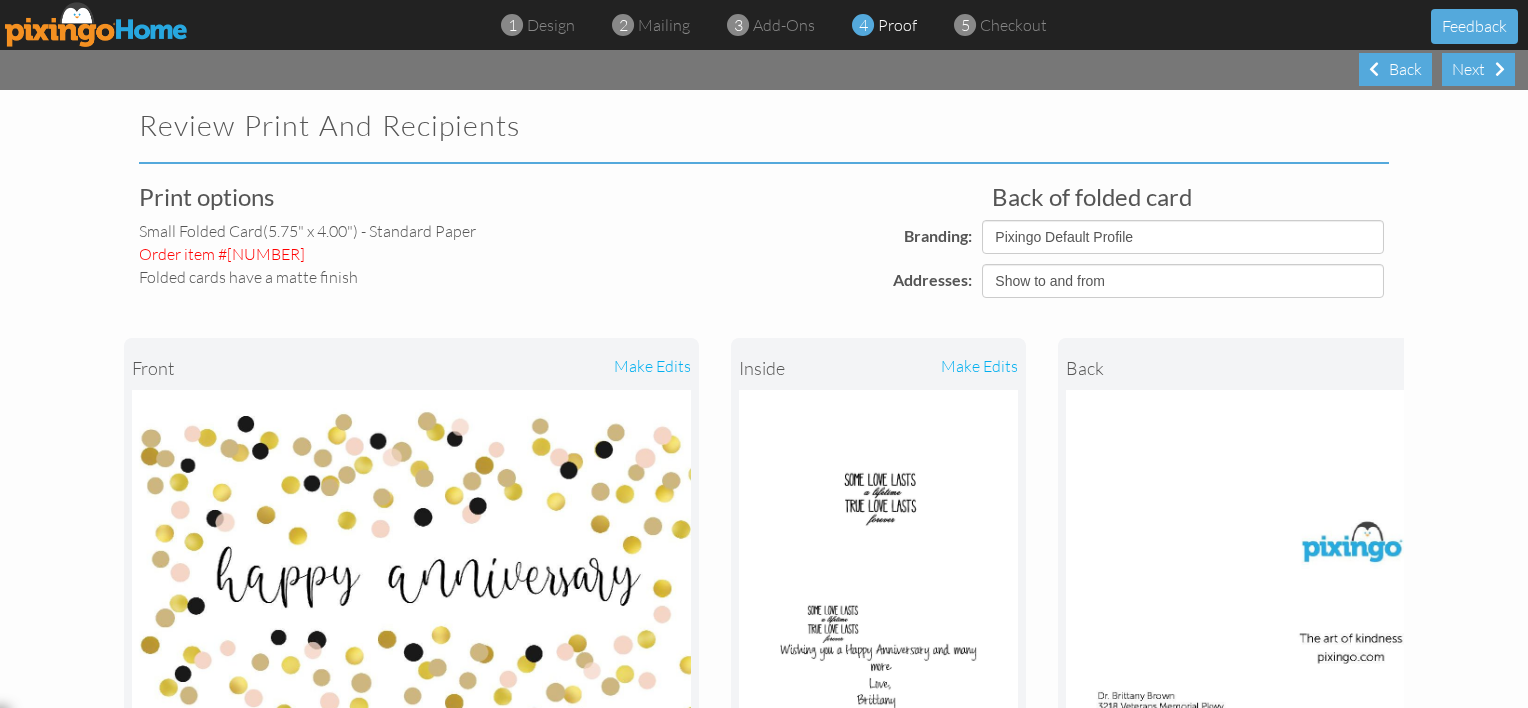 select on "object:2323" 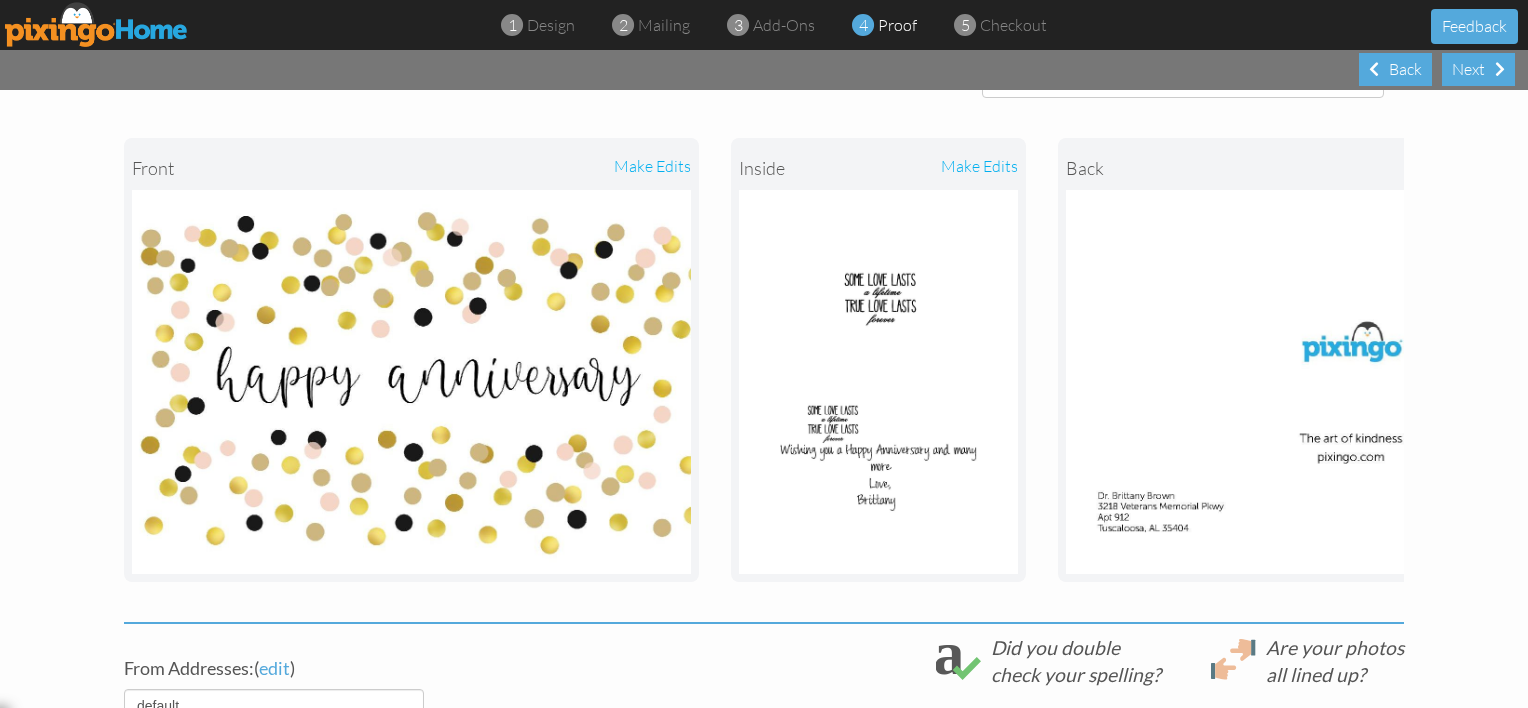 scroll, scrollTop: 300, scrollLeft: 0, axis: vertical 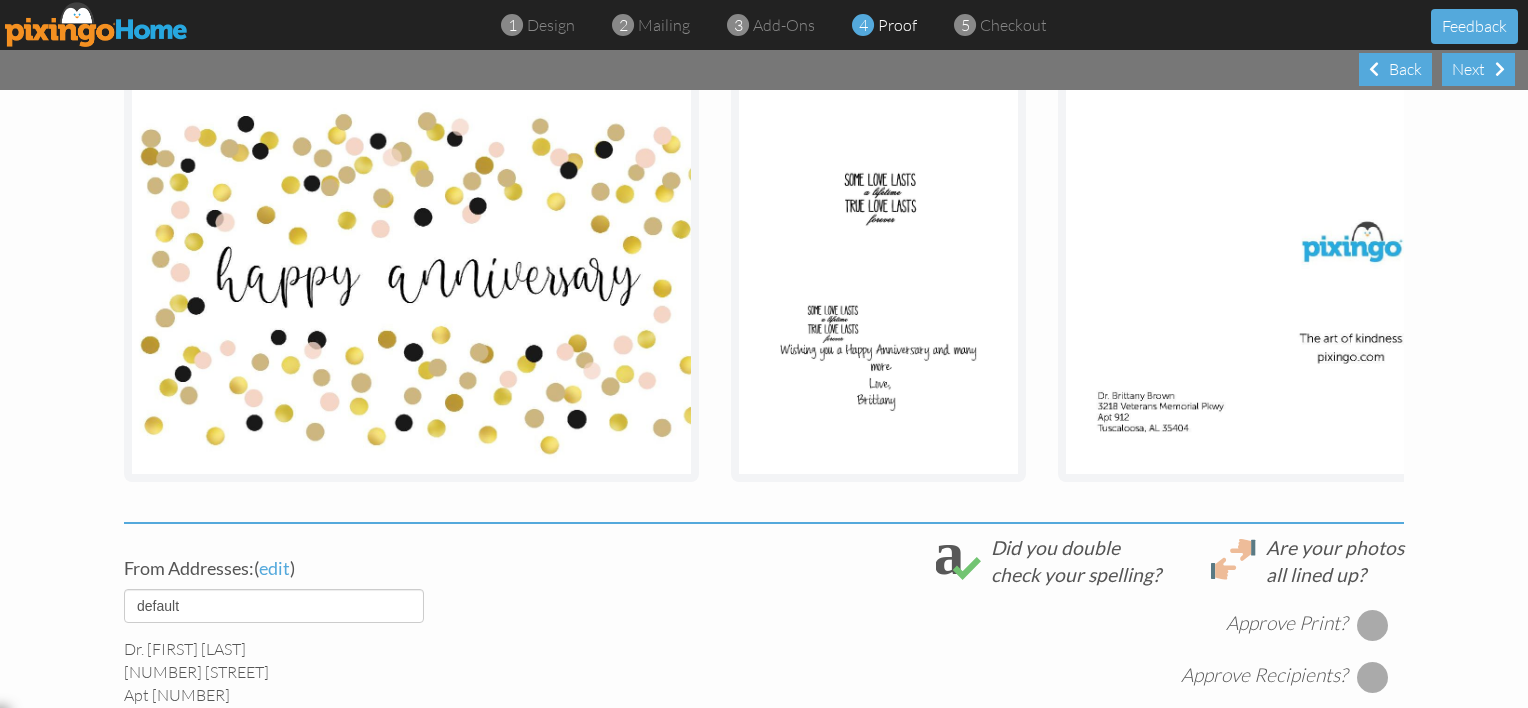 click at bounding box center [878, 282] 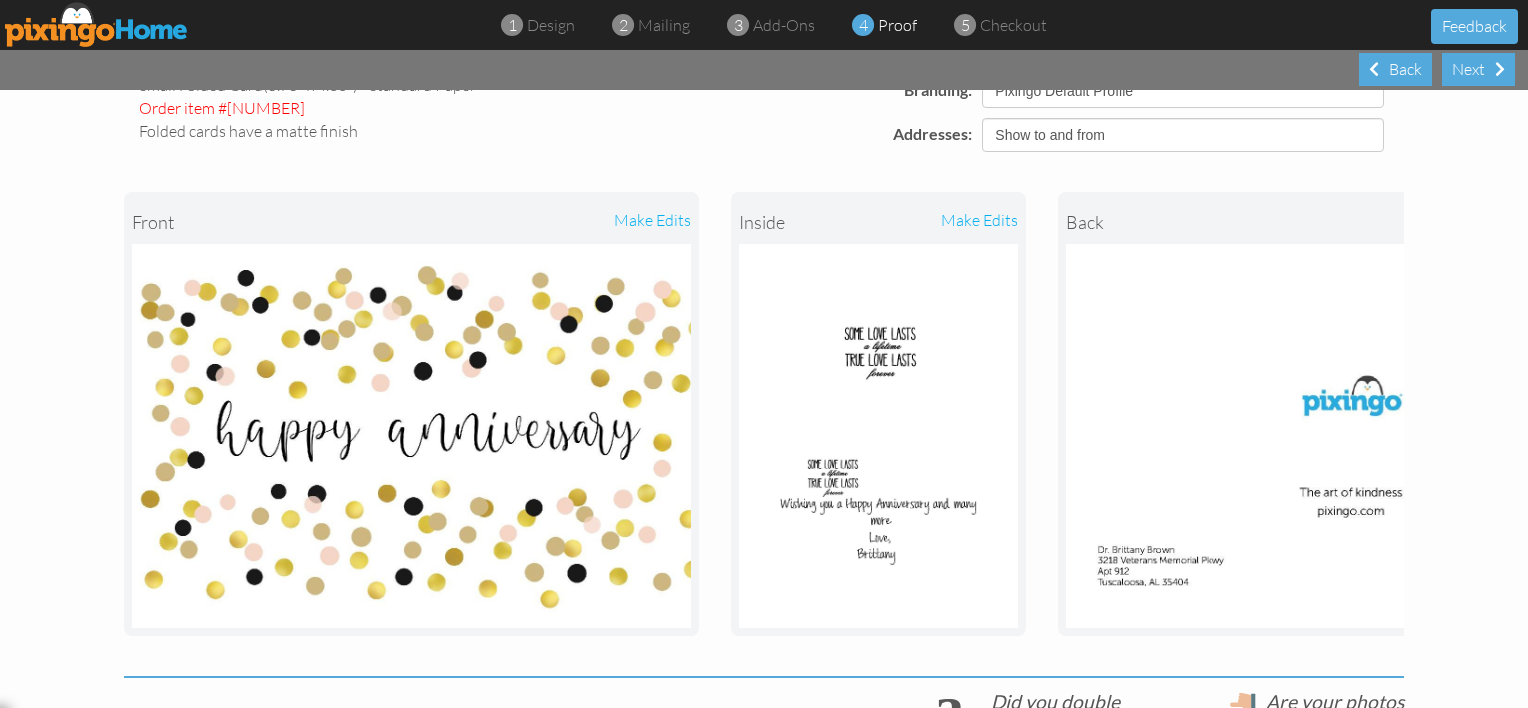 scroll, scrollTop: 0, scrollLeft: 0, axis: both 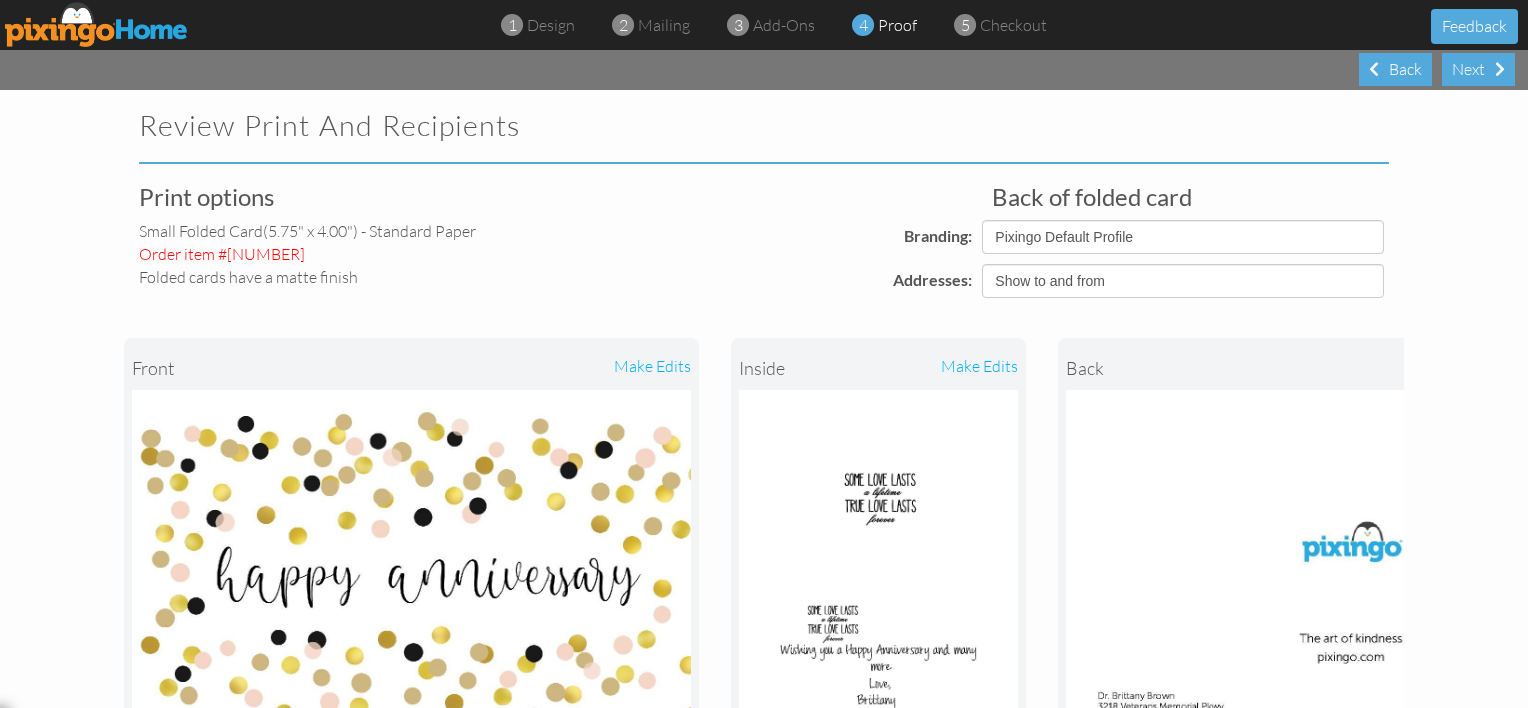 click on "make edits" at bounding box center [948, 368] 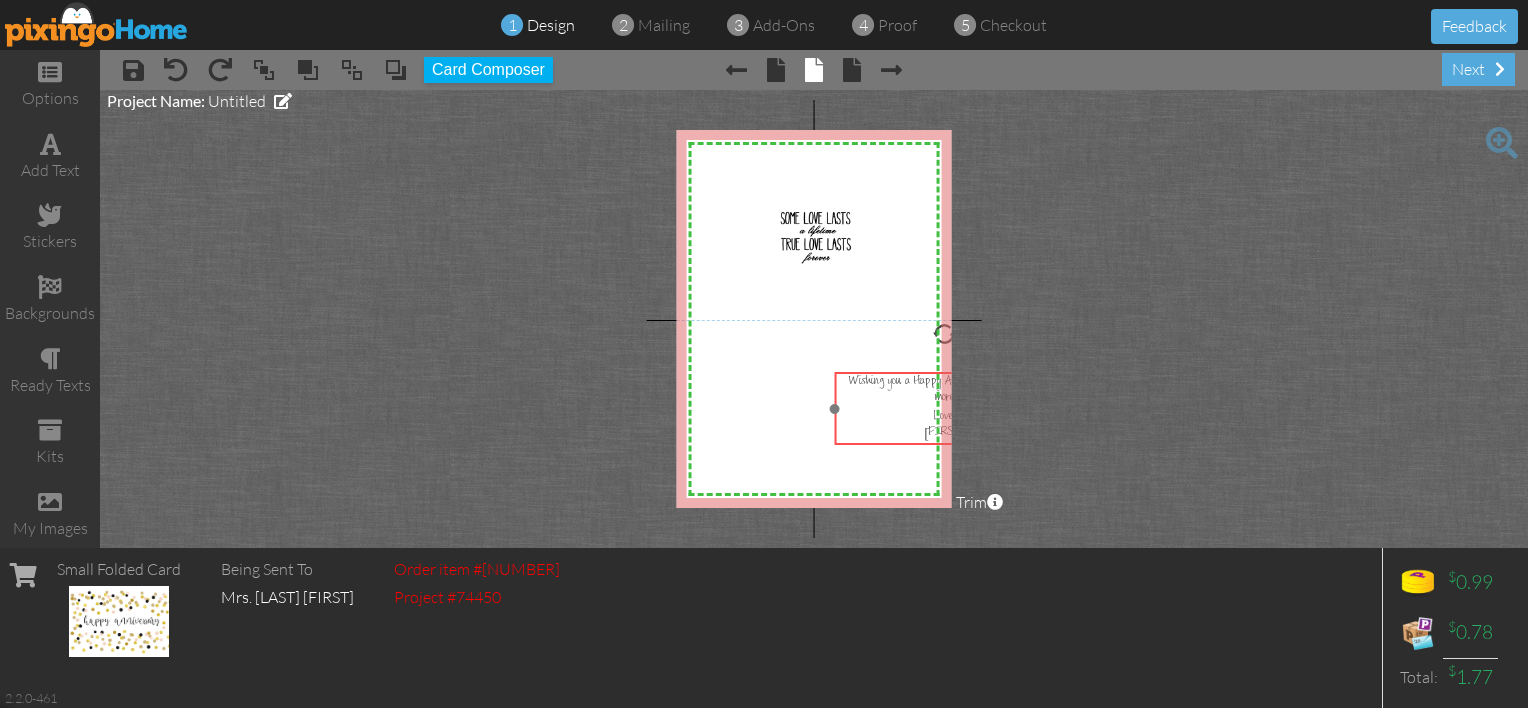 drag, startPoint x: 792, startPoint y: 397, endPoint x: 921, endPoint y: 392, distance: 129.09686 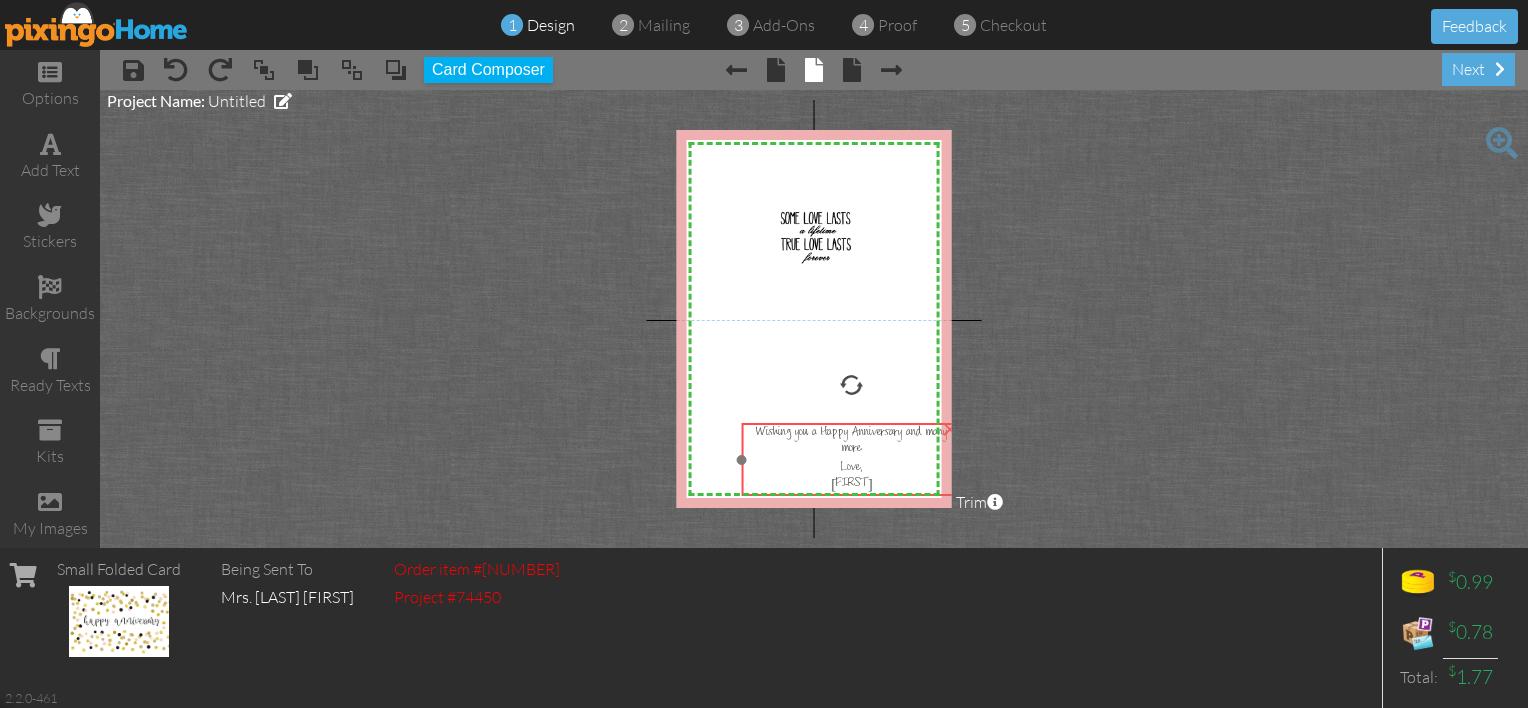 drag, startPoint x: 905, startPoint y: 390, endPoint x: 789, endPoint y: 440, distance: 126.31706 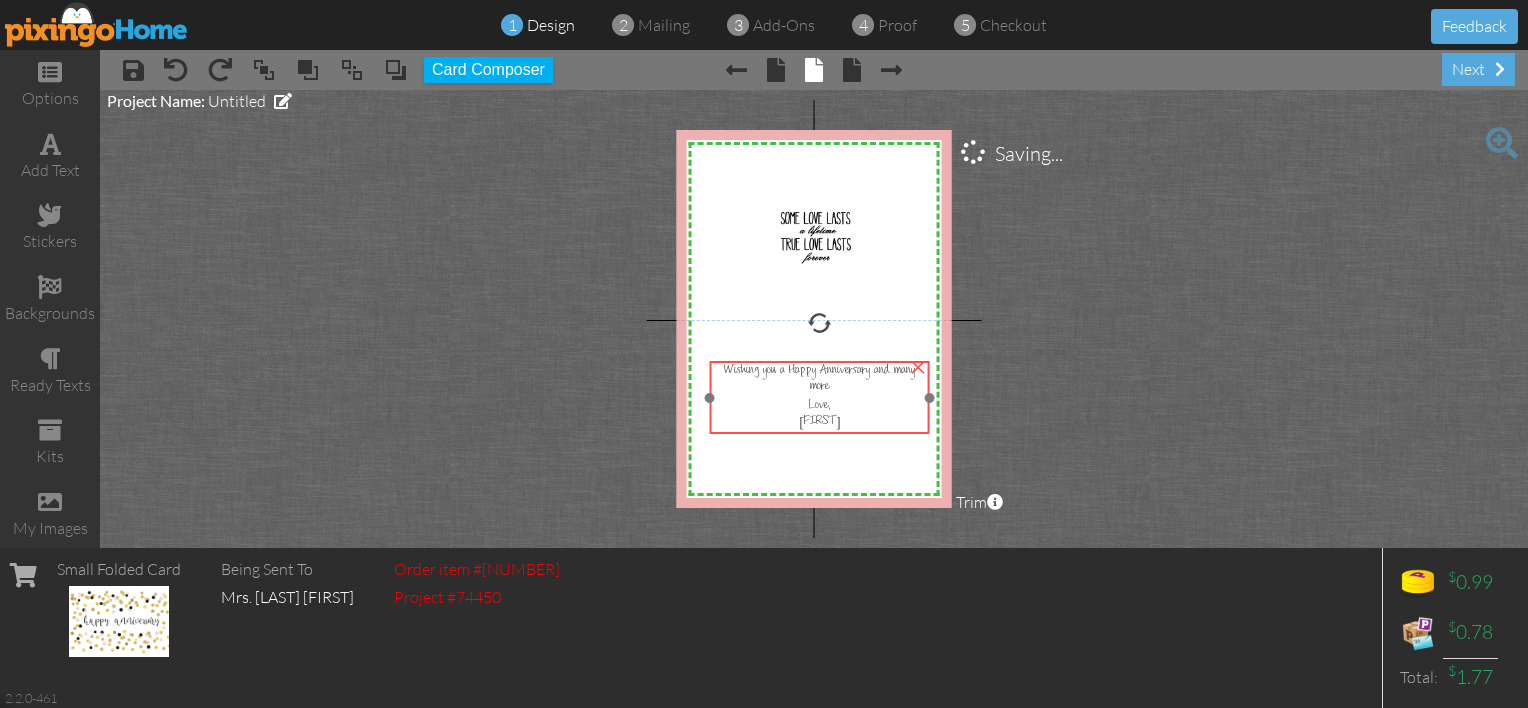 drag, startPoint x: 812, startPoint y: 445, endPoint x: 782, endPoint y: 369, distance: 81.706795 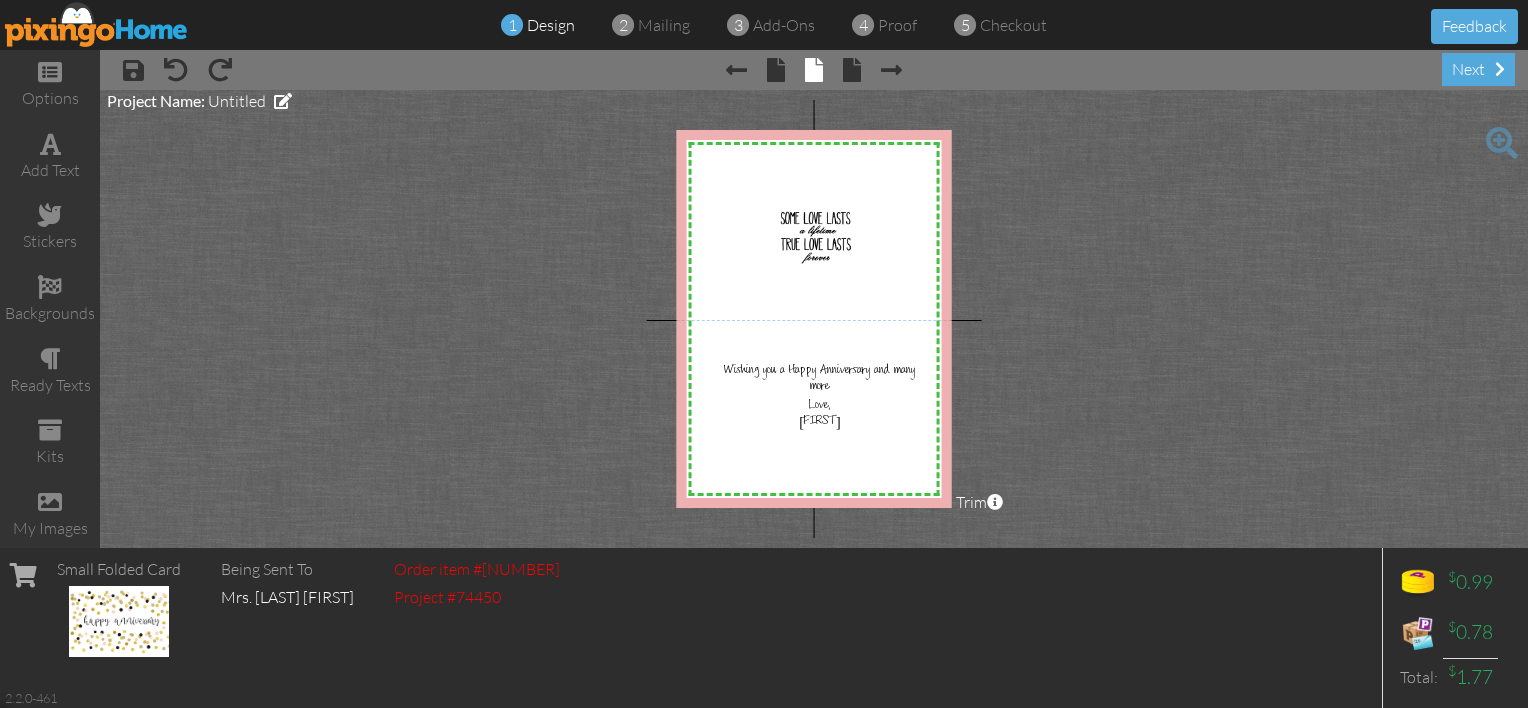 drag, startPoint x: 790, startPoint y: 342, endPoint x: 1110, endPoint y: 172, distance: 362.35342 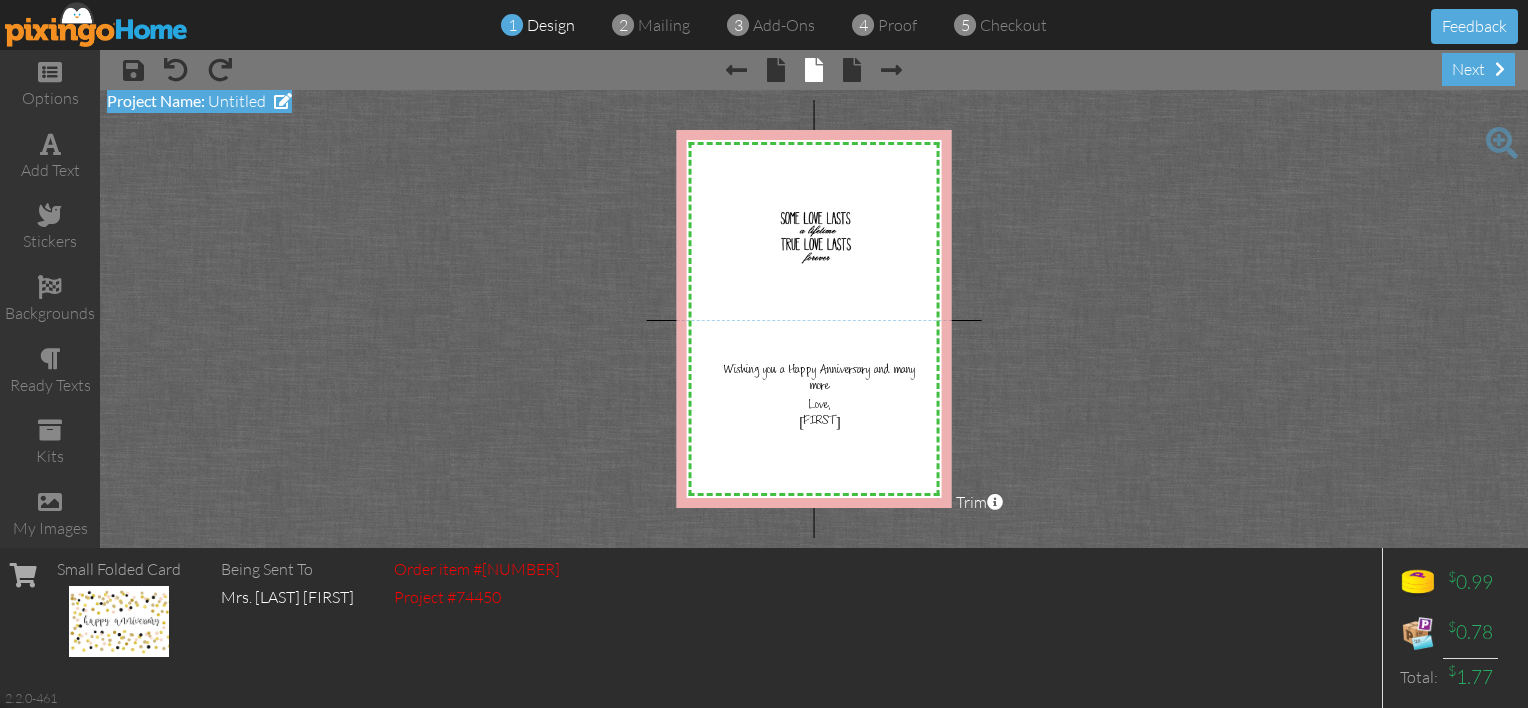 click at bounding box center [283, 101] 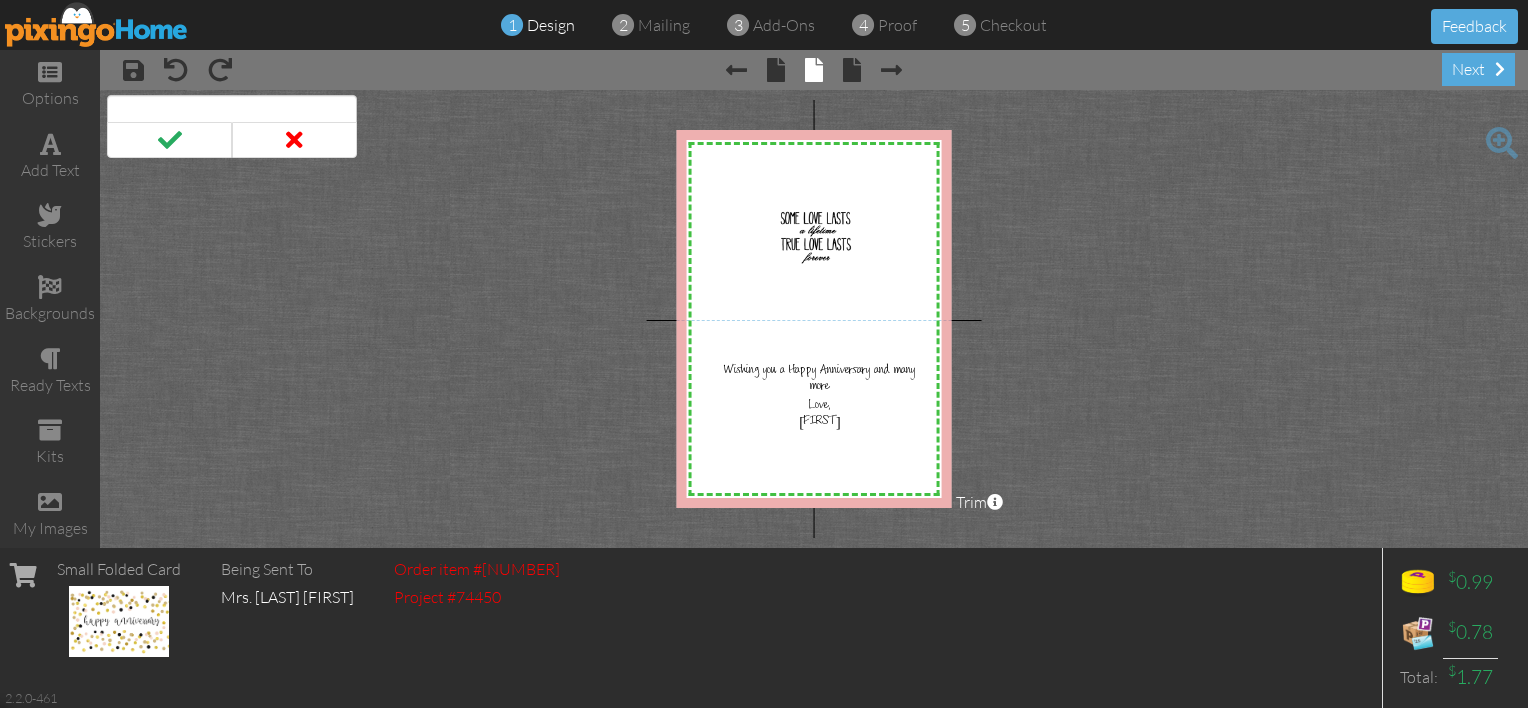 click at bounding box center (232, 112) 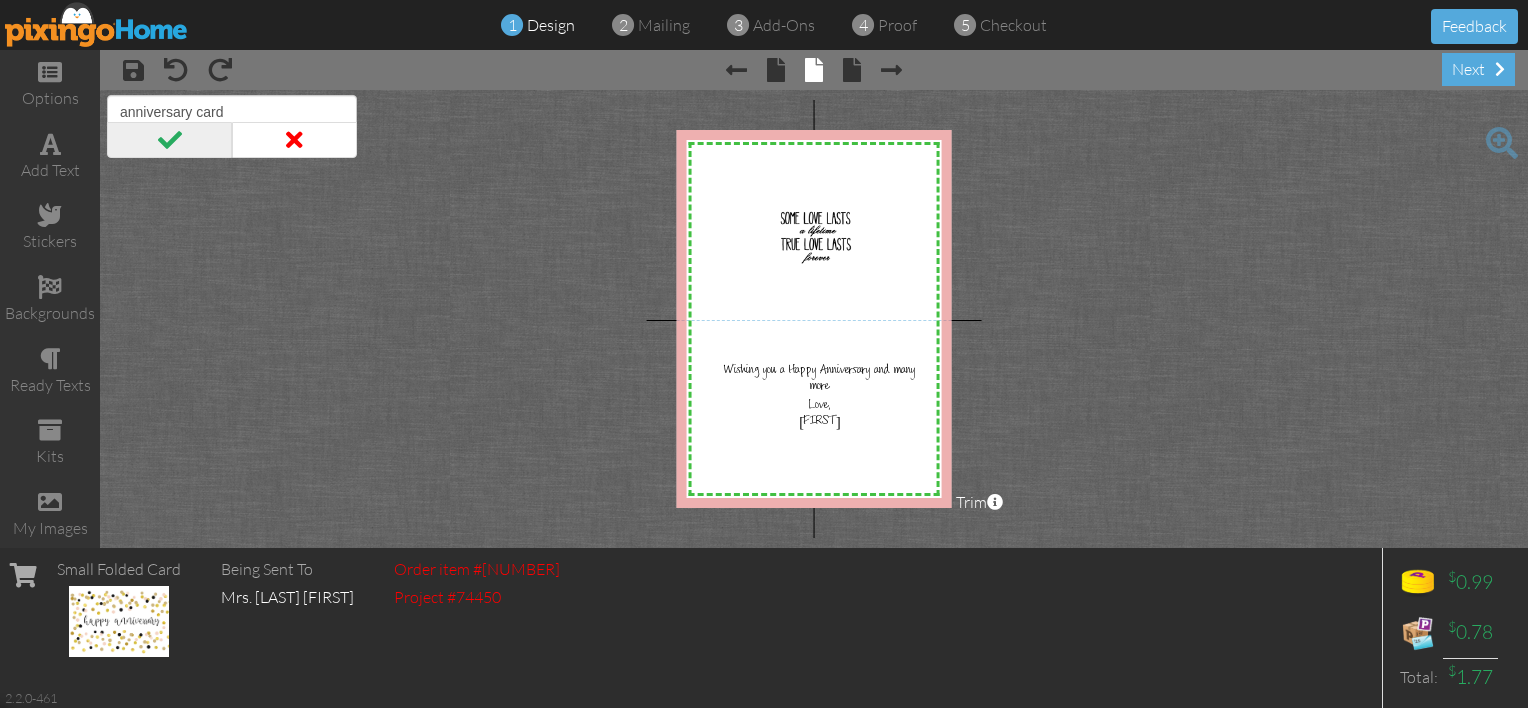 type on "anniversary card" 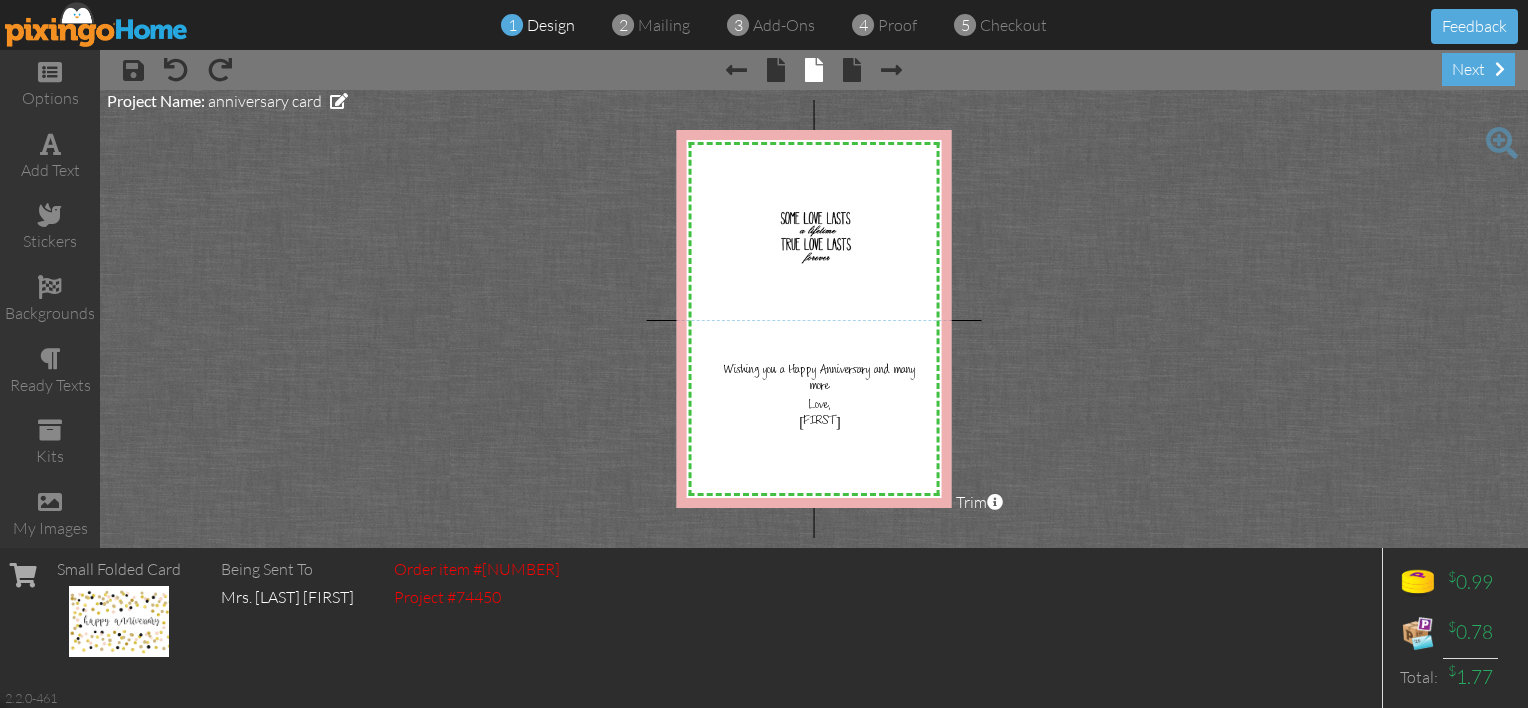 click on "X X X X X X X X X X X X X X X X X X X X X X X X X X X X X X X X X X X X X X X X X X X X X X X X X X X X X X X X X X X X X X X X X X X X X X X X X X X X X X X X X X X X X Wishing you a Happy Anniversary and many more Love, [FIRST]  × ×
Project Name:
anniversary card
Trim
×
About the red and green reference lines
Area inside the
green dashed line
represents a safe zone where all work will be visible on the final
print.
The
red trim zone   represents where the print
is expected to be cut." at bounding box center [814, 319] 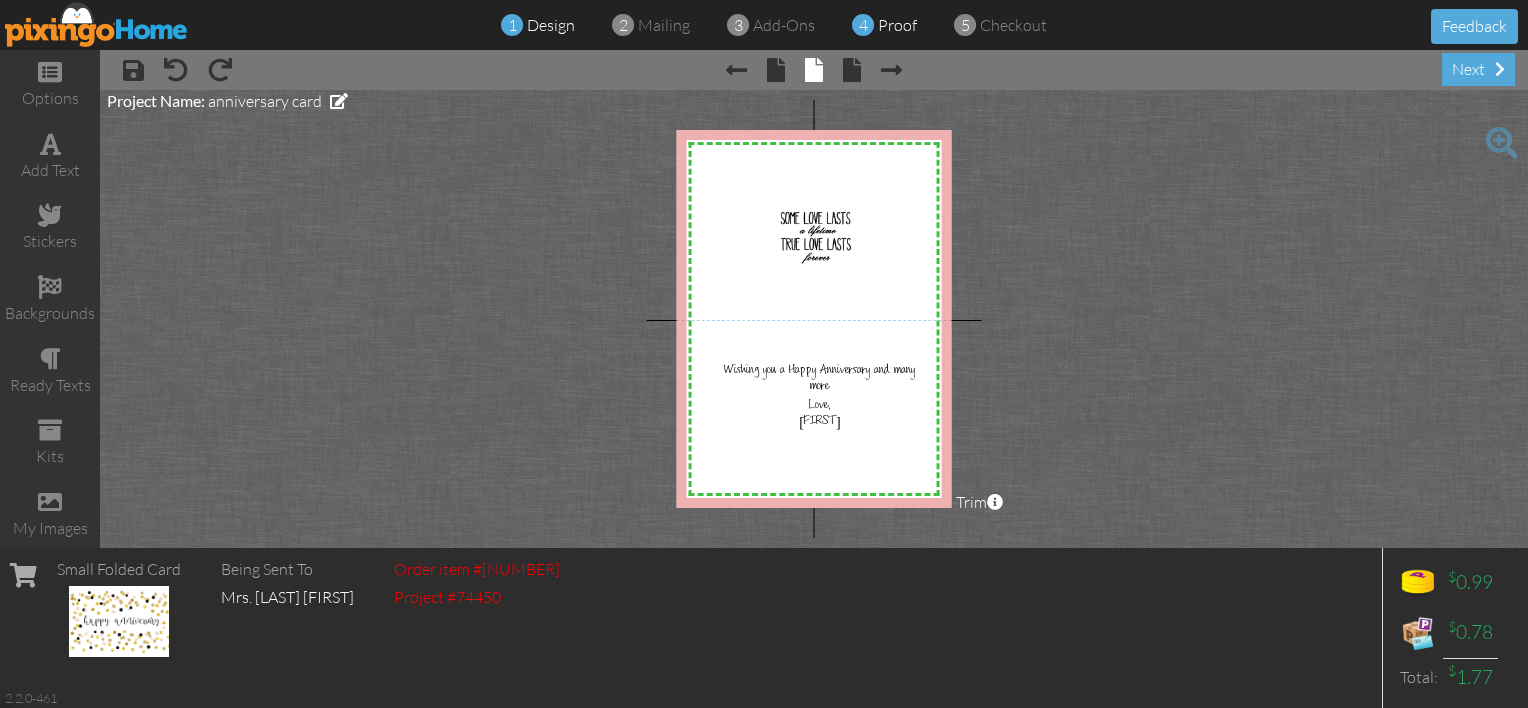 click on "proof" at bounding box center (897, 25) 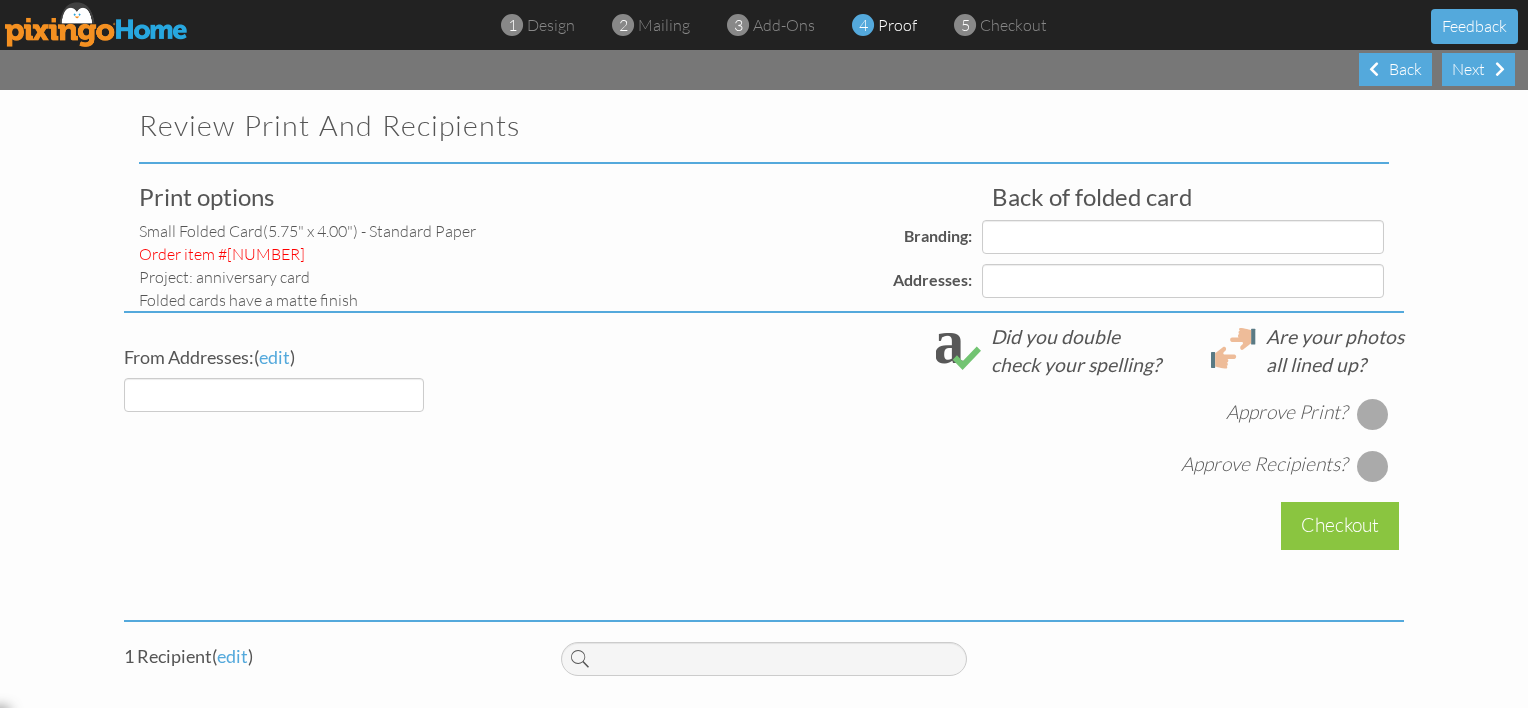 select on "object:2418" 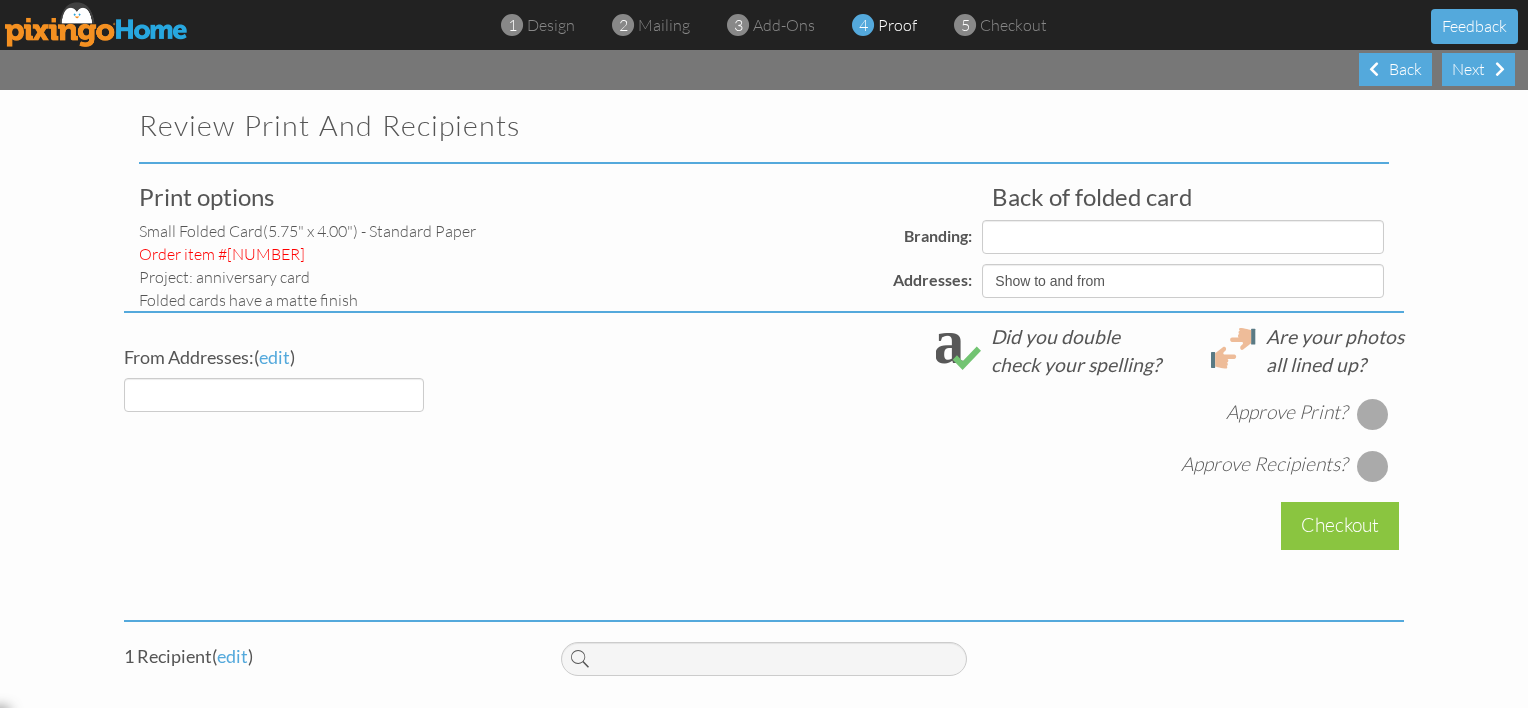 select on "object:2421" 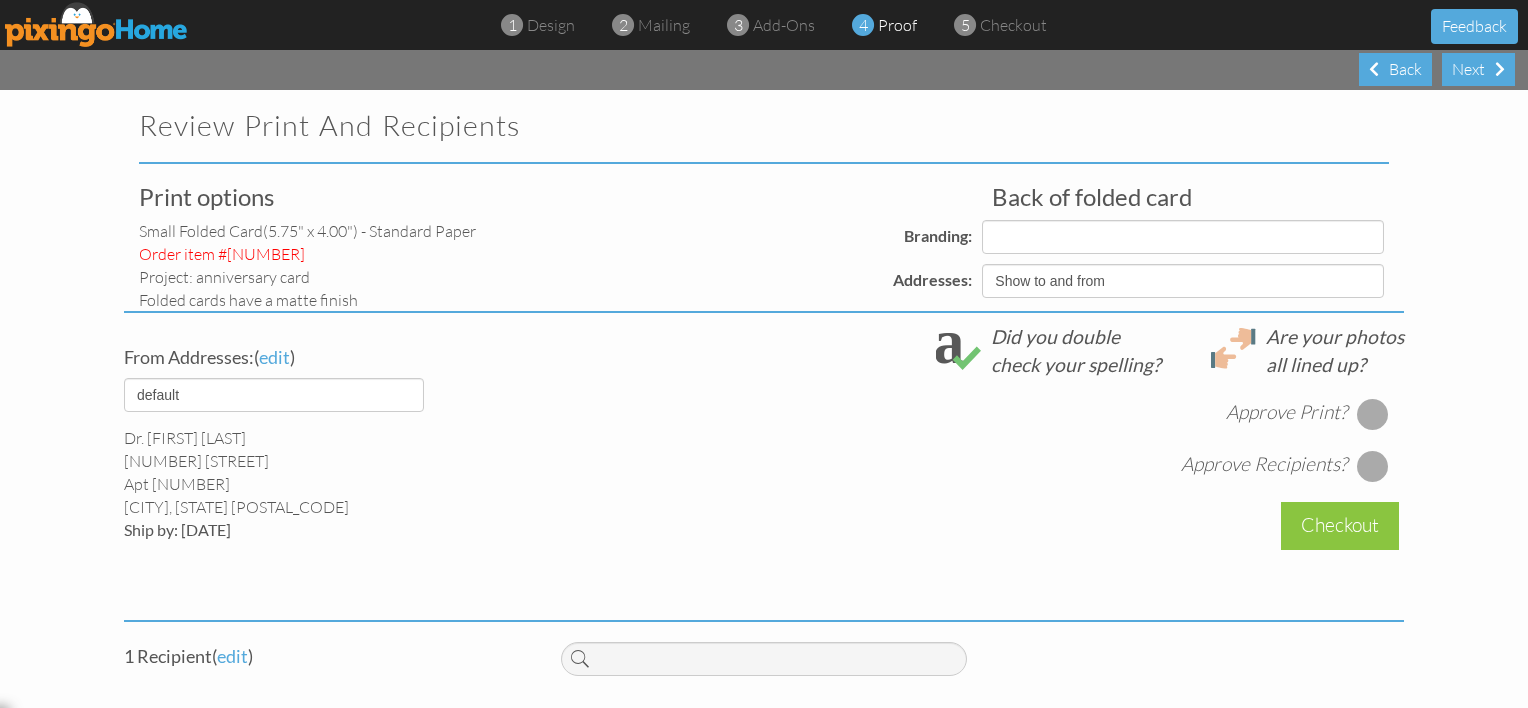 select on "object:2424" 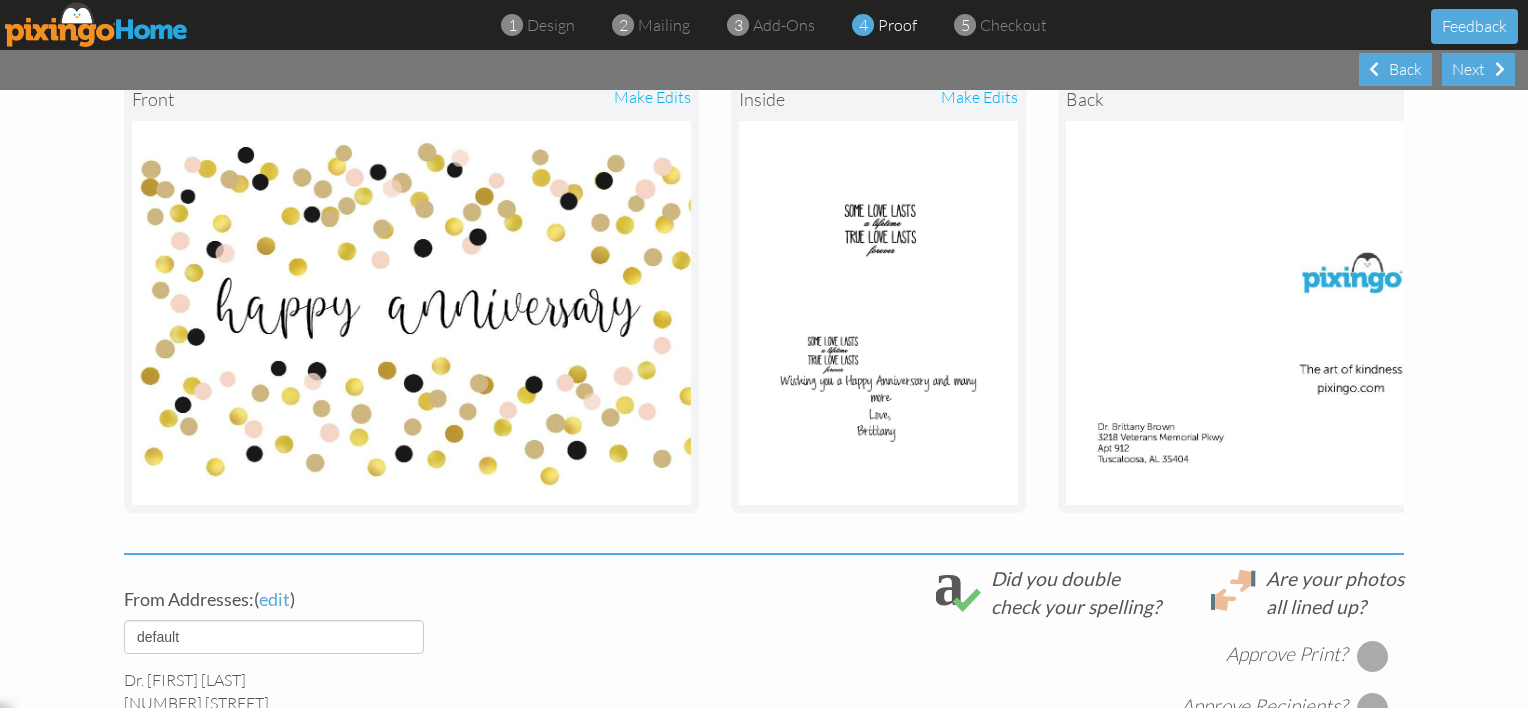 scroll, scrollTop: 300, scrollLeft: 0, axis: vertical 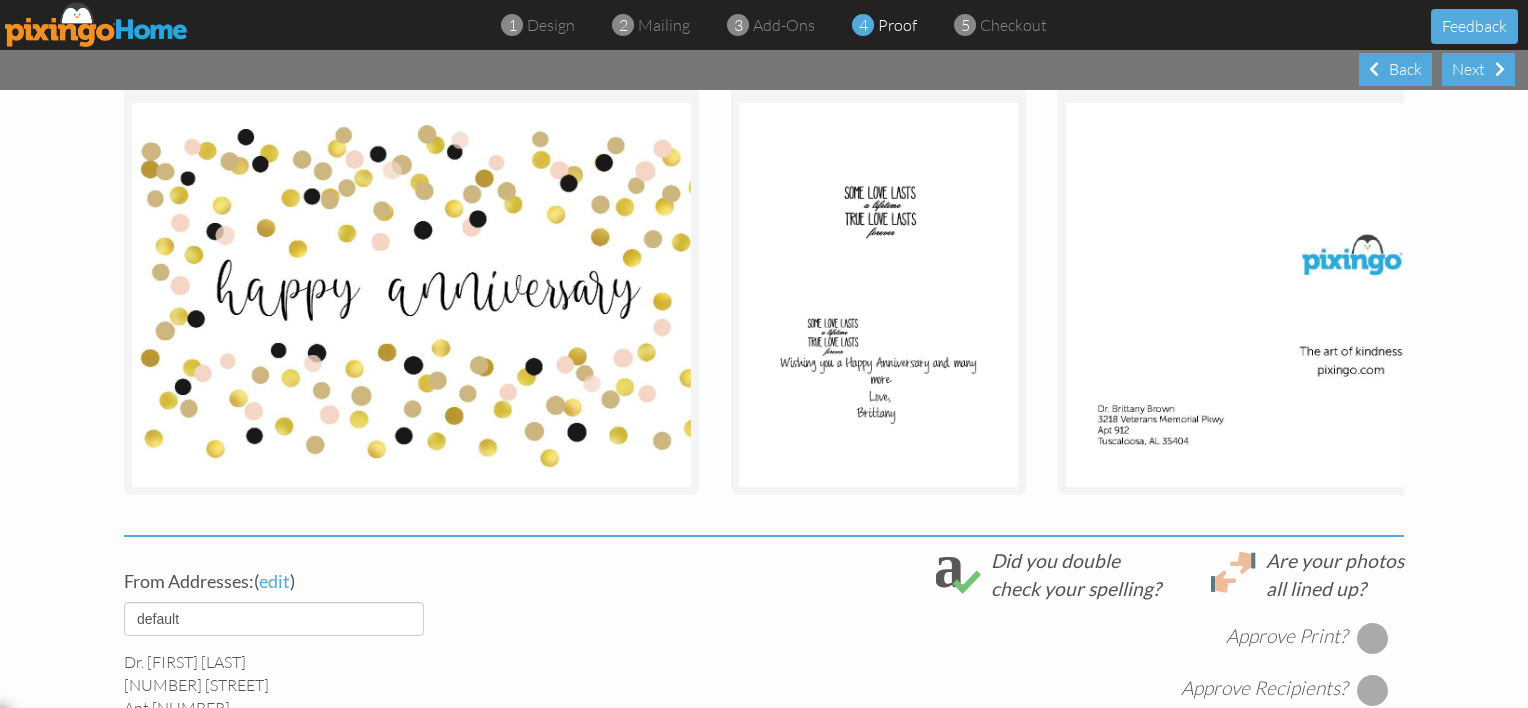click at bounding box center [878, 295] 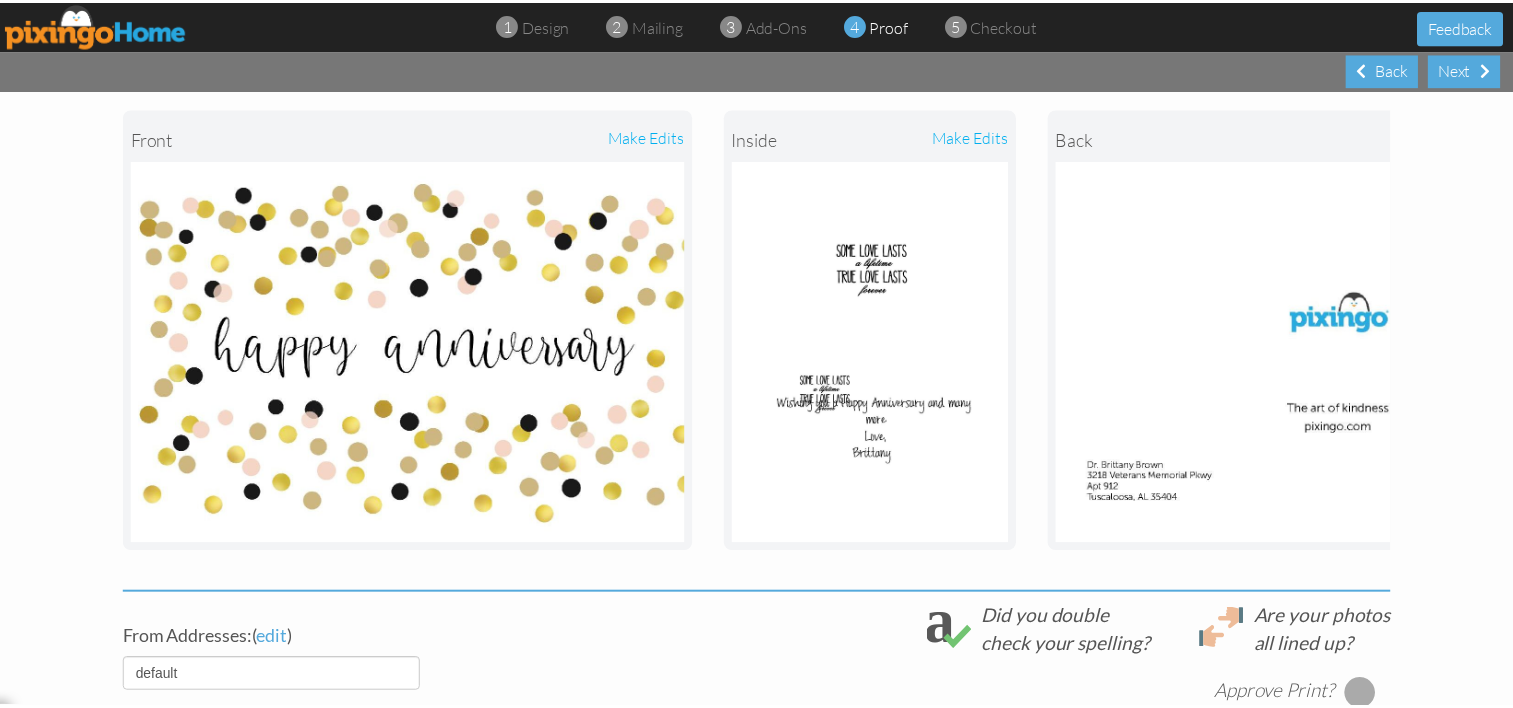 scroll, scrollTop: 0, scrollLeft: 0, axis: both 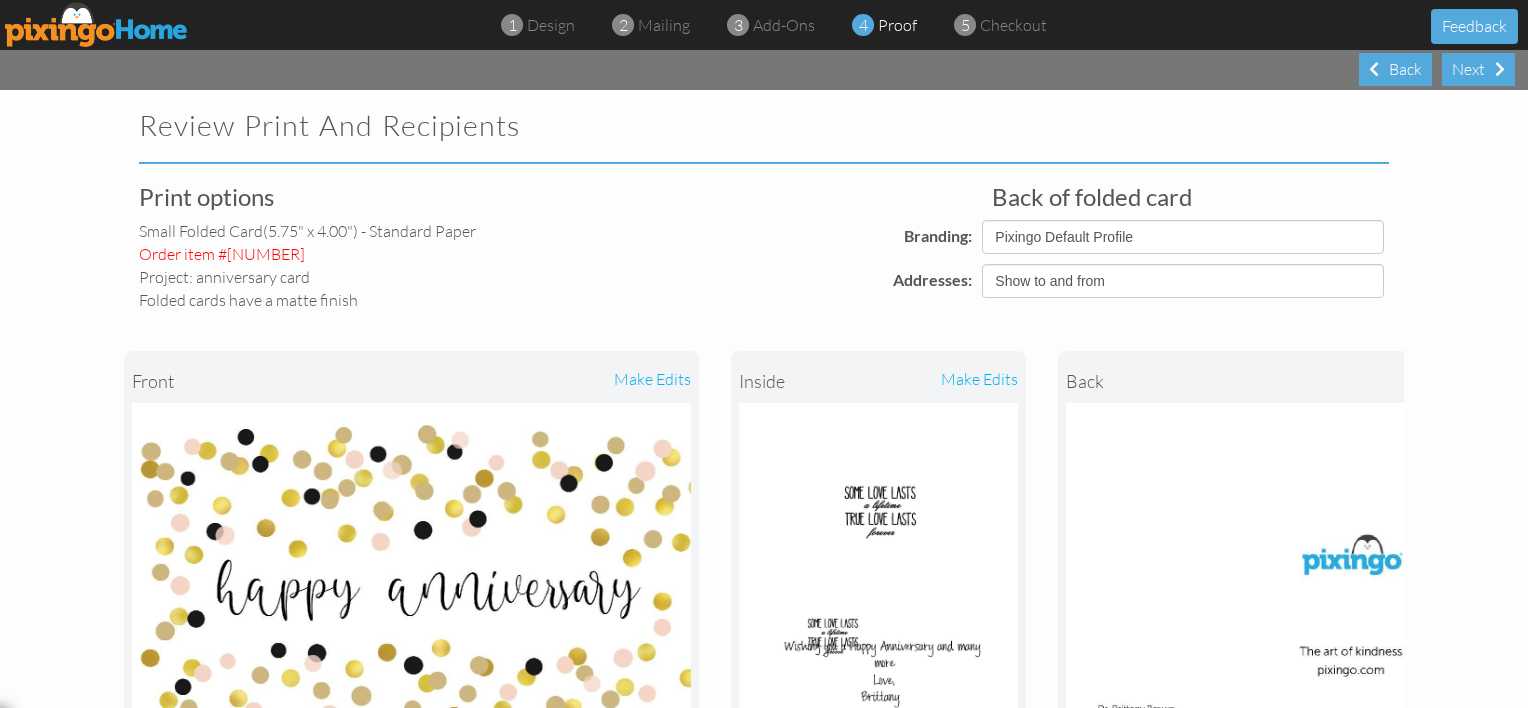 click at bounding box center (97, 24) 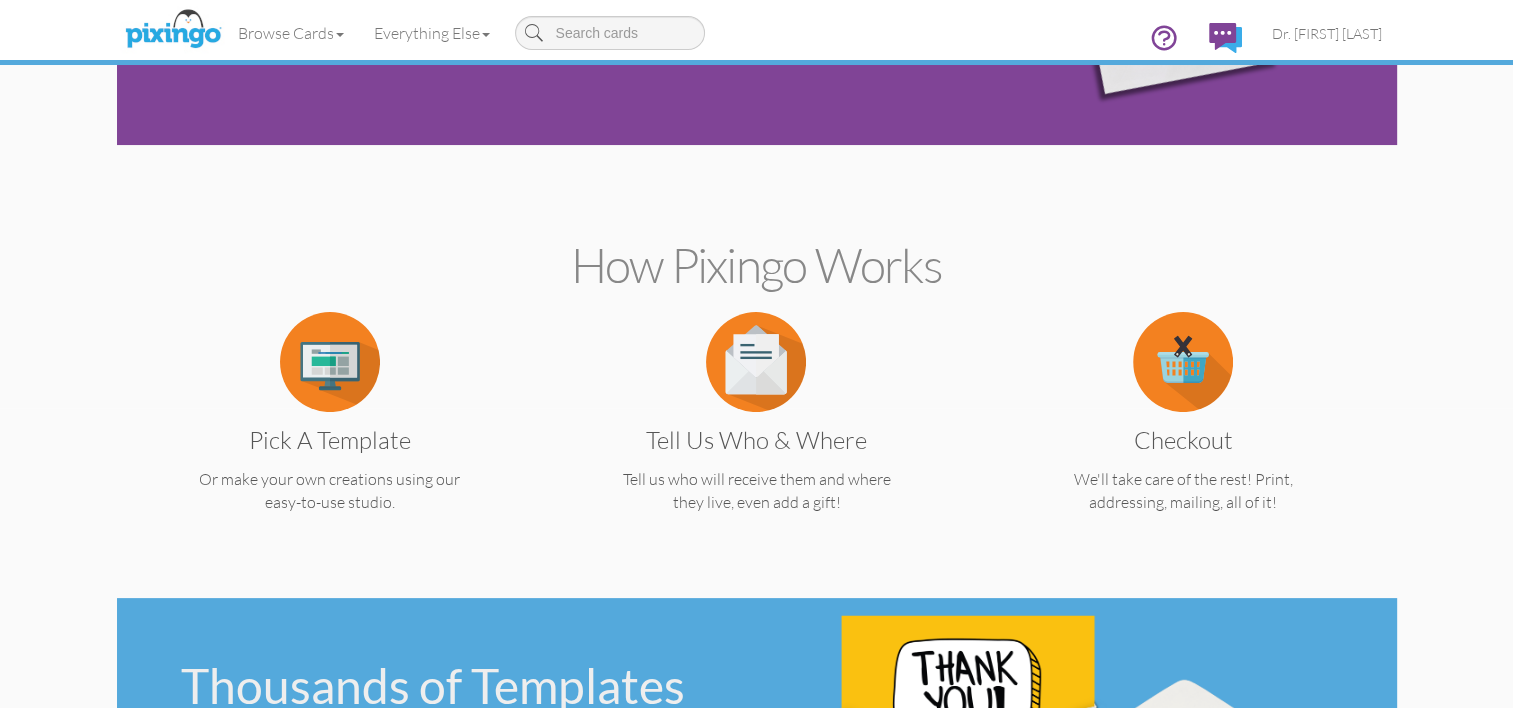 scroll, scrollTop: 0, scrollLeft: 0, axis: both 